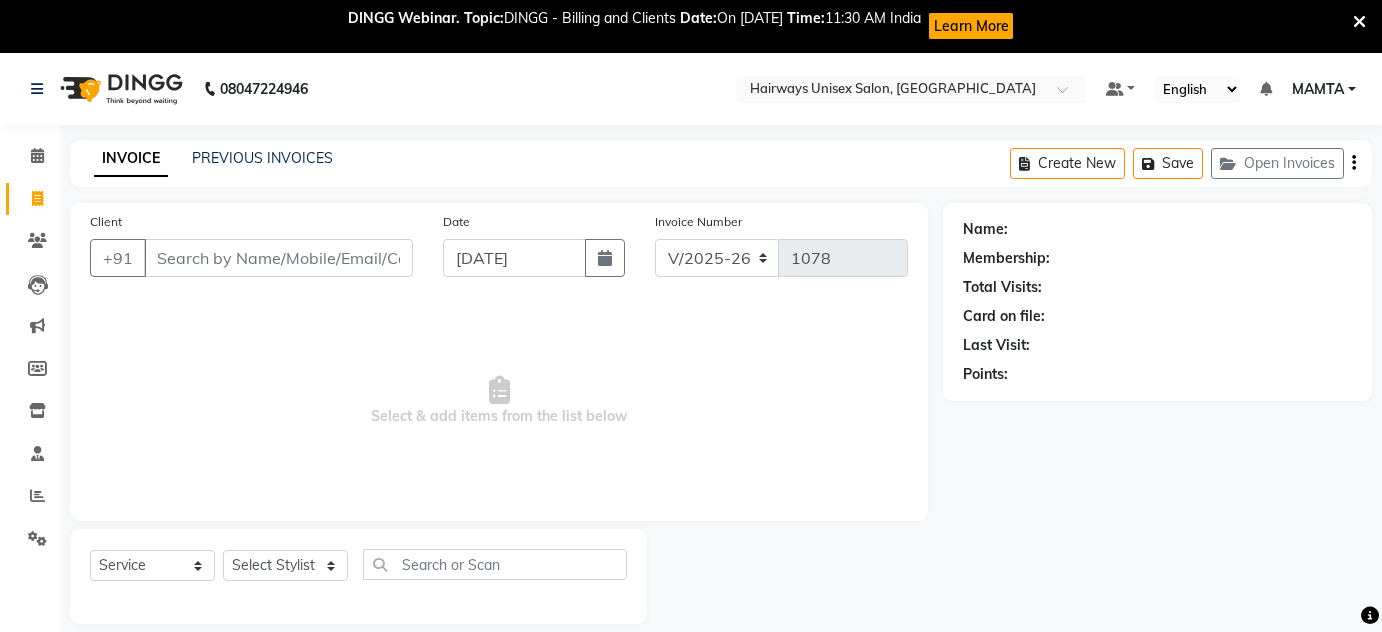 select on "8320" 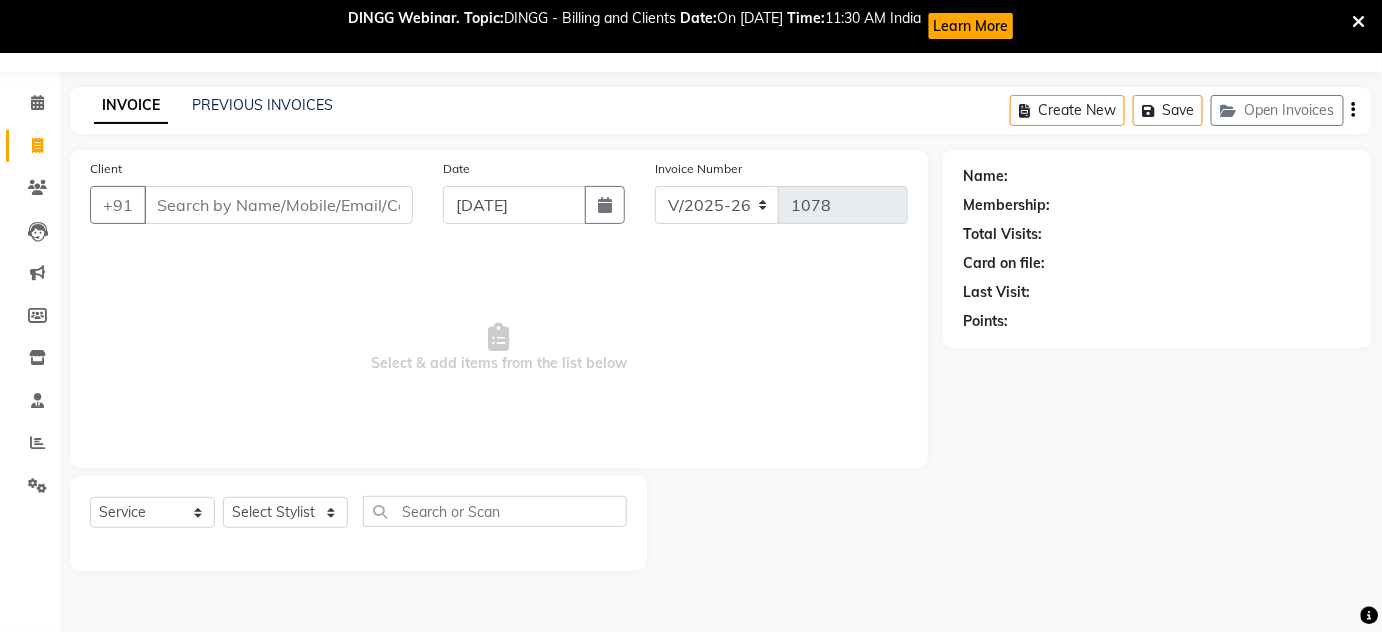 scroll, scrollTop: 0, scrollLeft: 0, axis: both 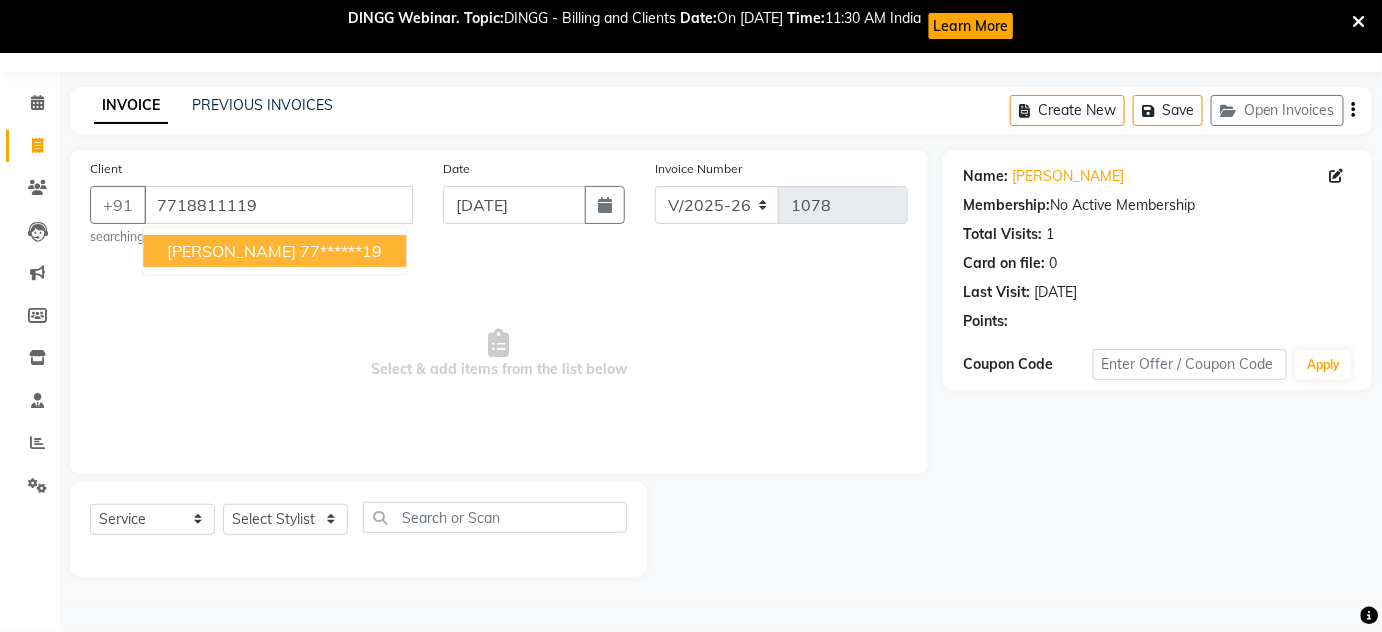click on "[PERSON_NAME]" at bounding box center (231, 251) 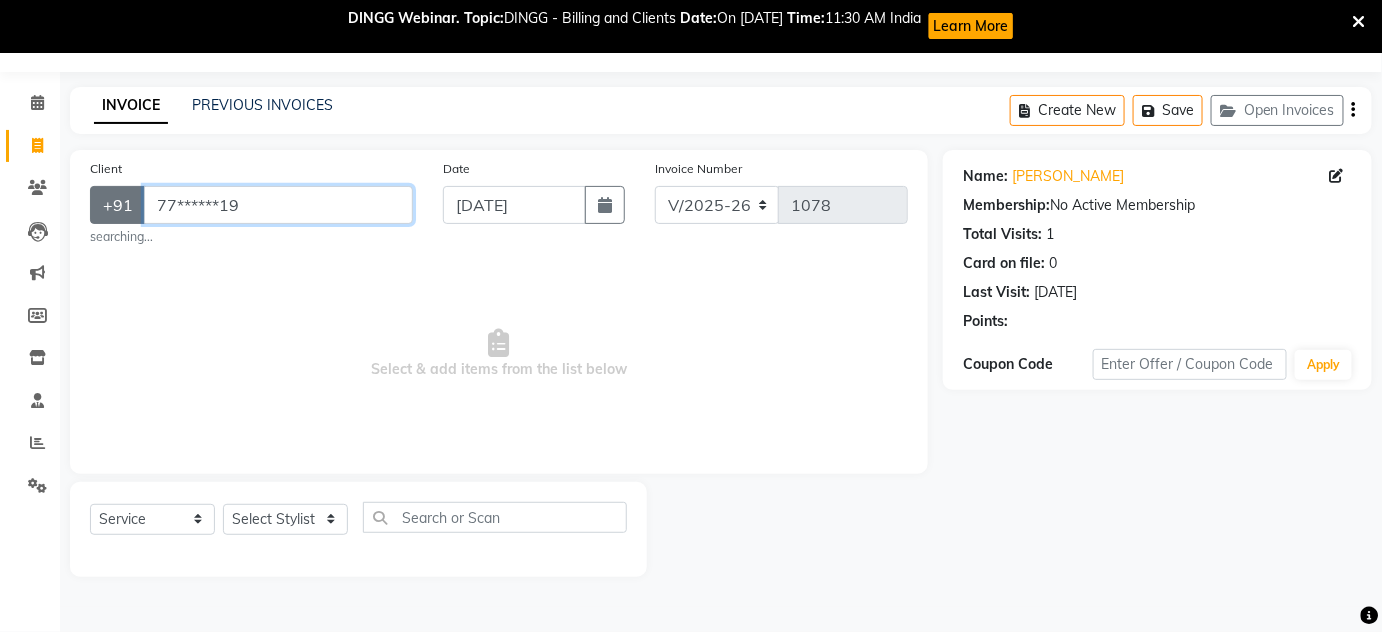 drag, startPoint x: 341, startPoint y: 208, endPoint x: 92, endPoint y: 197, distance: 249.24286 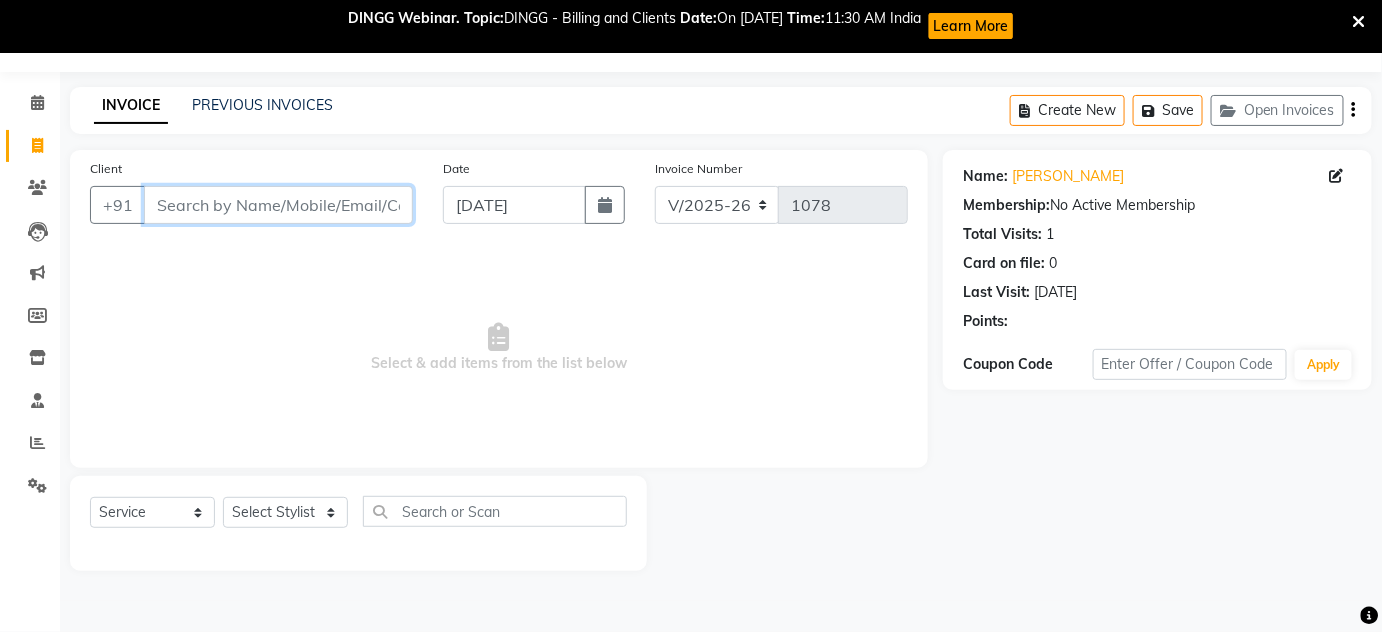 click on "Client" at bounding box center (278, 205) 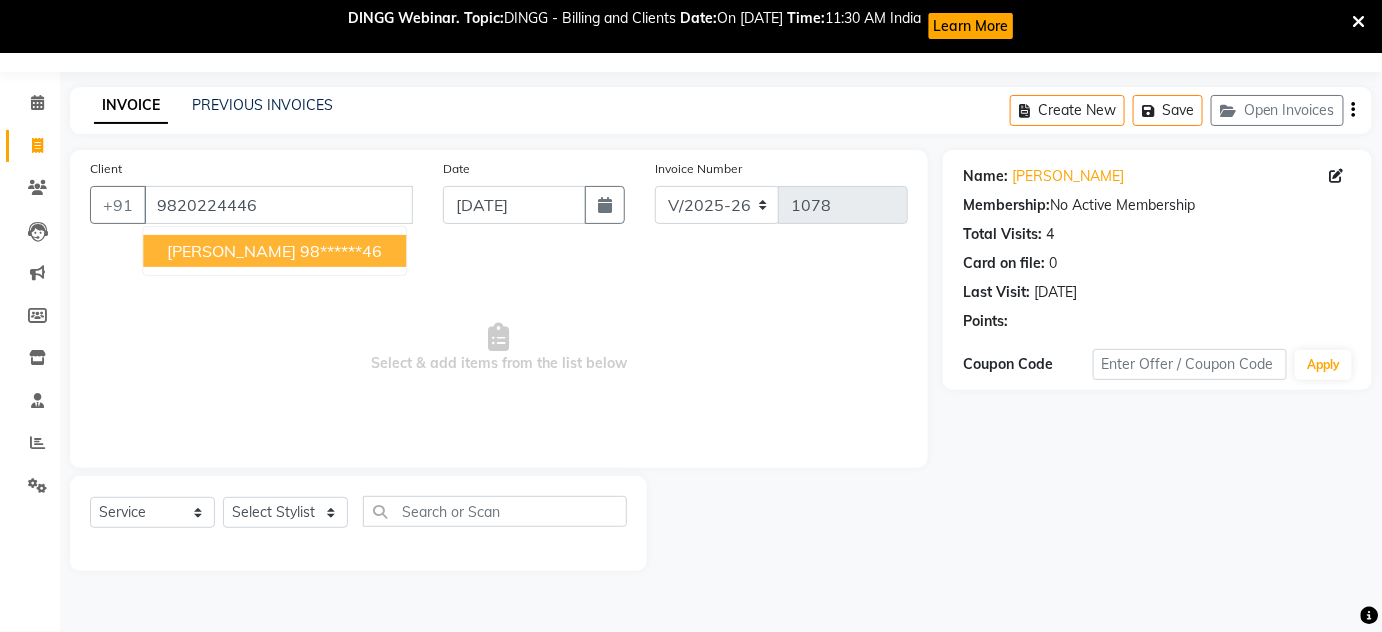 click on "98******46" at bounding box center (341, 251) 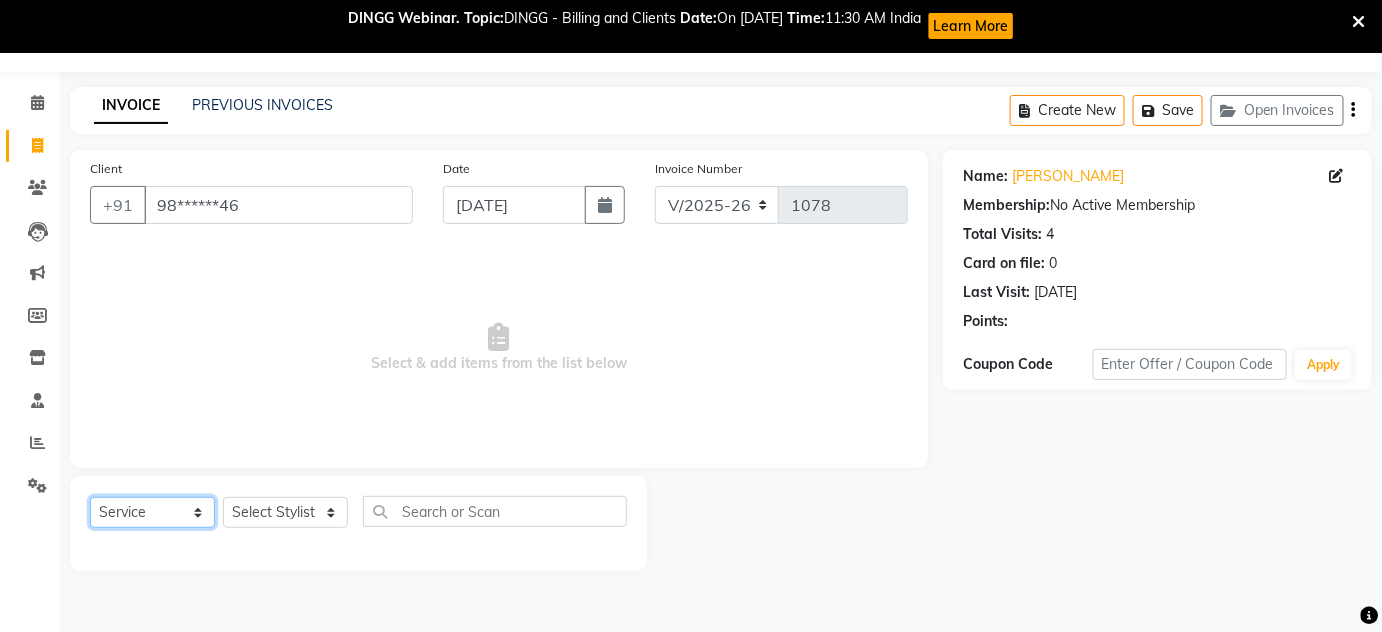 click on "Select  Service  Product  Membership  Package Voucher Prepaid Gift Card" 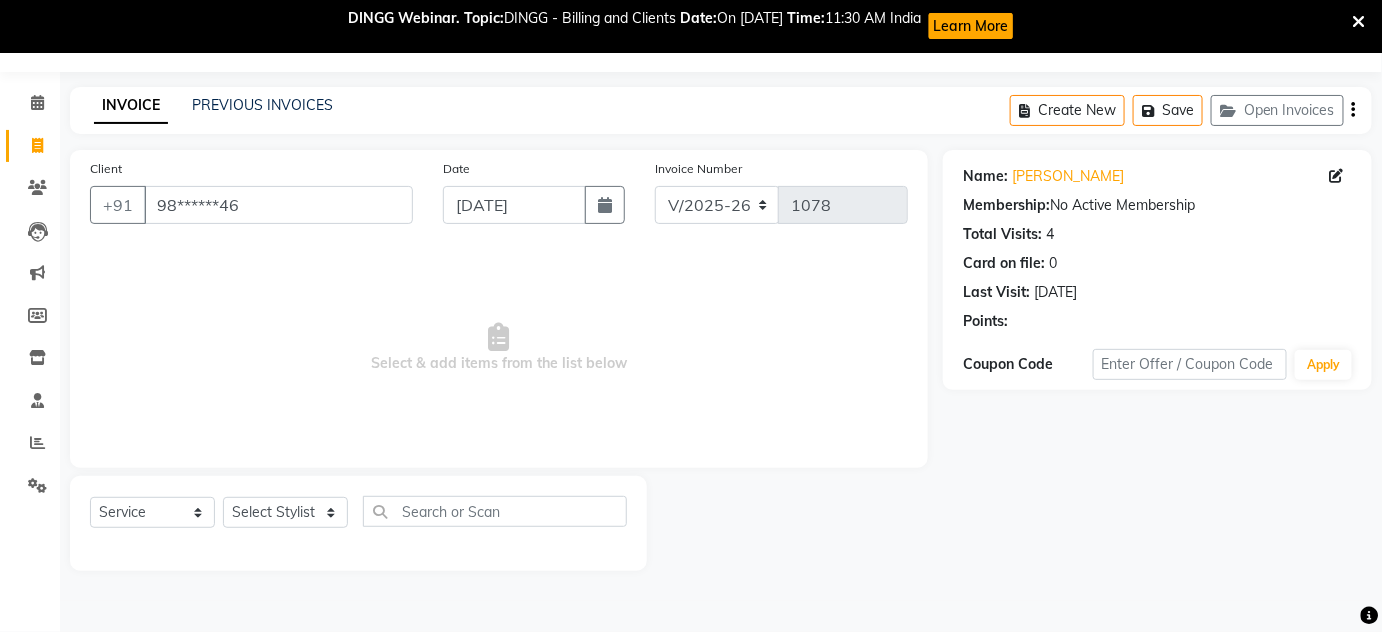 drag, startPoint x: 446, startPoint y: 375, endPoint x: 439, endPoint y: 388, distance: 14.764823 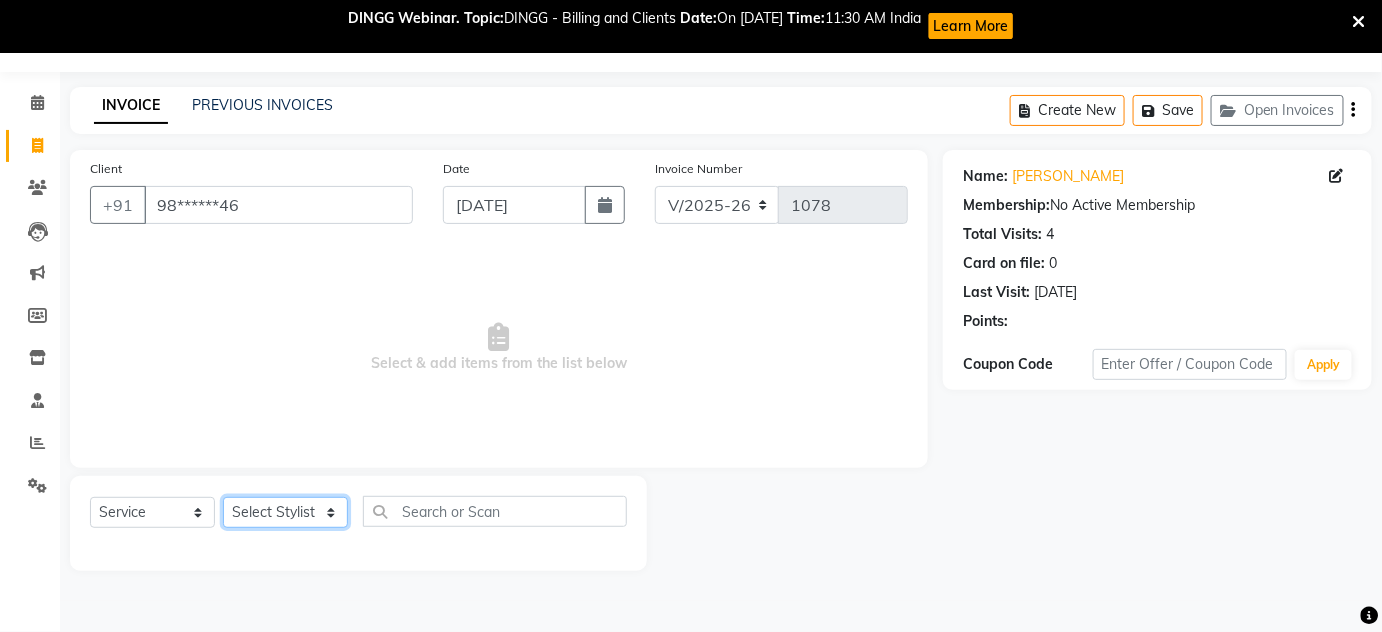 click on "Select Stylist [PERSON_NAME] [PERSON_NAME] [PERSON_NAME] MAMTA POOJA [PERSON_NAME][DATE] [PERSON_NAME] [PERSON_NAME] [PERSON_NAME]" 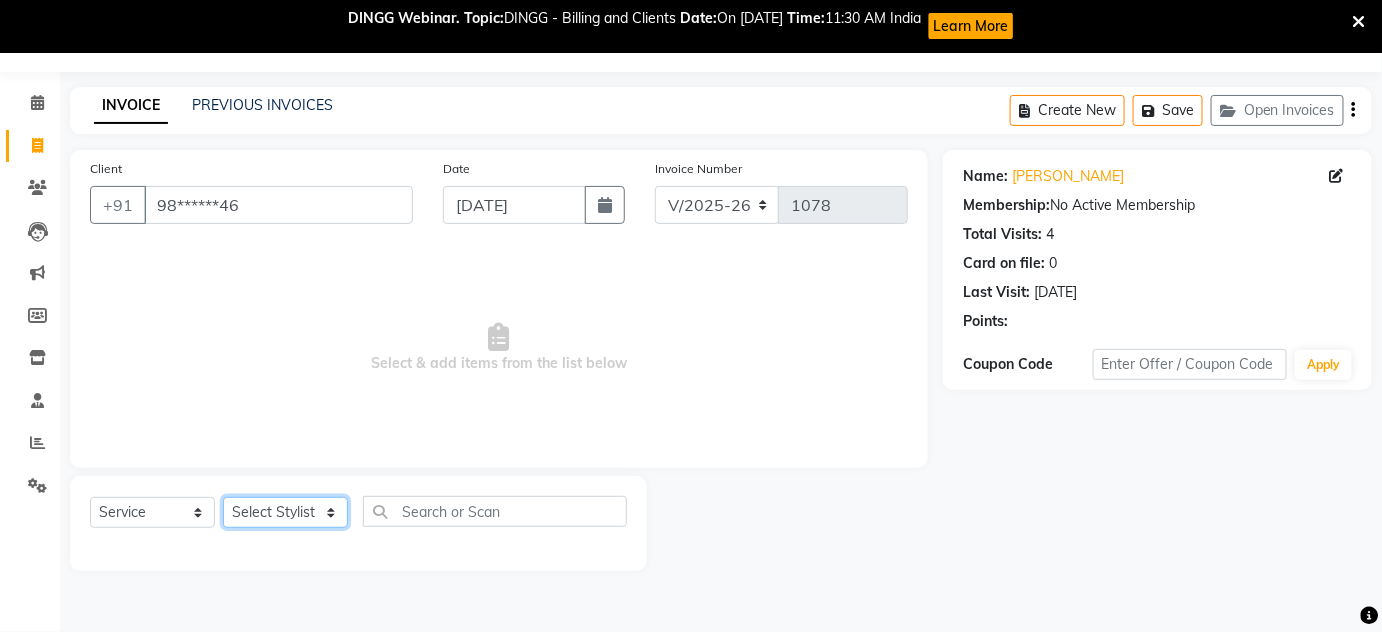 select on "81121" 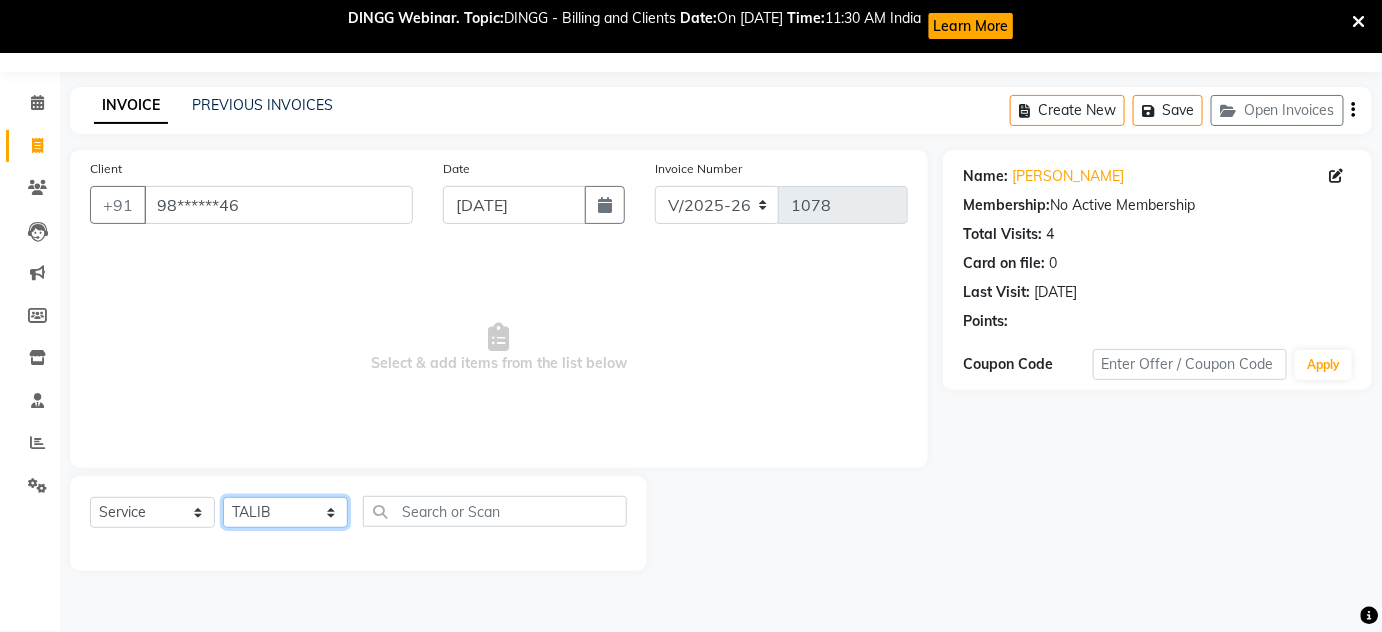 click on "Select Stylist [PERSON_NAME] [PERSON_NAME] [PERSON_NAME] MAMTA POOJA [PERSON_NAME][DATE] [PERSON_NAME] [PERSON_NAME] [PERSON_NAME]" 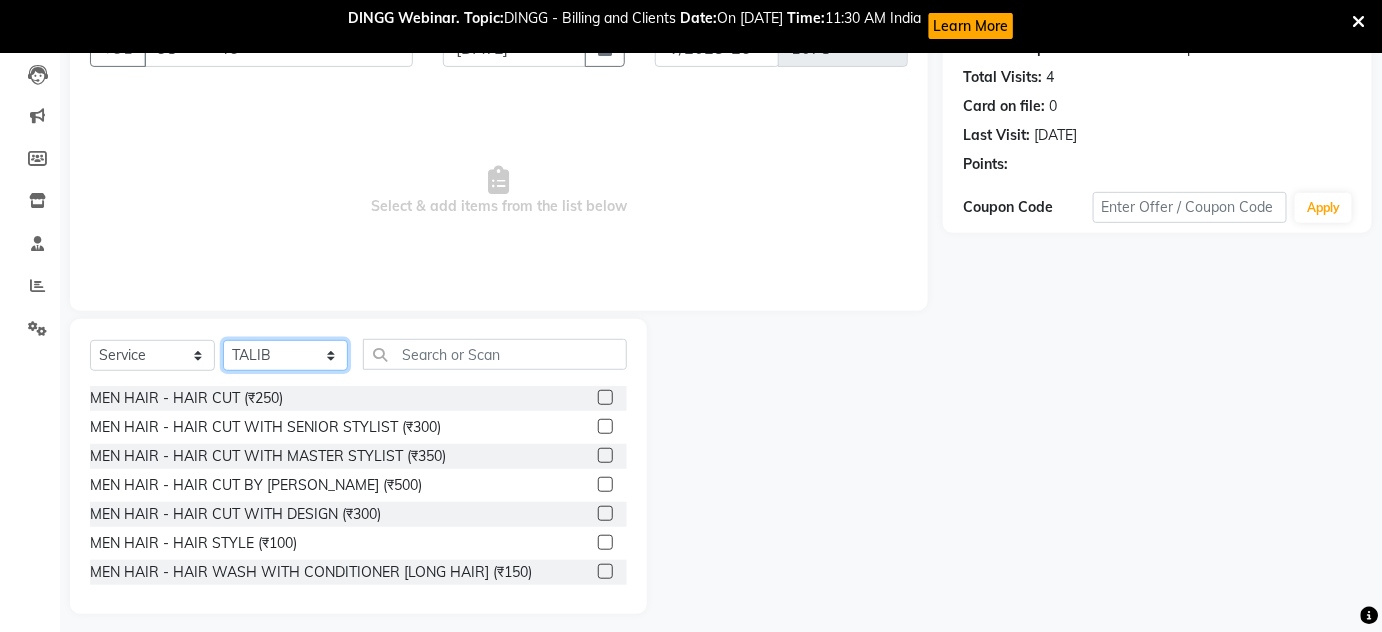 scroll, scrollTop: 221, scrollLeft: 0, axis: vertical 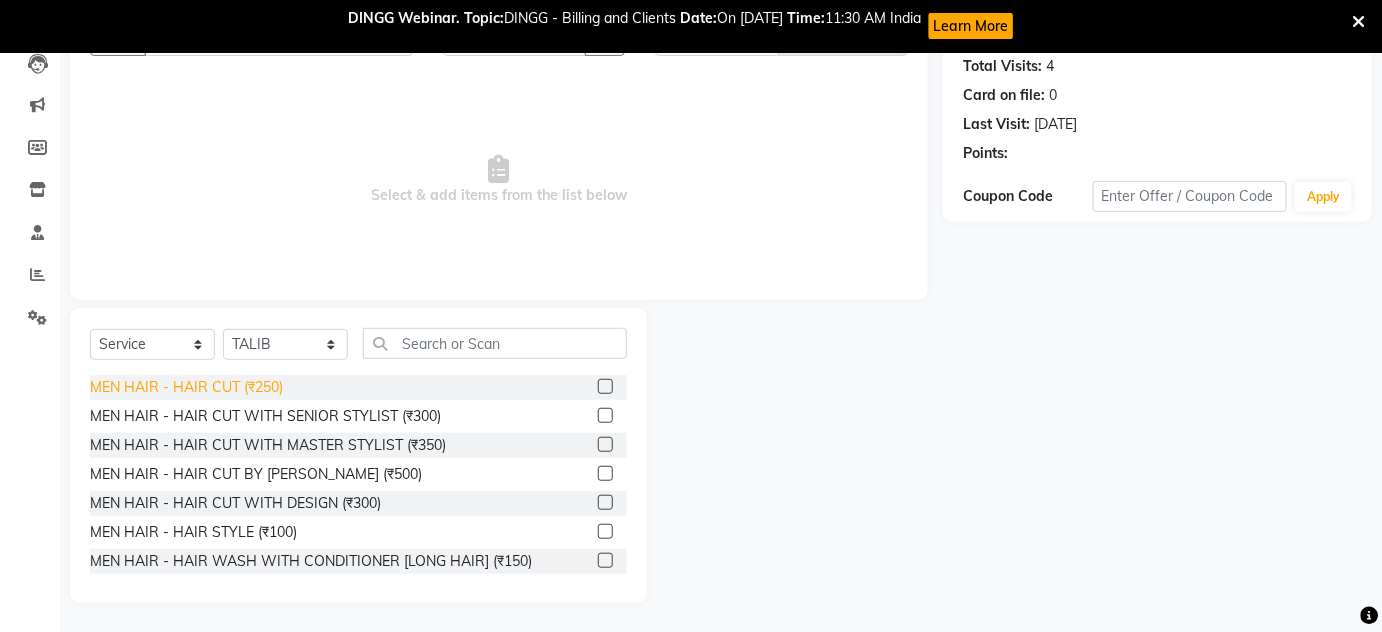 click on "MEN HAIR - HAIR CUT (₹250)" 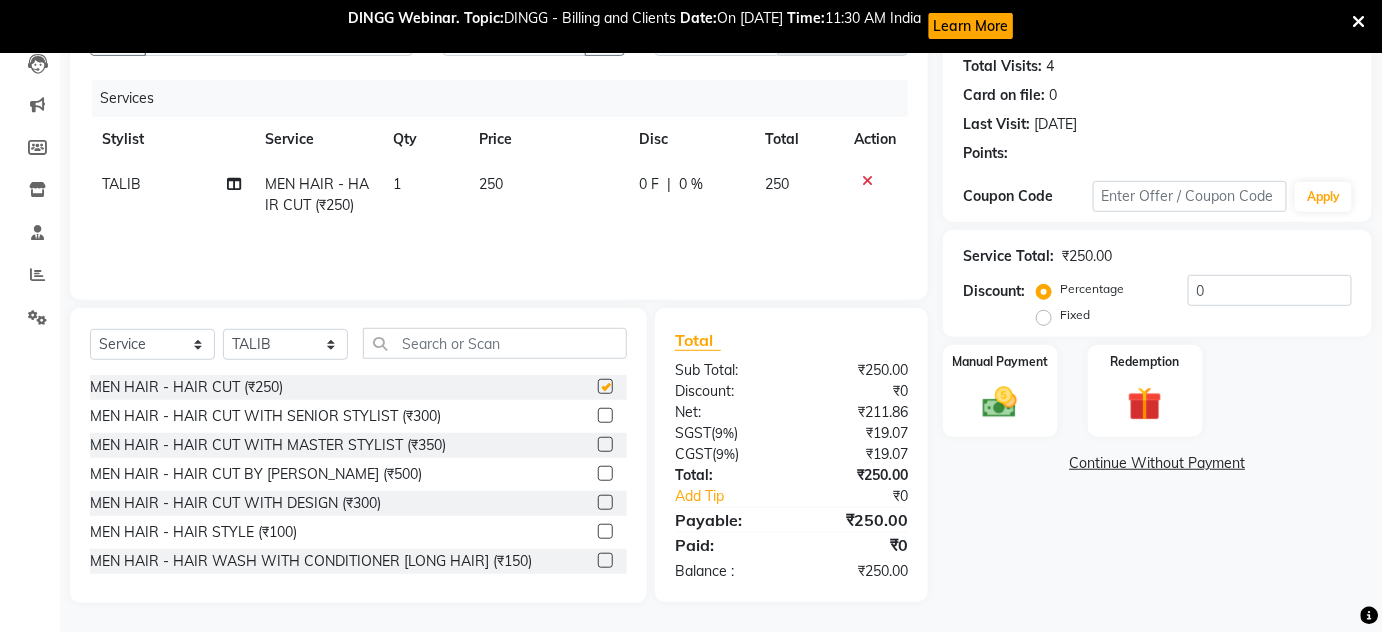 checkbox on "false" 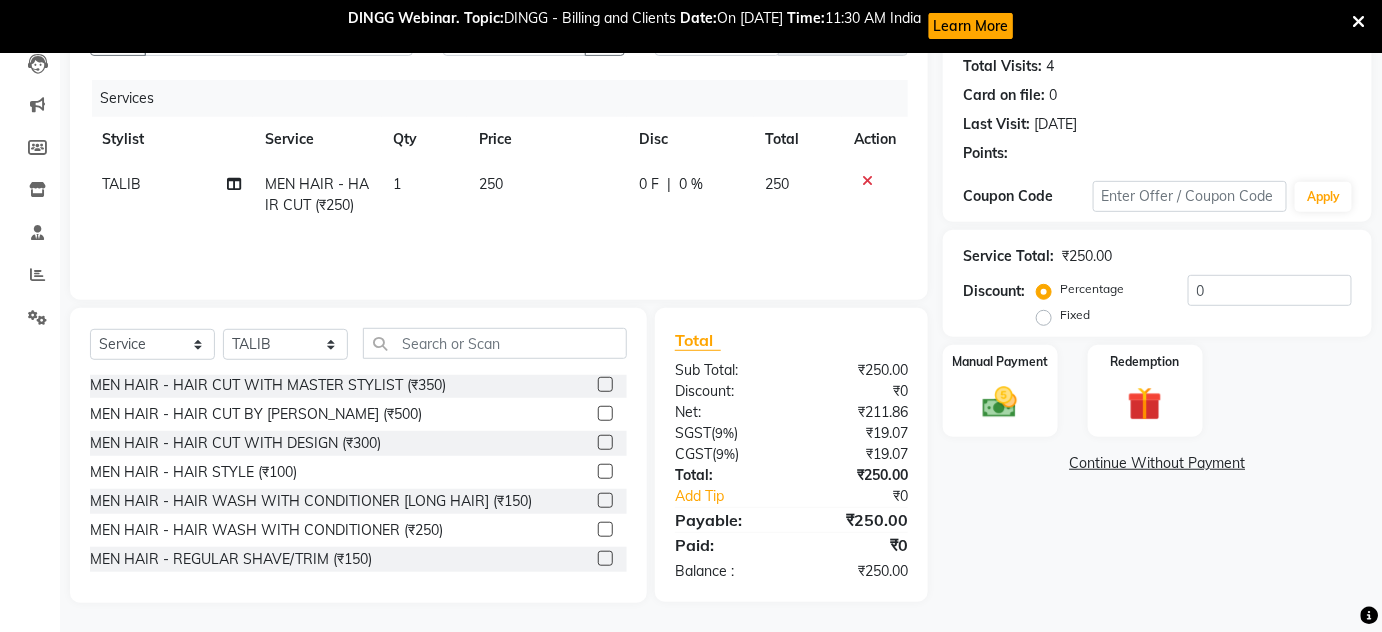 scroll, scrollTop: 90, scrollLeft: 0, axis: vertical 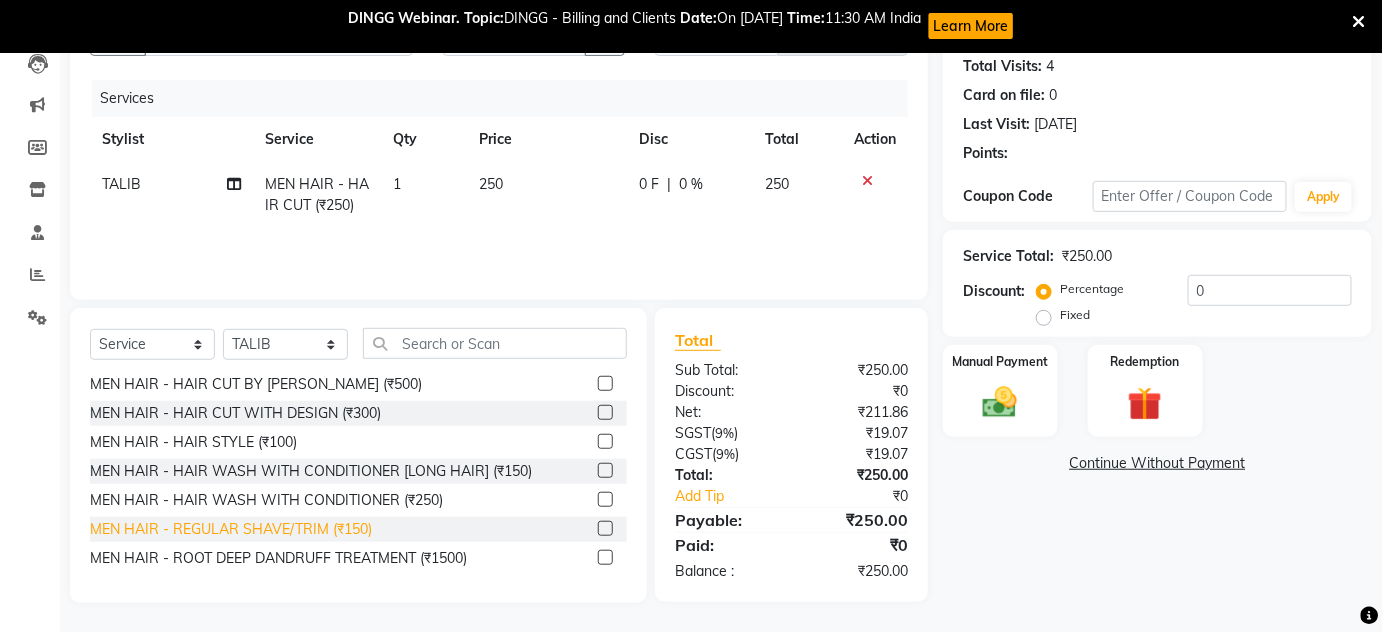 click on "MEN HAIR - REGULAR SHAVE/TRIM (₹150)" 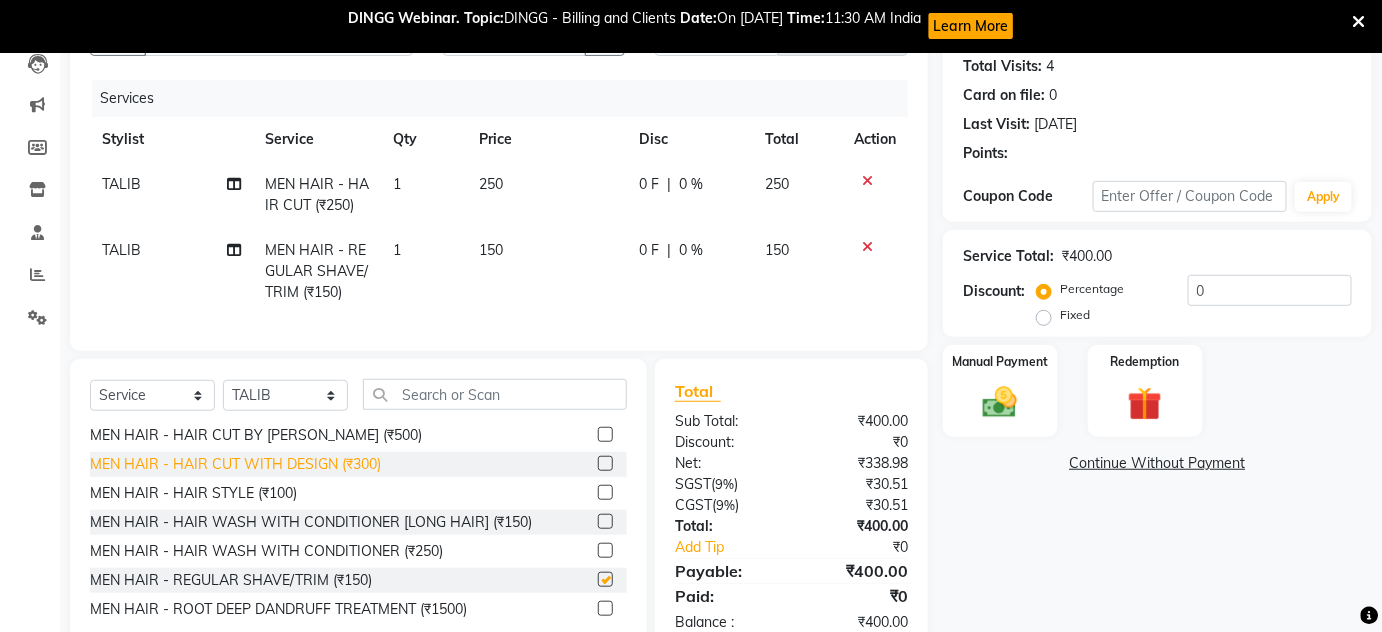 checkbox on "false" 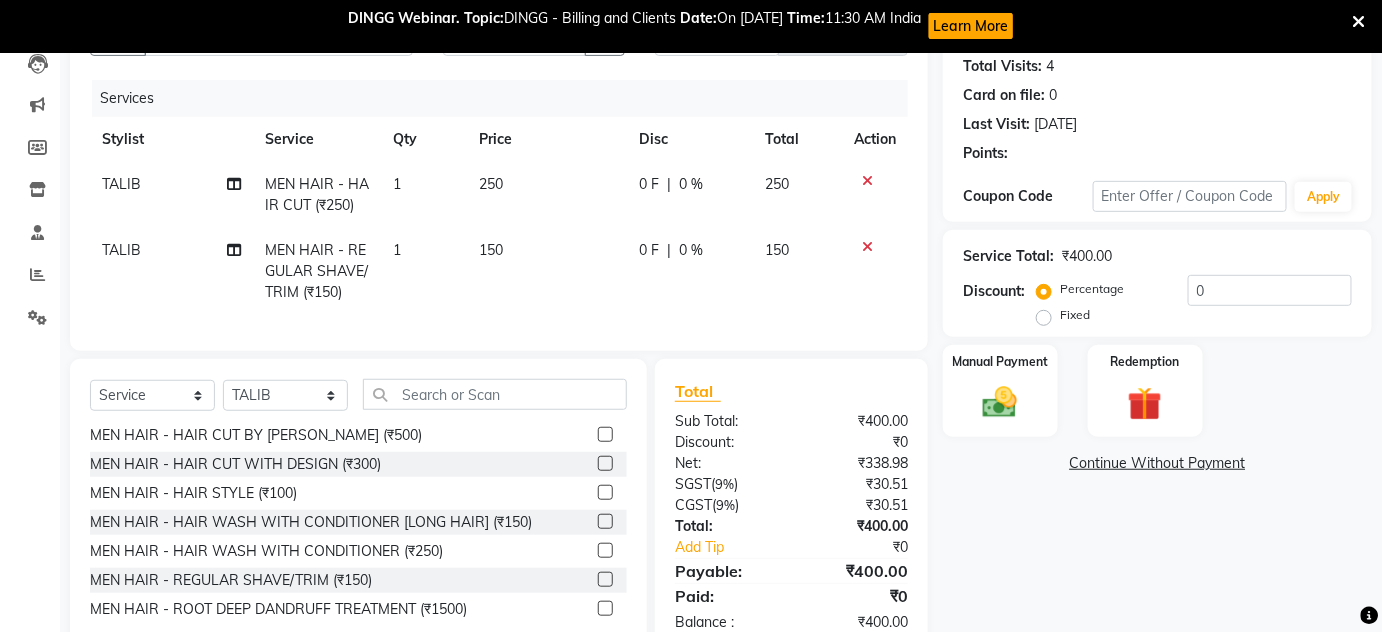 scroll, scrollTop: 0, scrollLeft: 0, axis: both 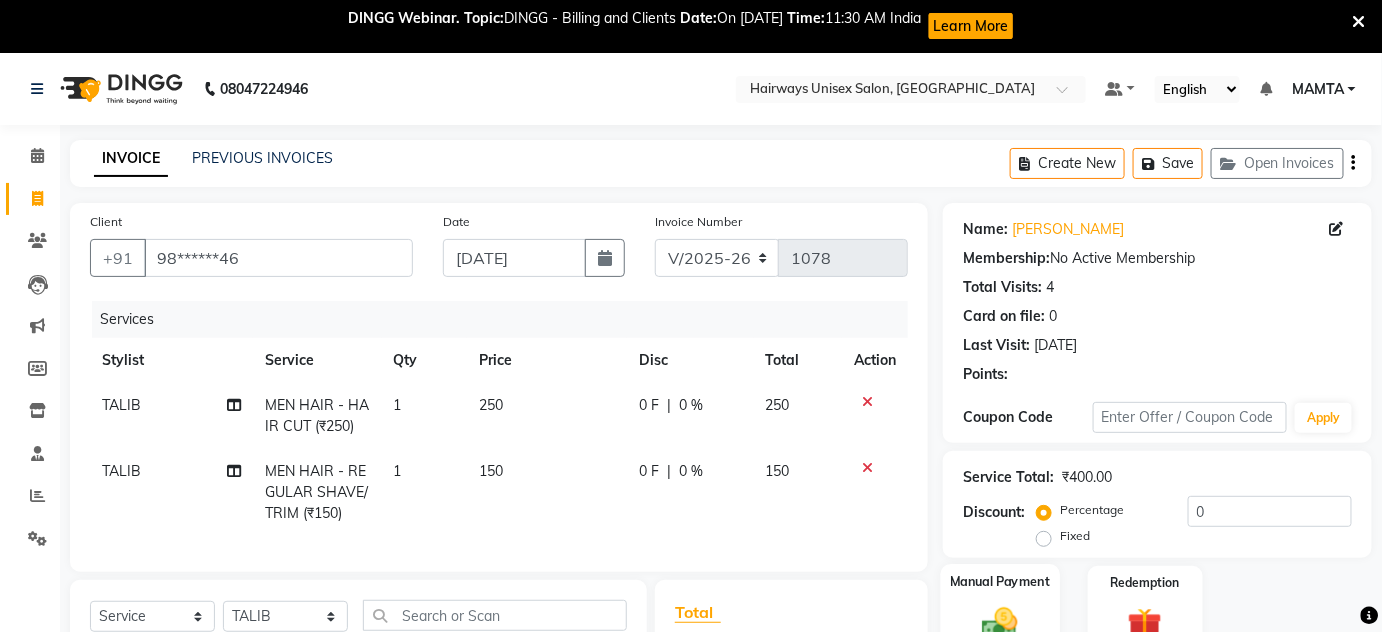 click on "Manual Payment" 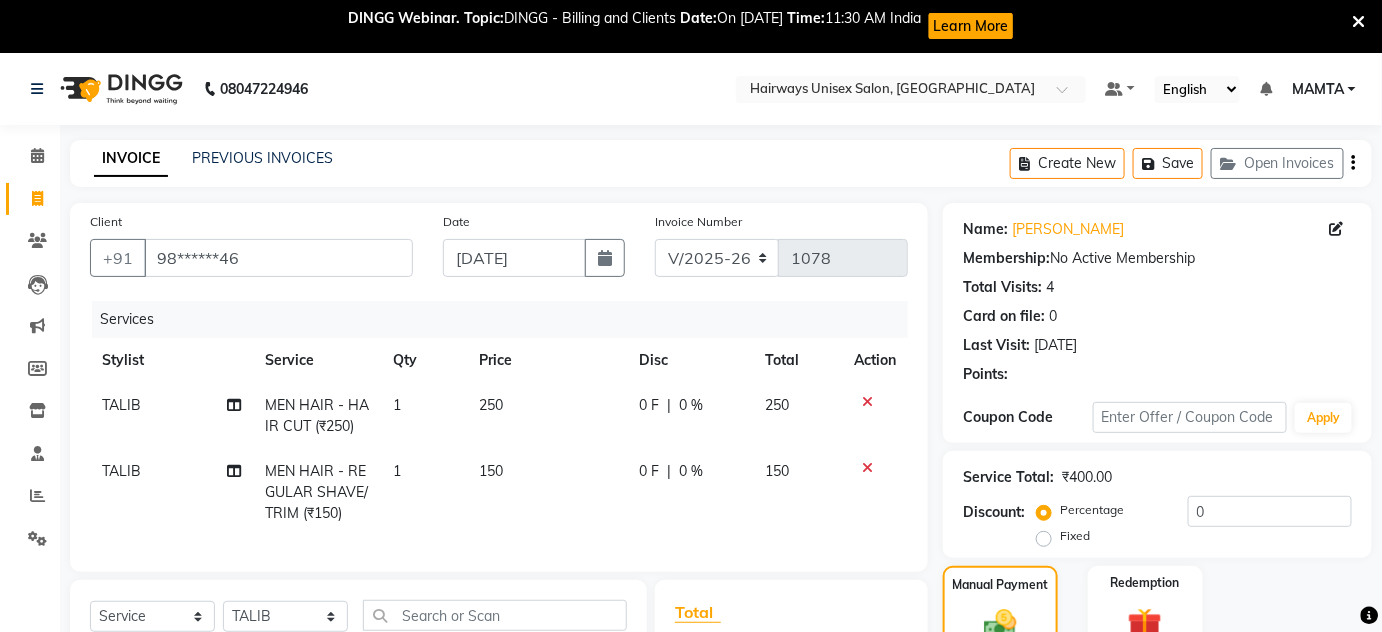 scroll, scrollTop: 286, scrollLeft: 0, axis: vertical 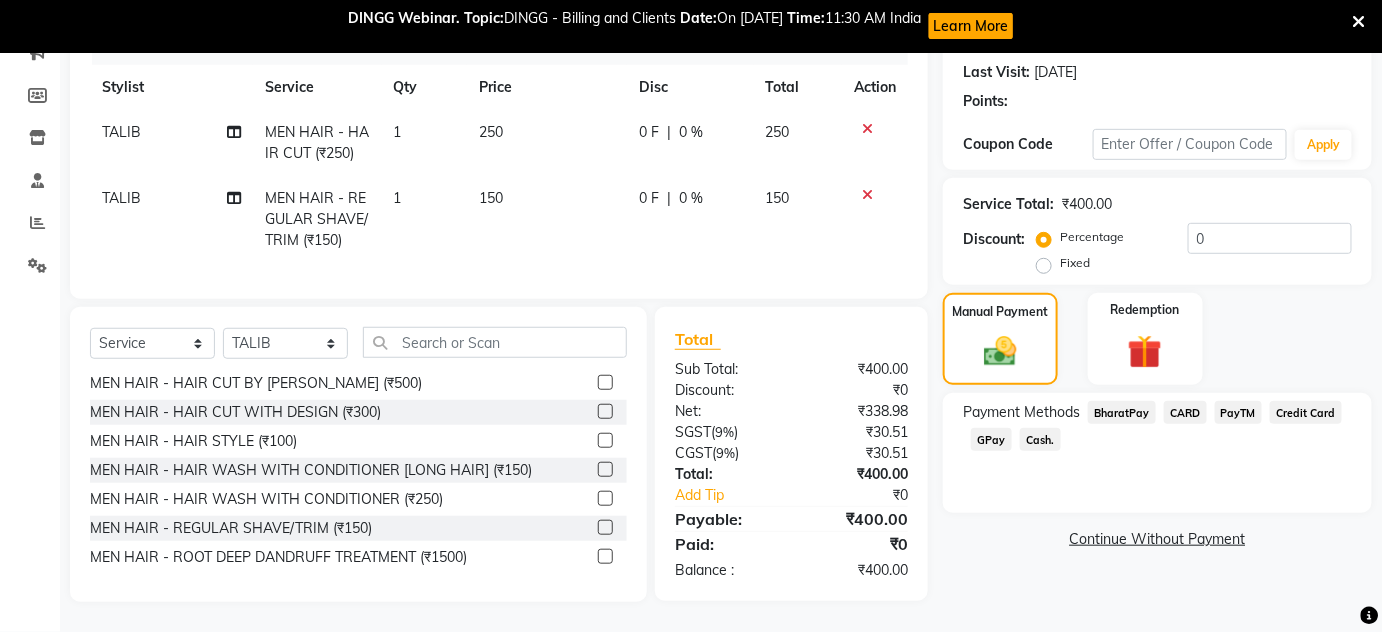click on "GPay" 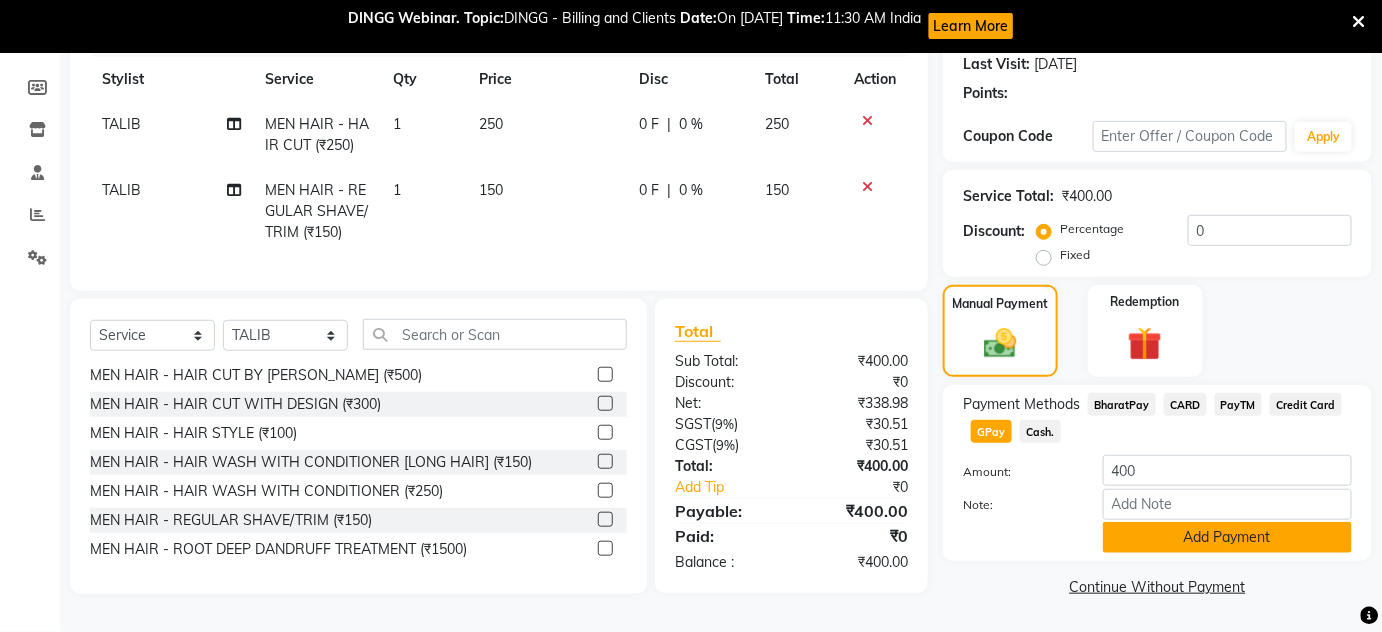click on "Add Payment" 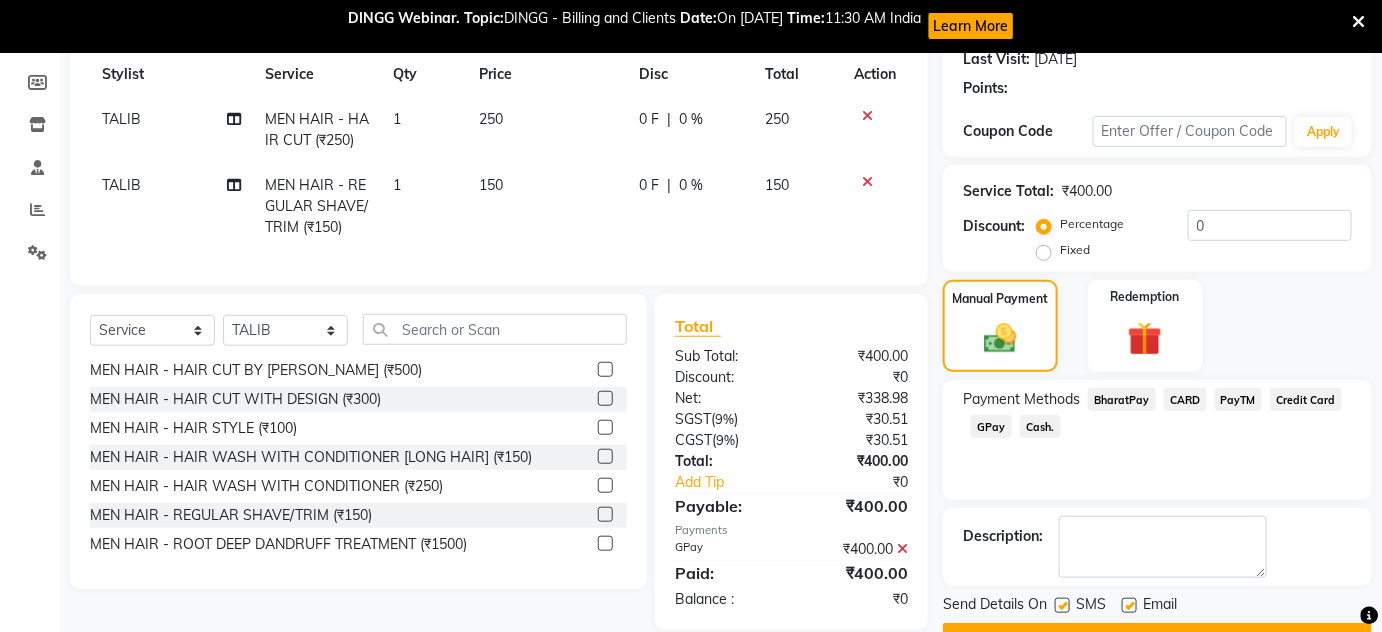 click on "Checkout" 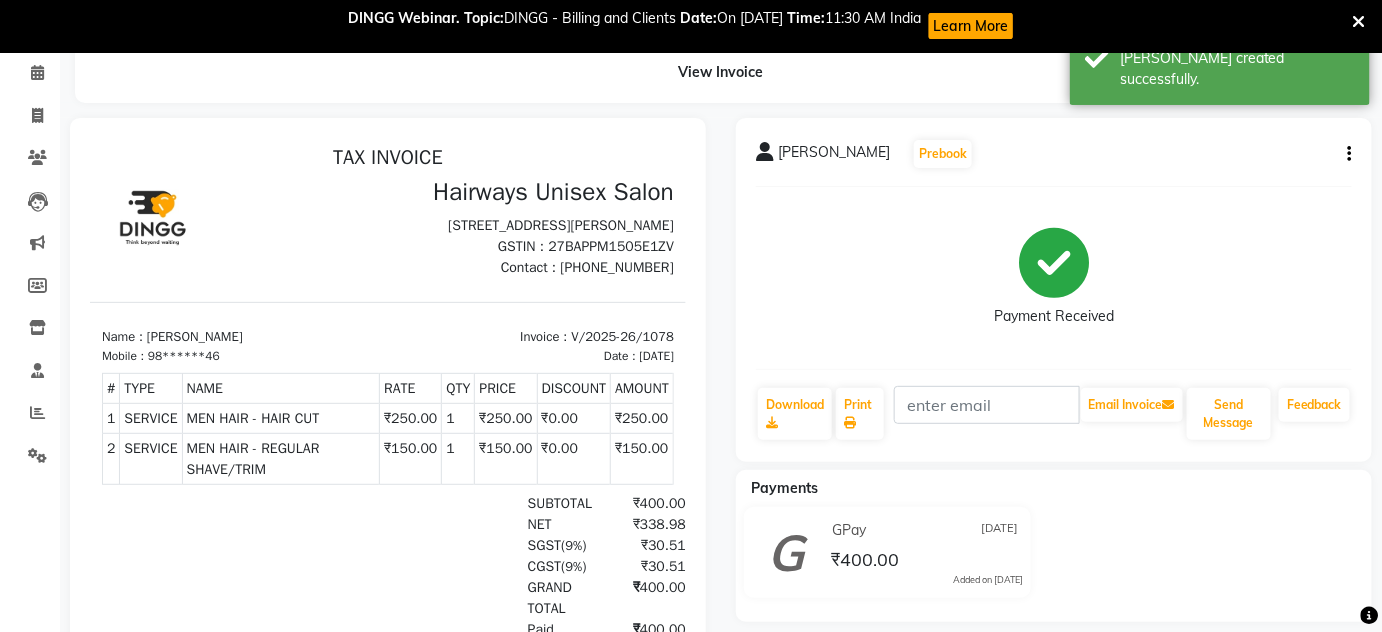 scroll, scrollTop: 80, scrollLeft: 0, axis: vertical 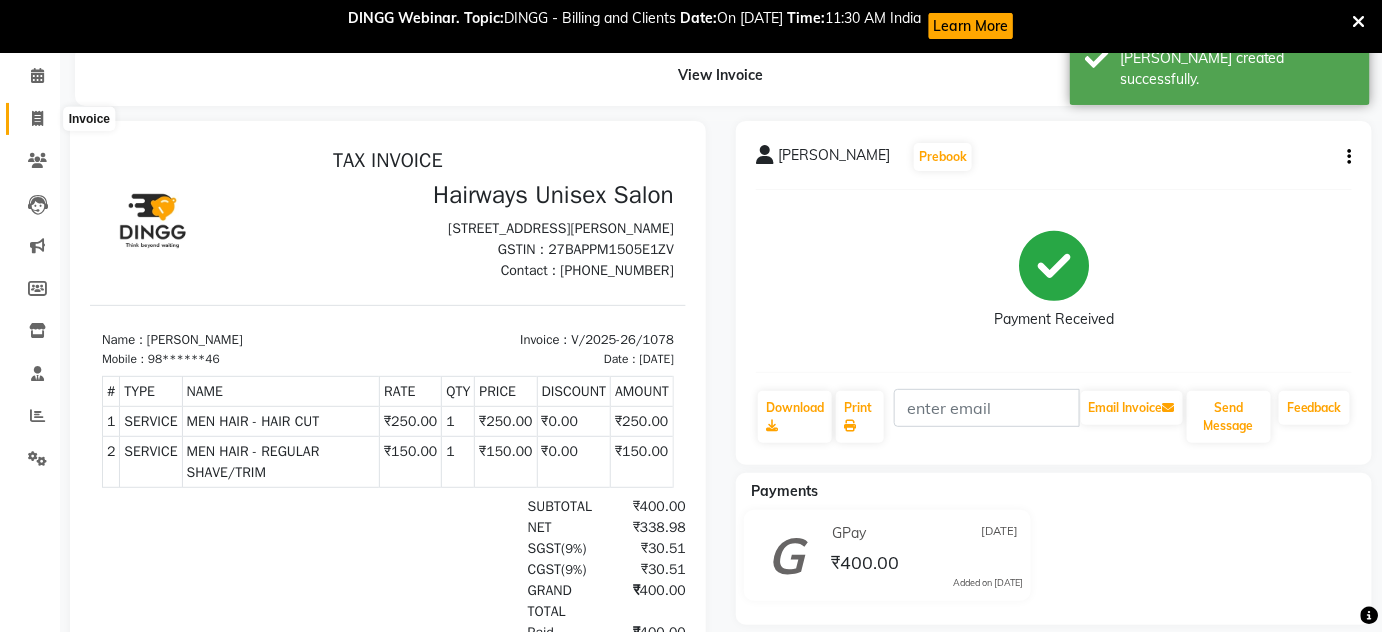 drag, startPoint x: 47, startPoint y: 118, endPoint x: 80, endPoint y: 130, distance: 35.1141 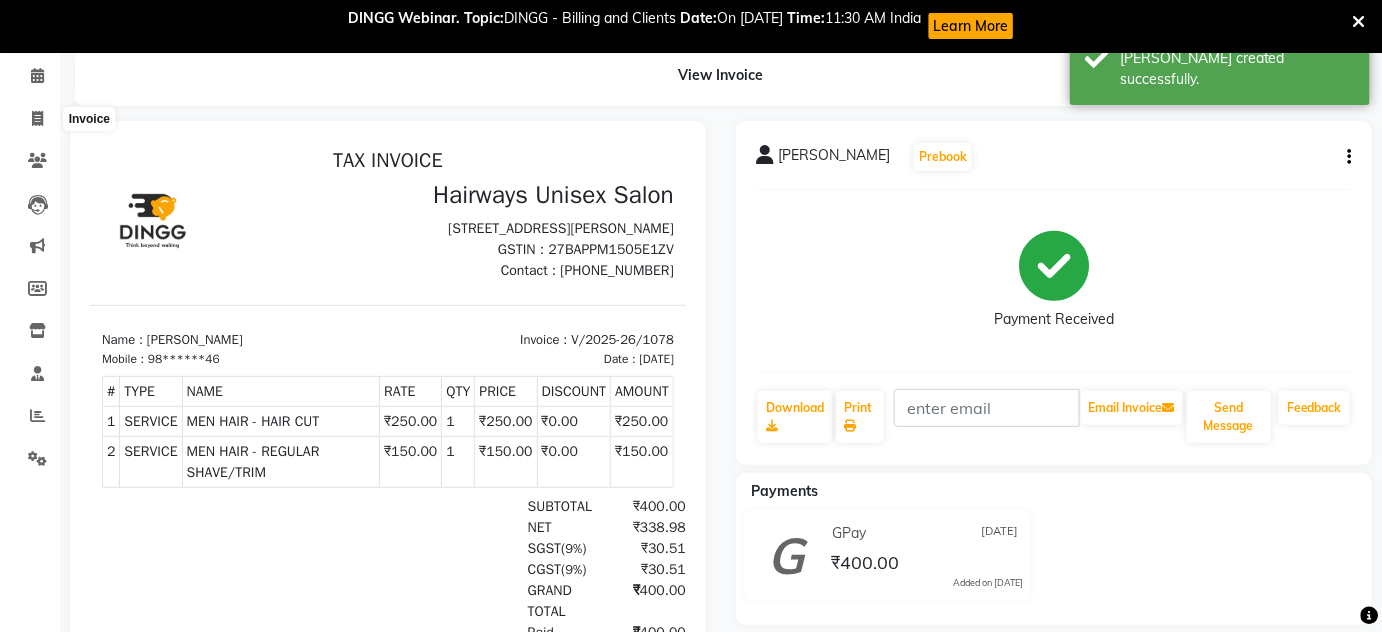 scroll, scrollTop: 53, scrollLeft: 0, axis: vertical 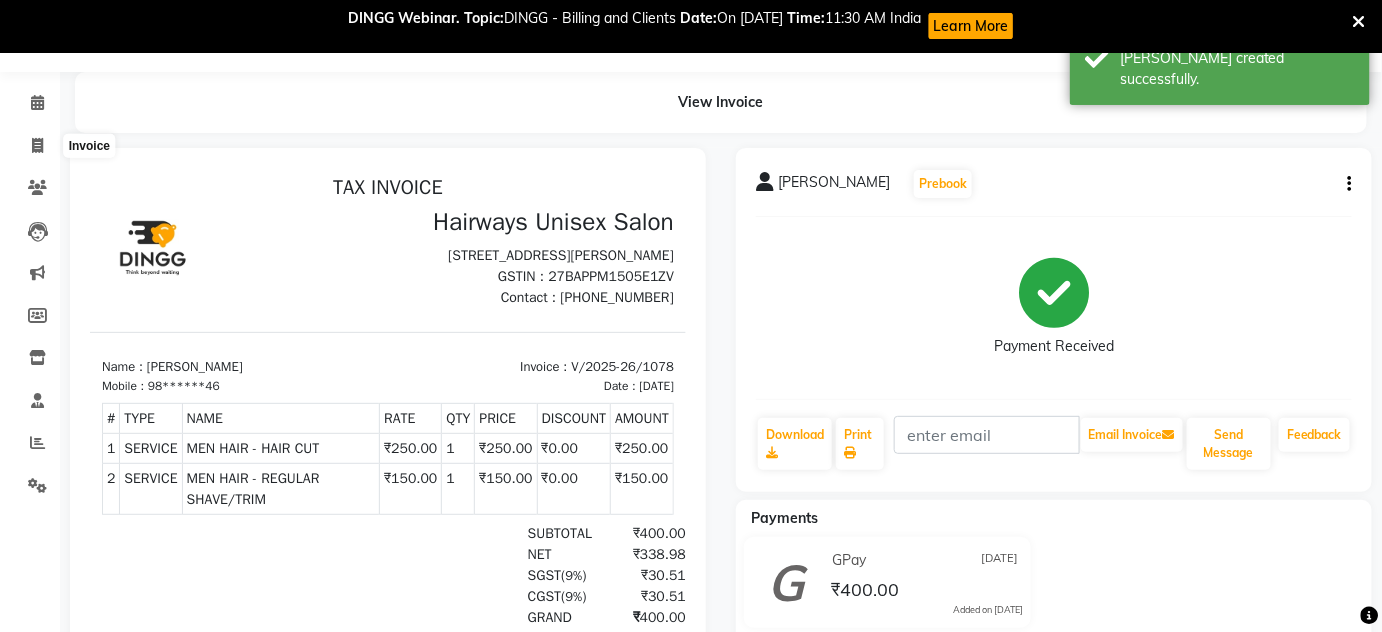 select on "8320" 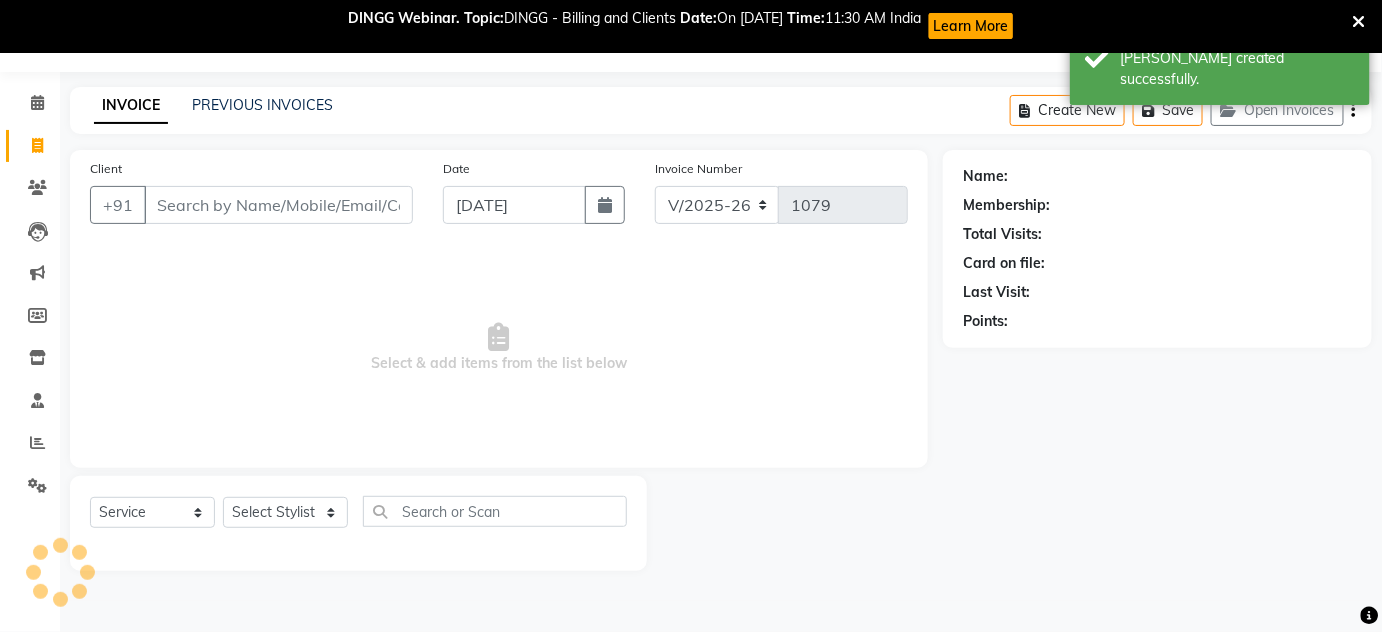 click on "Client" at bounding box center [278, 205] 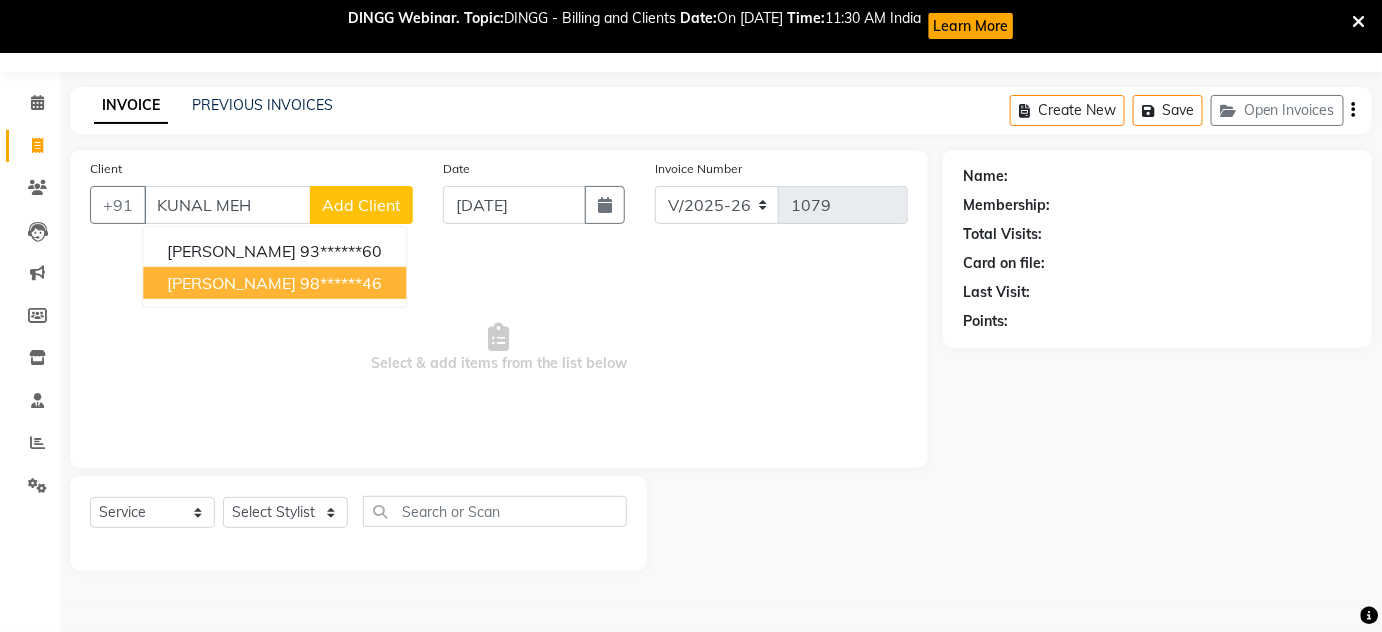 click on "[PERSON_NAME]  98******46" at bounding box center (274, 283) 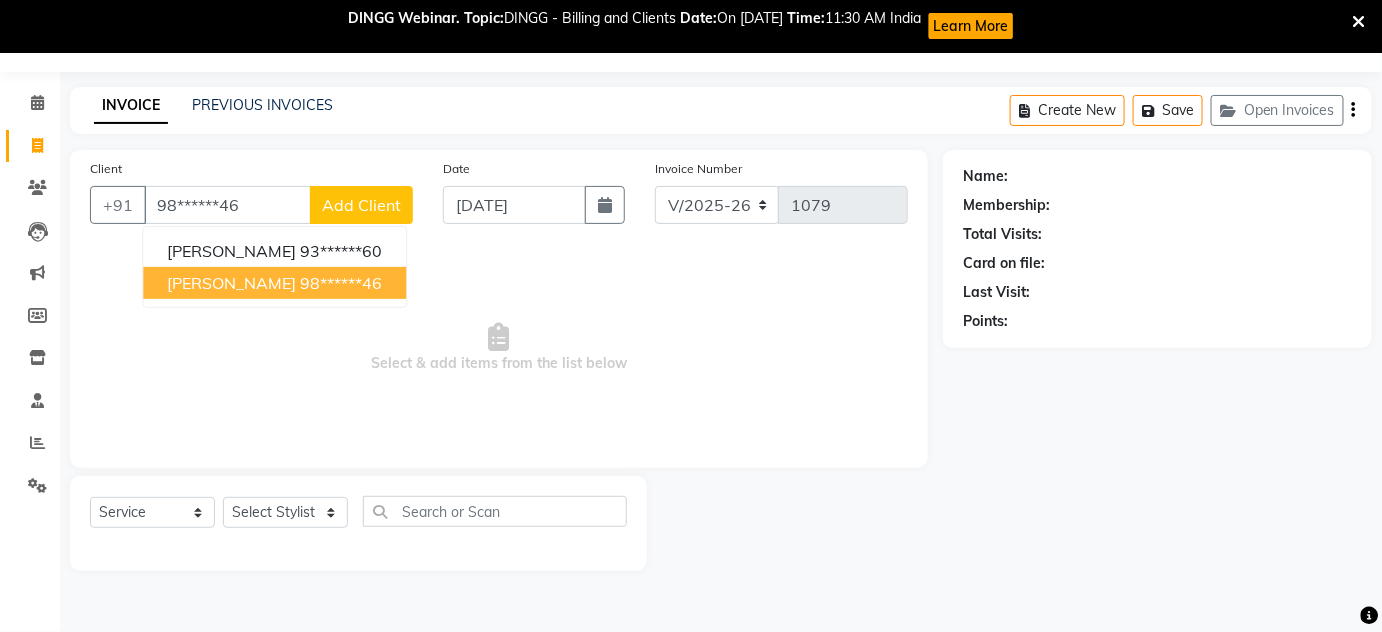 type on "98******46" 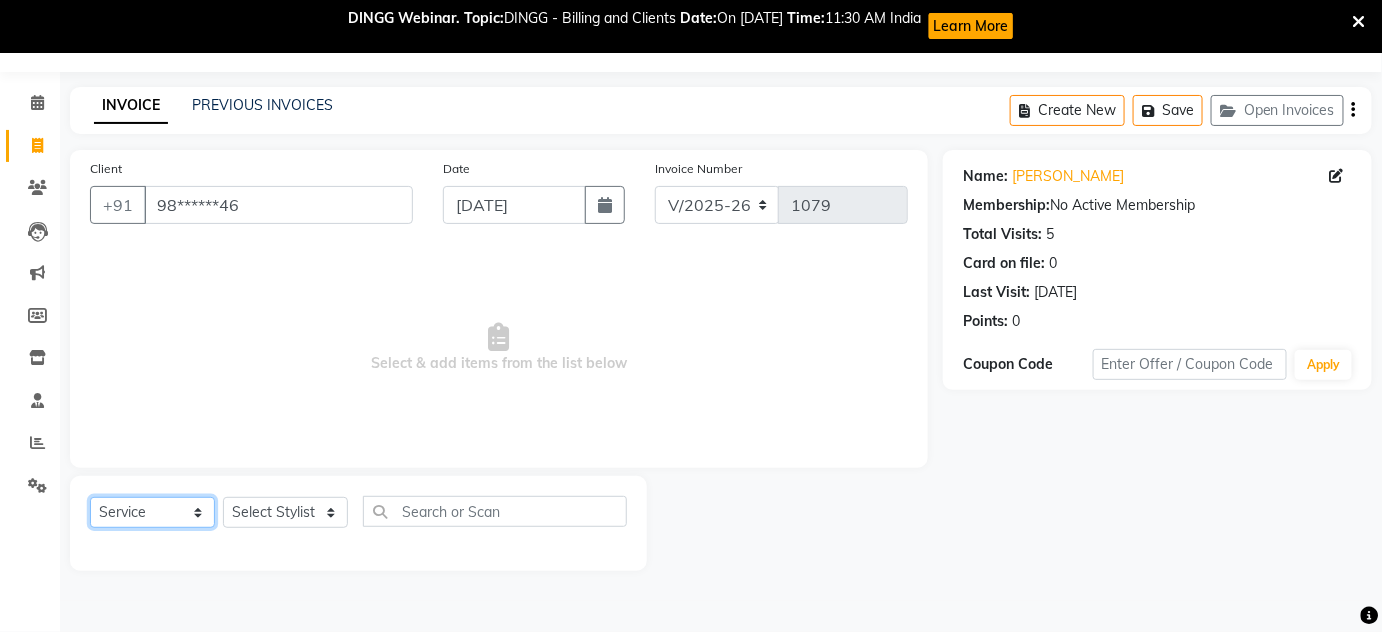 click on "Select  Service  Product  Membership  Package Voucher Prepaid Gift Card" 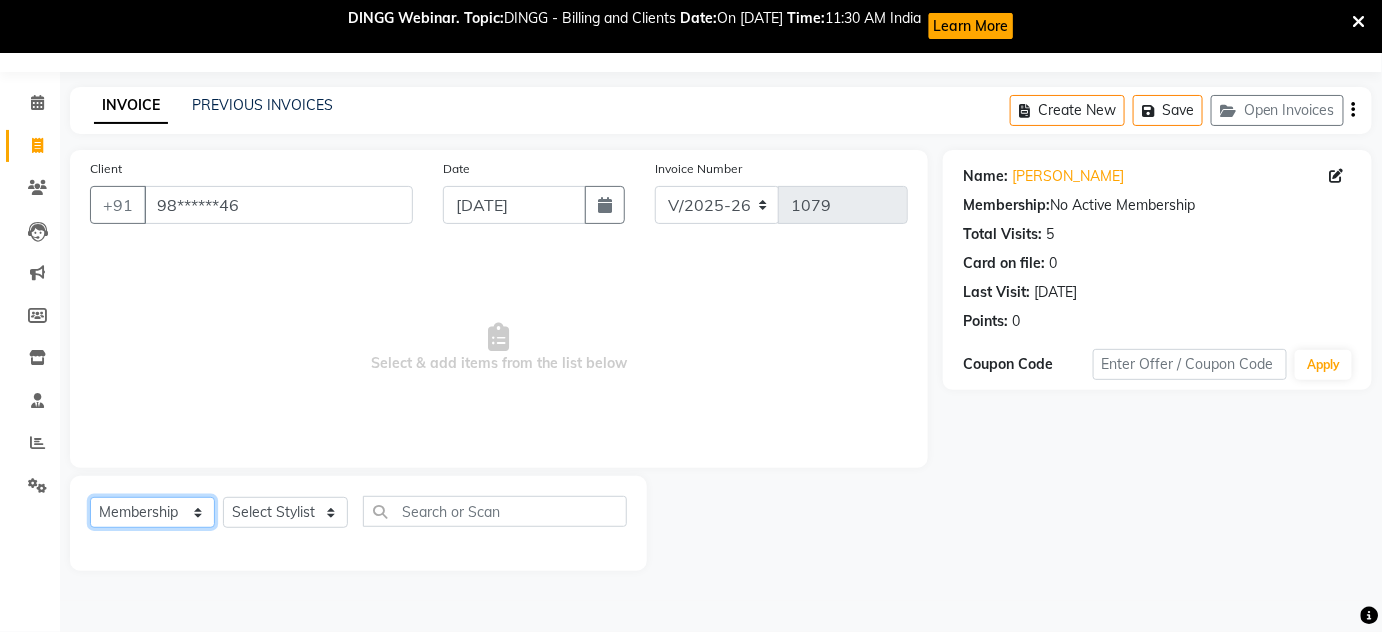 click on "Select  Service  Product  Membership  Package Voucher Prepaid Gift Card" 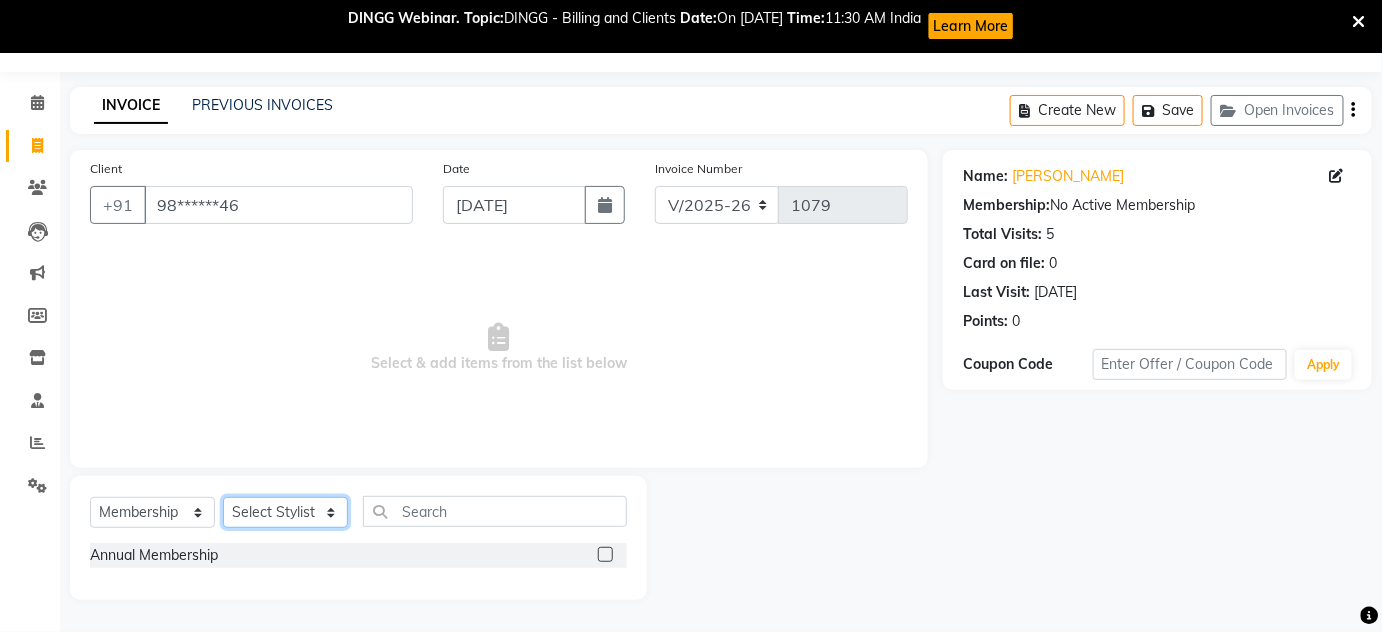 click on "Select Stylist [PERSON_NAME] [PERSON_NAME] [PERSON_NAME] MAMTA POOJA [PERSON_NAME][DATE] [PERSON_NAME] [PERSON_NAME] [PERSON_NAME]" 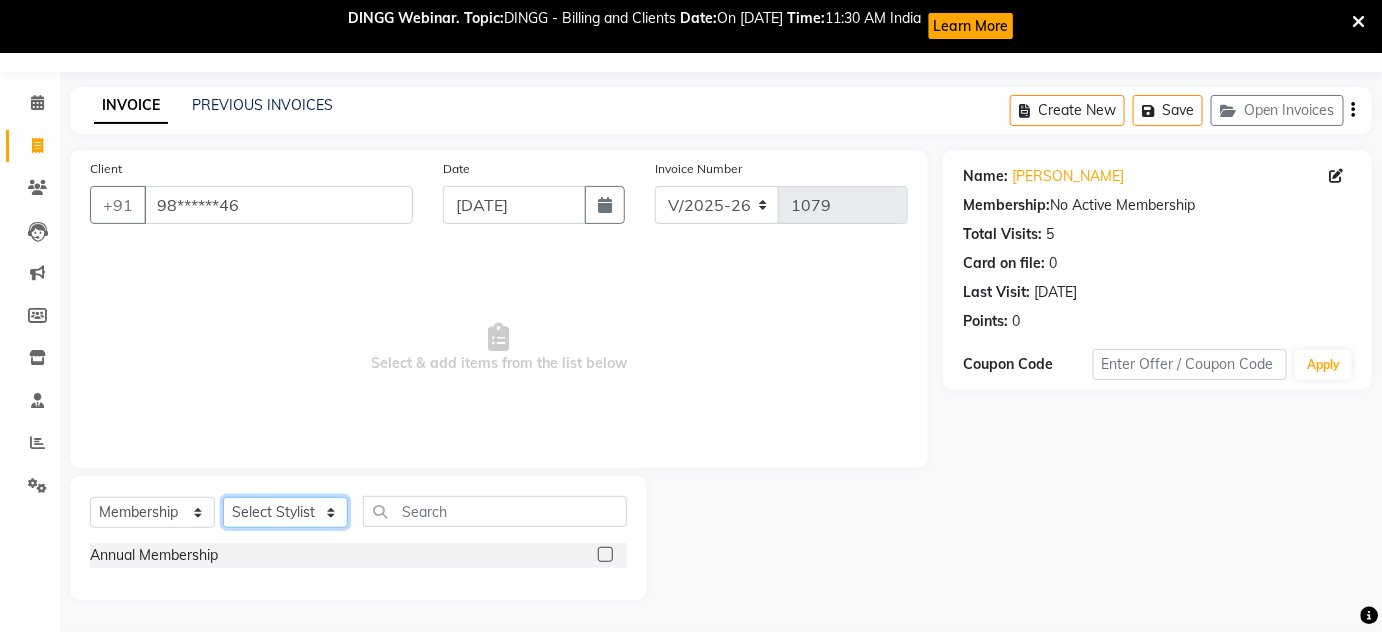 select on "80493" 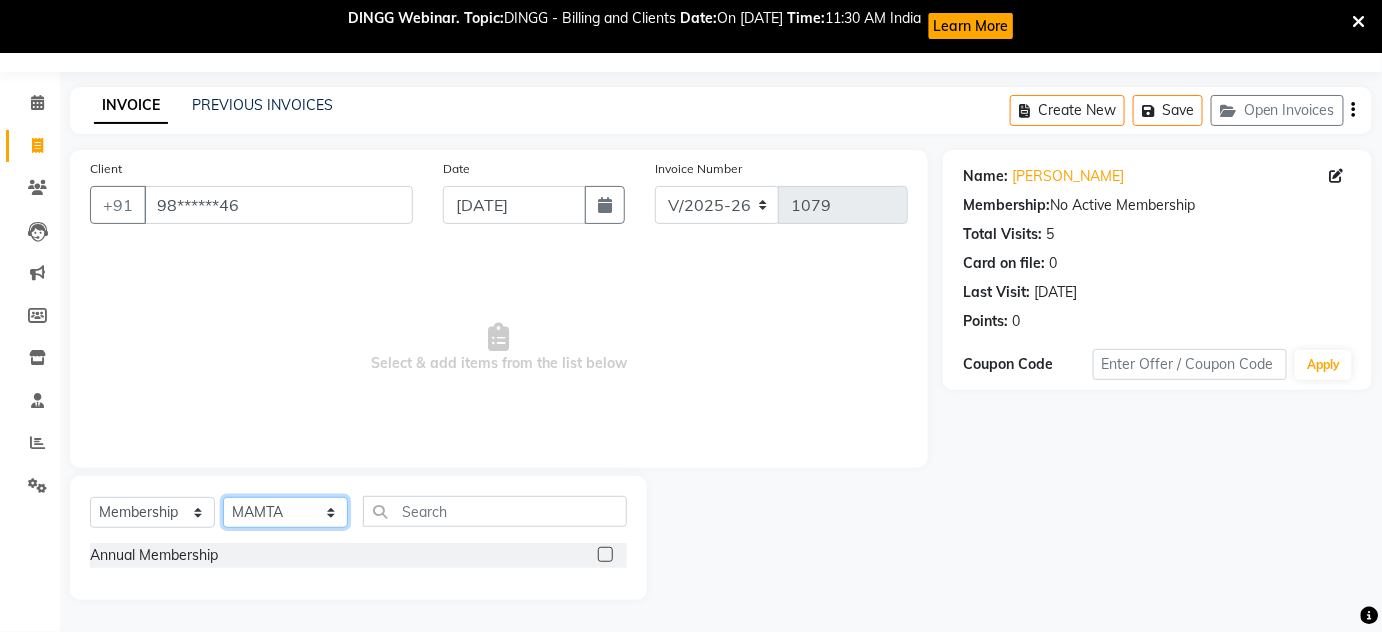 click on "Select Stylist [PERSON_NAME] [PERSON_NAME] [PERSON_NAME] MAMTA POOJA [PERSON_NAME][DATE] [PERSON_NAME] [PERSON_NAME] [PERSON_NAME]" 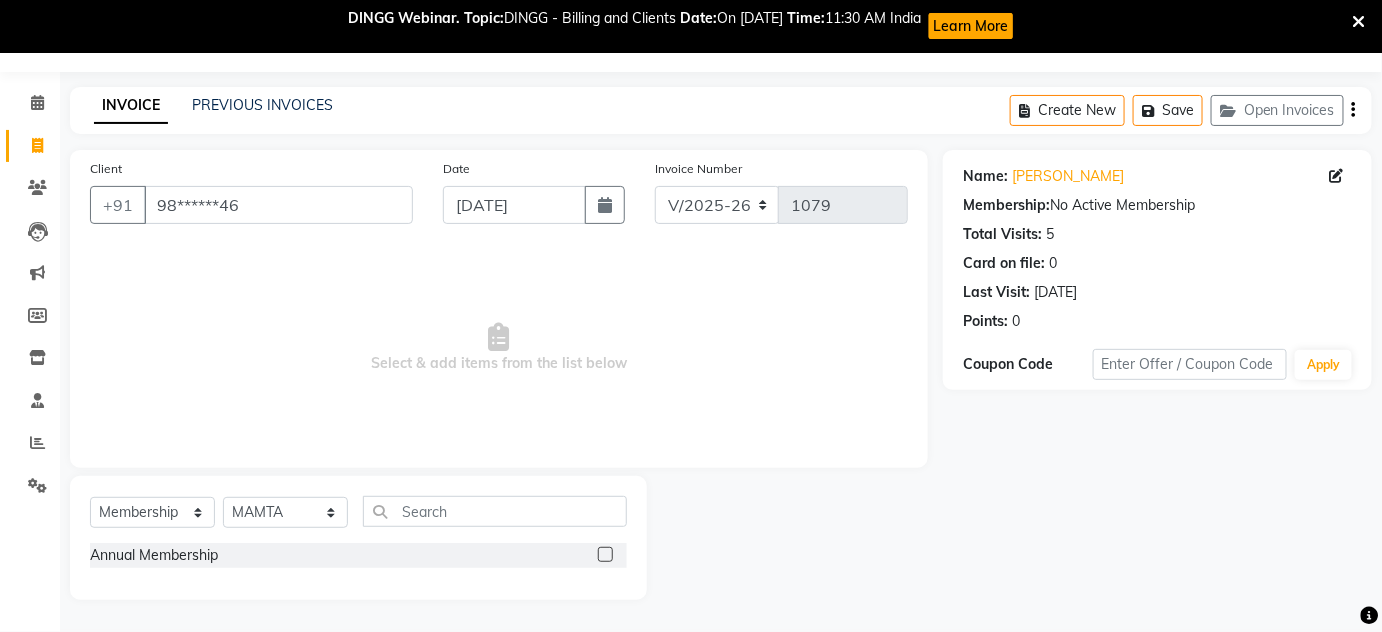 click 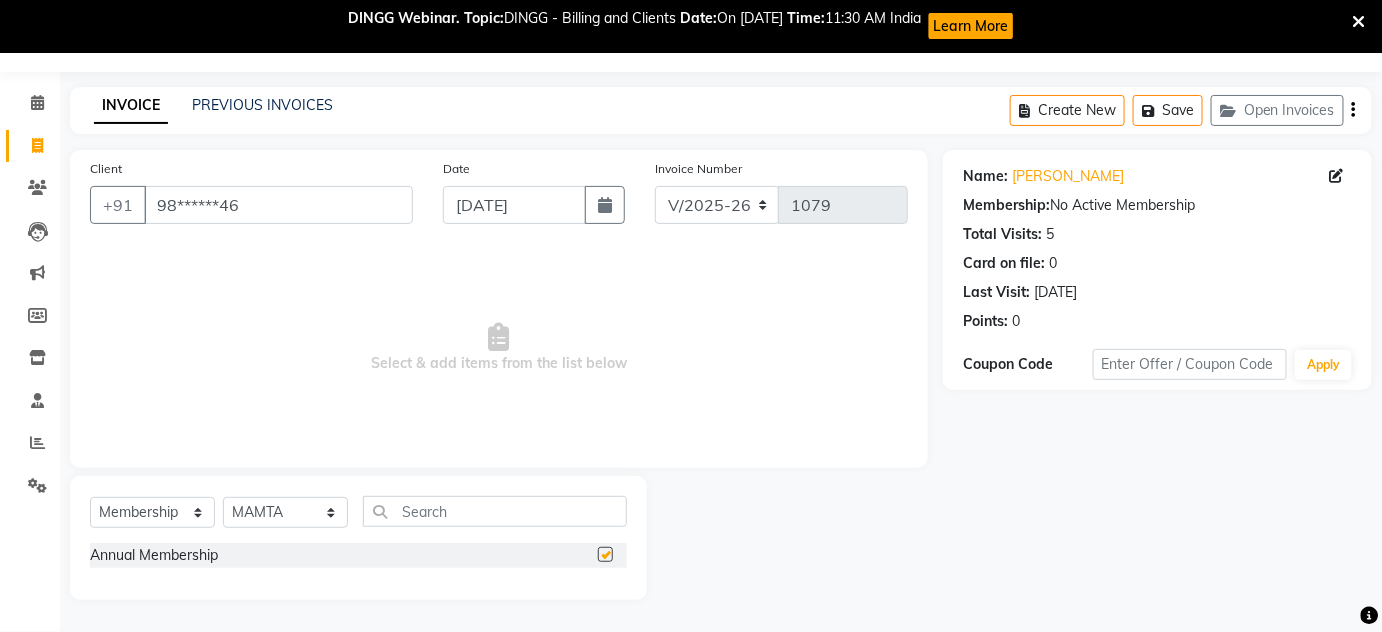 select on "select" 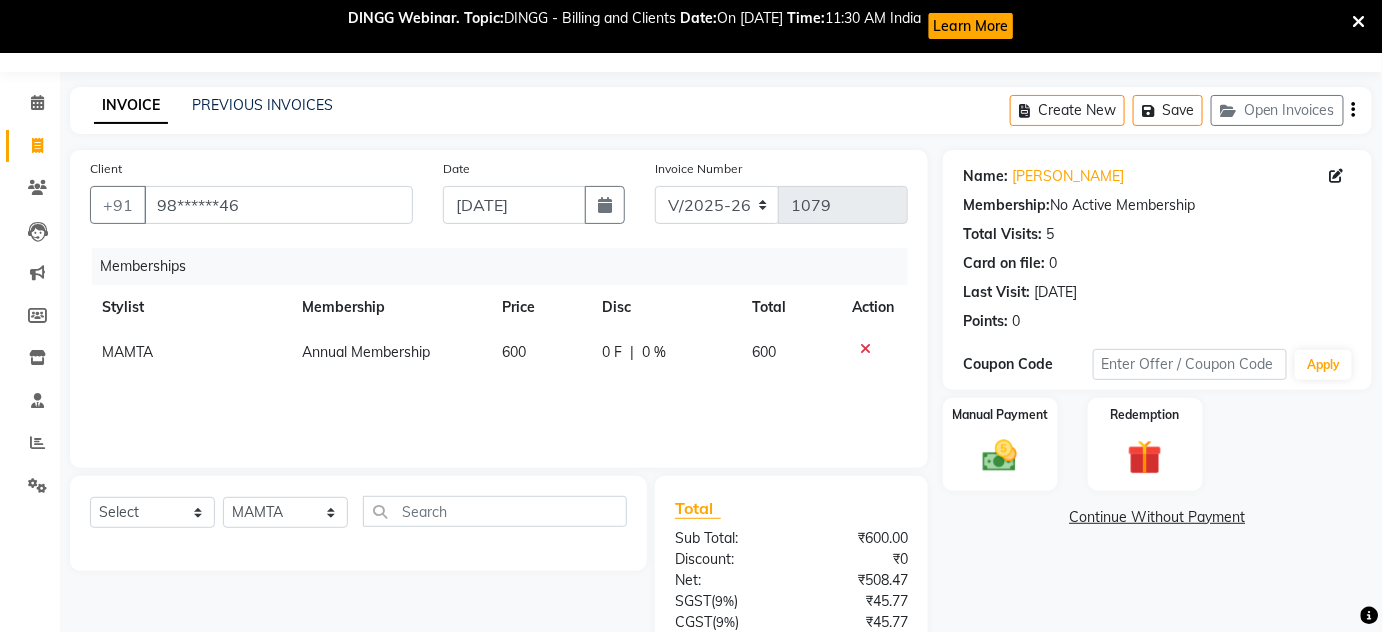 scroll, scrollTop: 0, scrollLeft: 0, axis: both 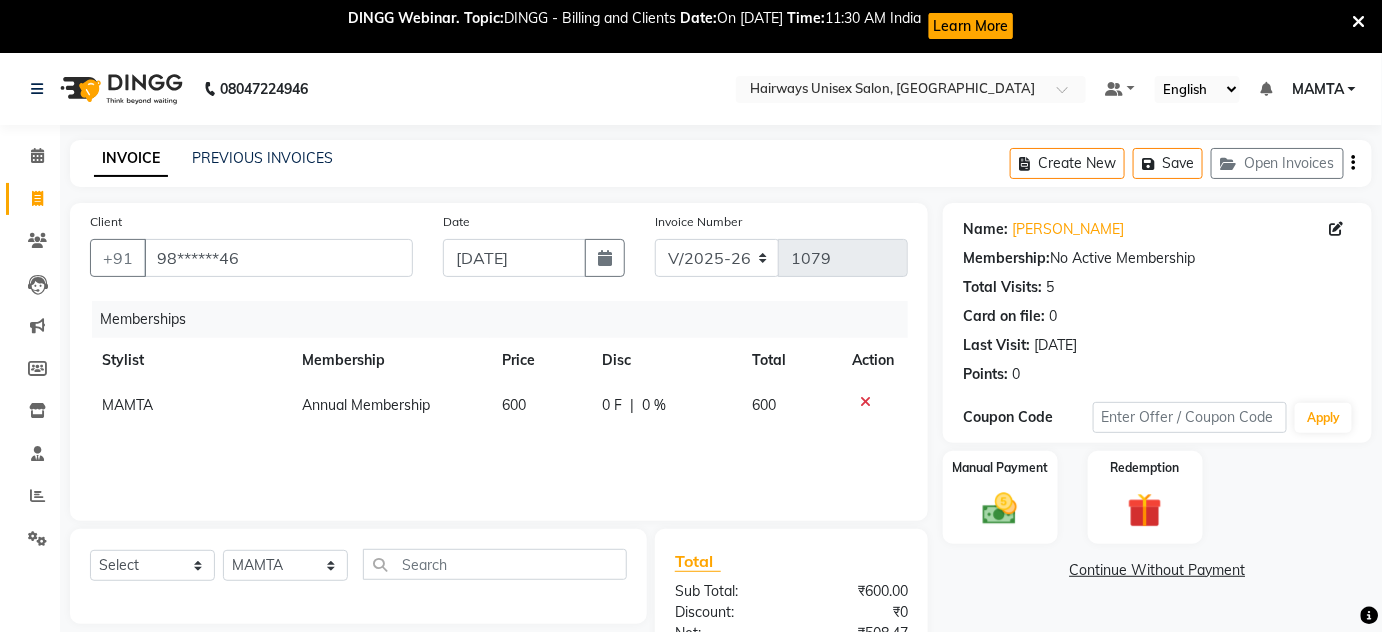 click 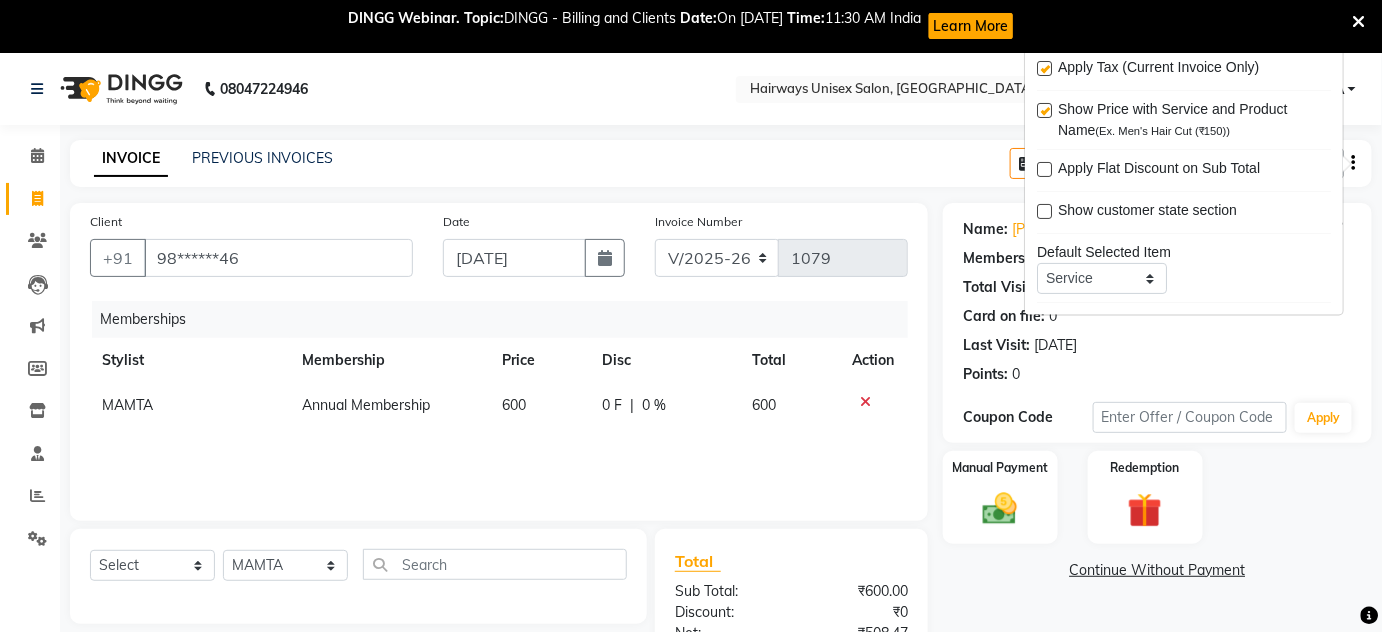 click at bounding box center [1044, 68] 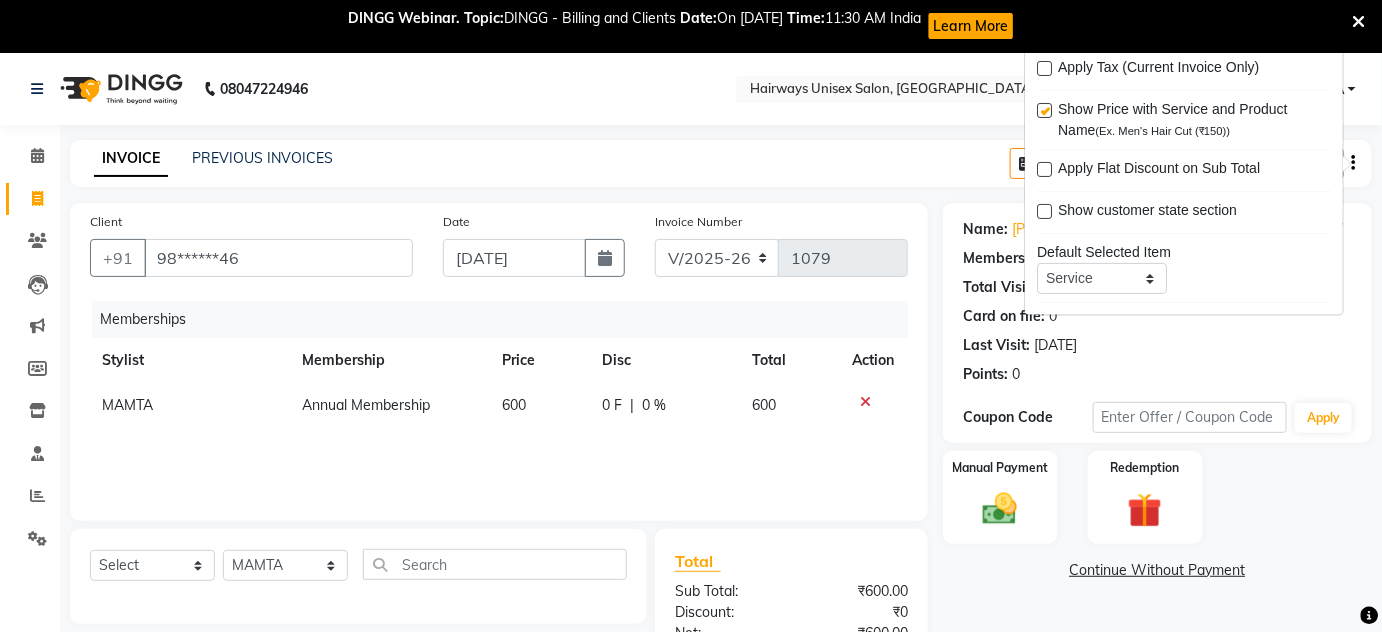 click on "08047224946 Select Location × Hairways Unisex Salon, Goregaon  Default Panel My Panel English ENGLISH Español العربية मराठी हिंदी ગુજરાતી தமிழ் 中文 Notifications nothing to show MAMTA Manage Profile Change Password Sign out  Version:3.15.3" 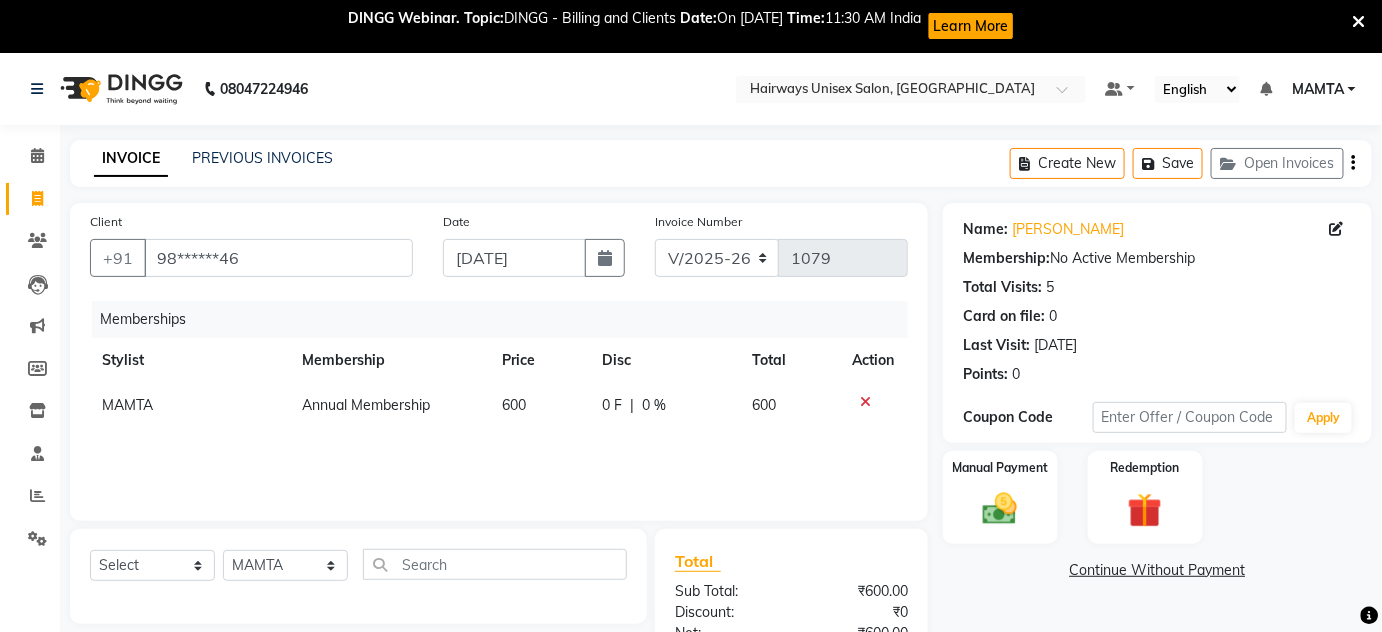 scroll, scrollTop: 157, scrollLeft: 0, axis: vertical 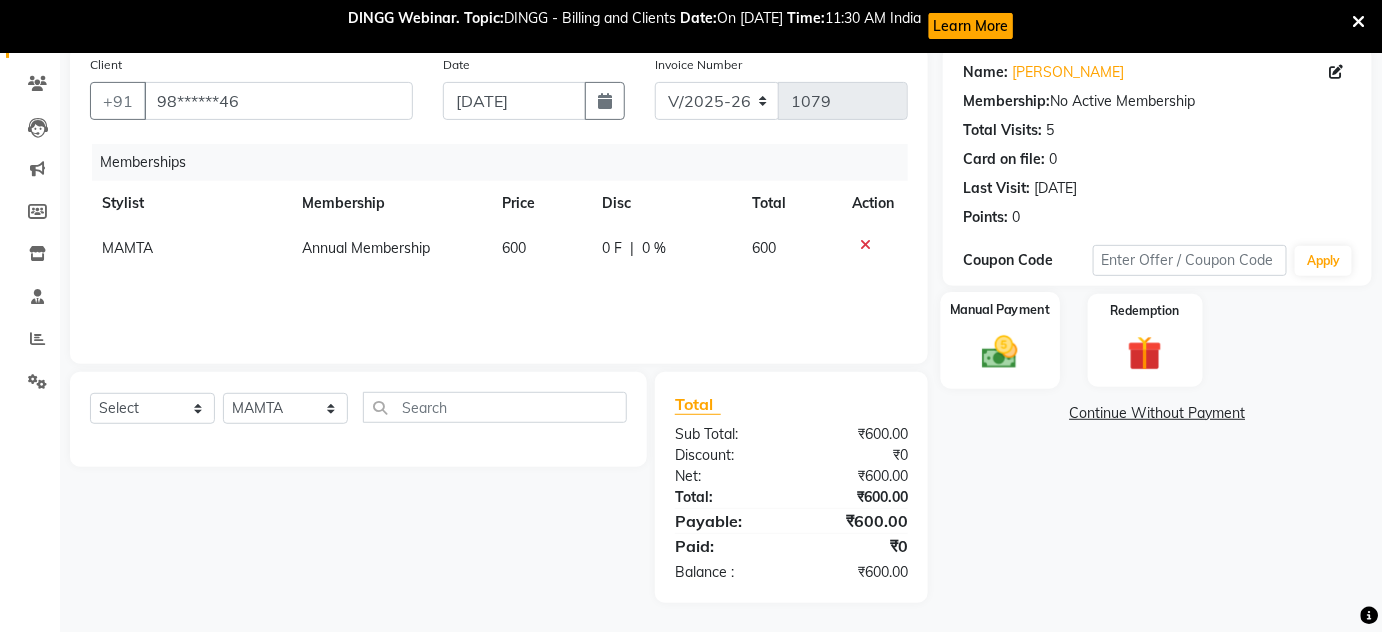 click on "Manual Payment" 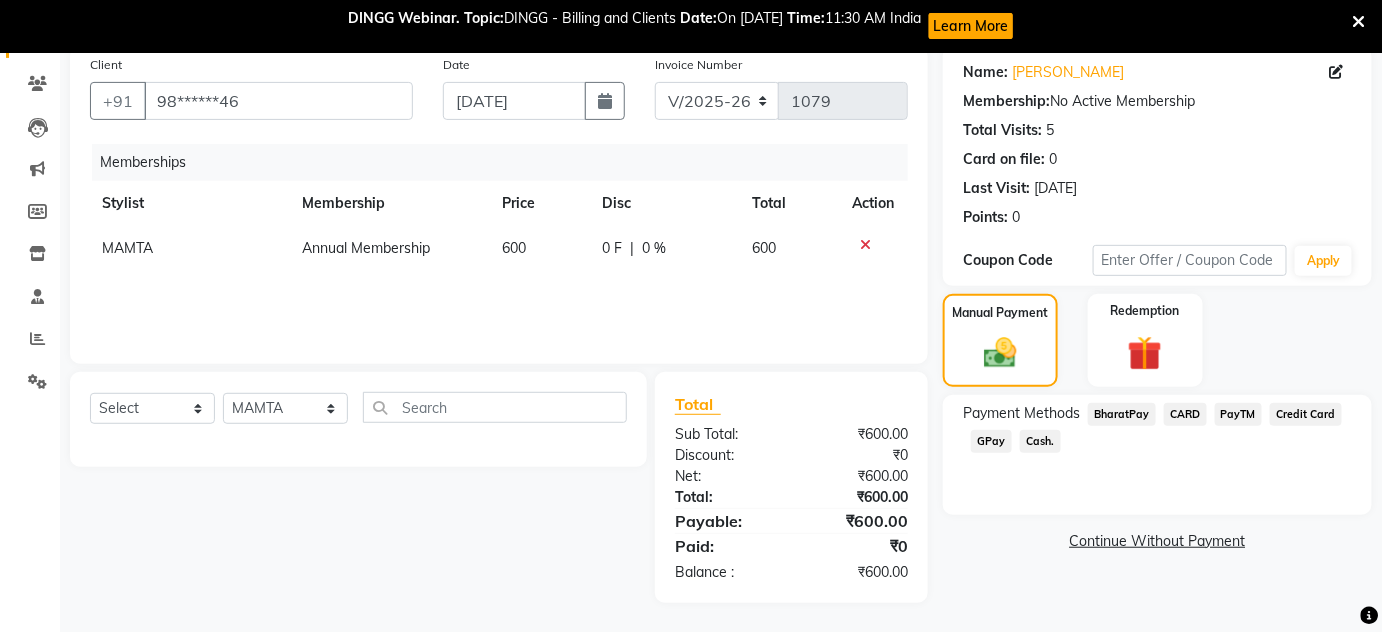 click on "Cash." 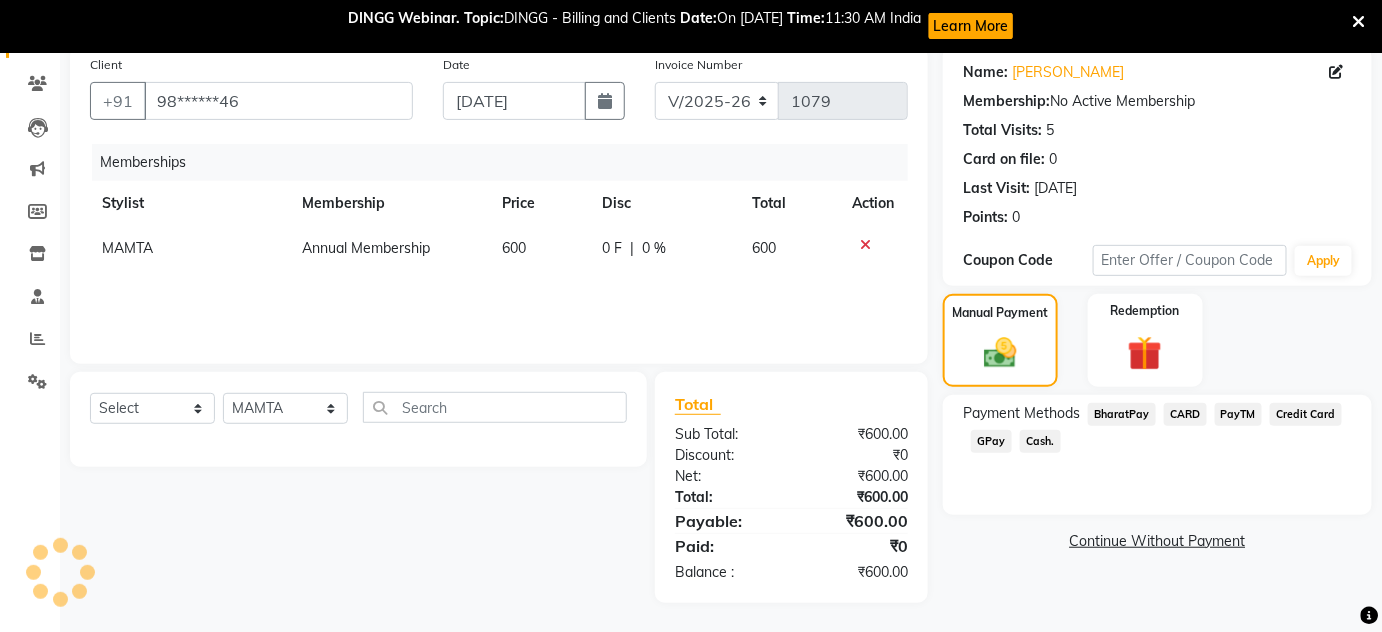 click on "Cash." 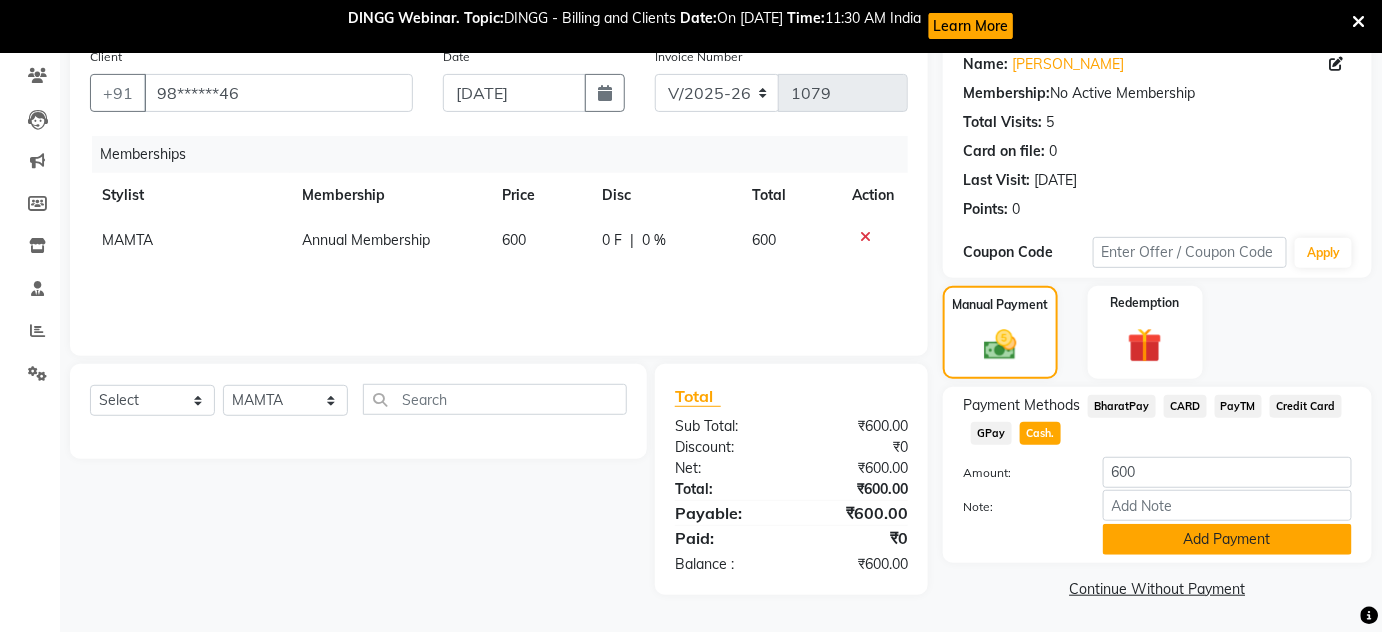 click on "Add Payment" 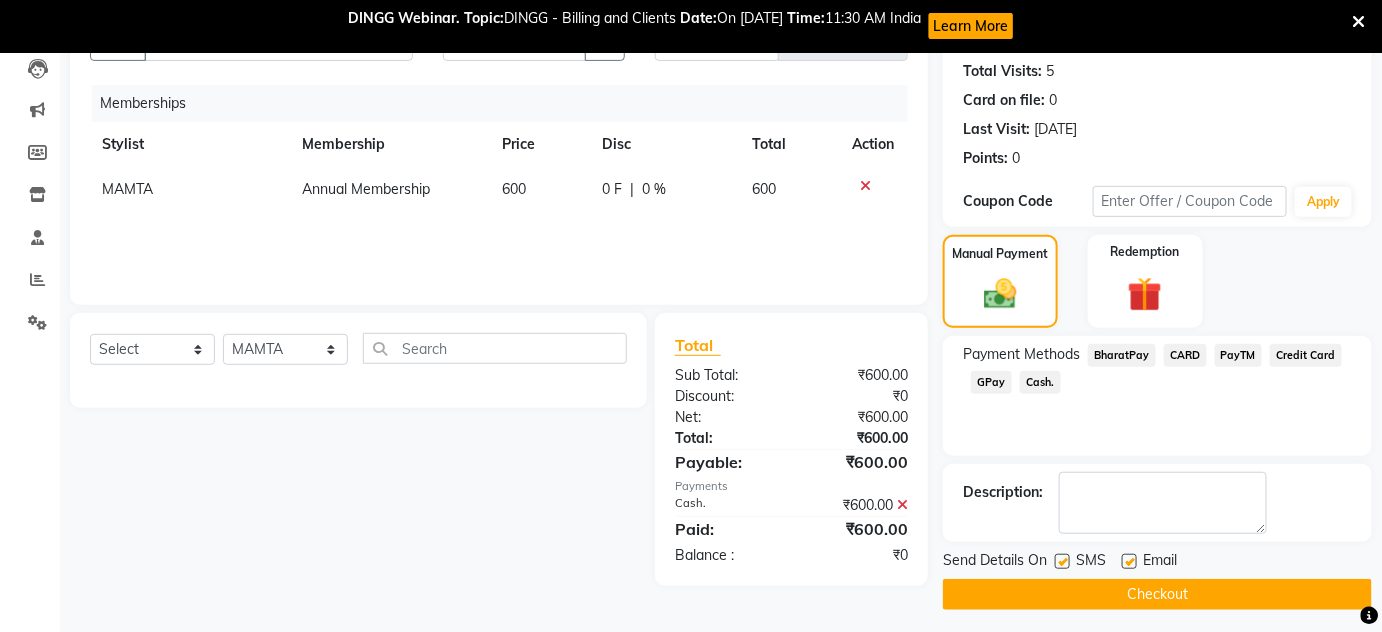 scroll, scrollTop: 222, scrollLeft: 0, axis: vertical 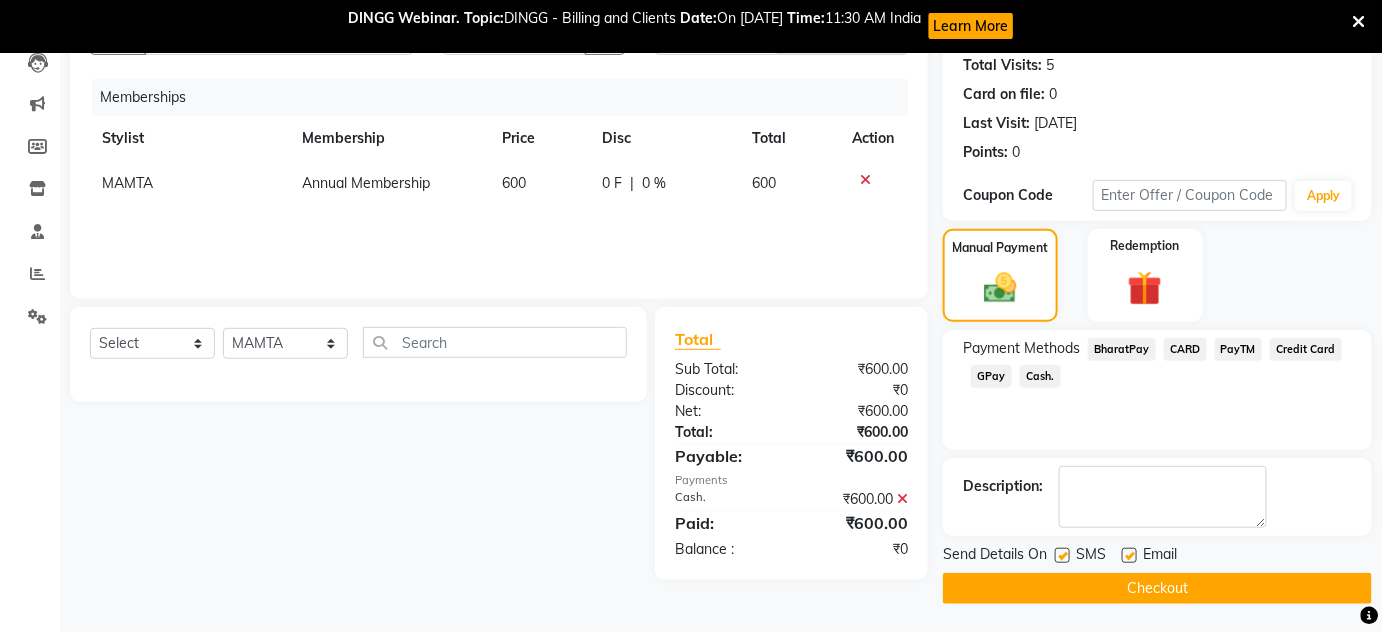 click on "Send Details On SMS Email  Checkout" 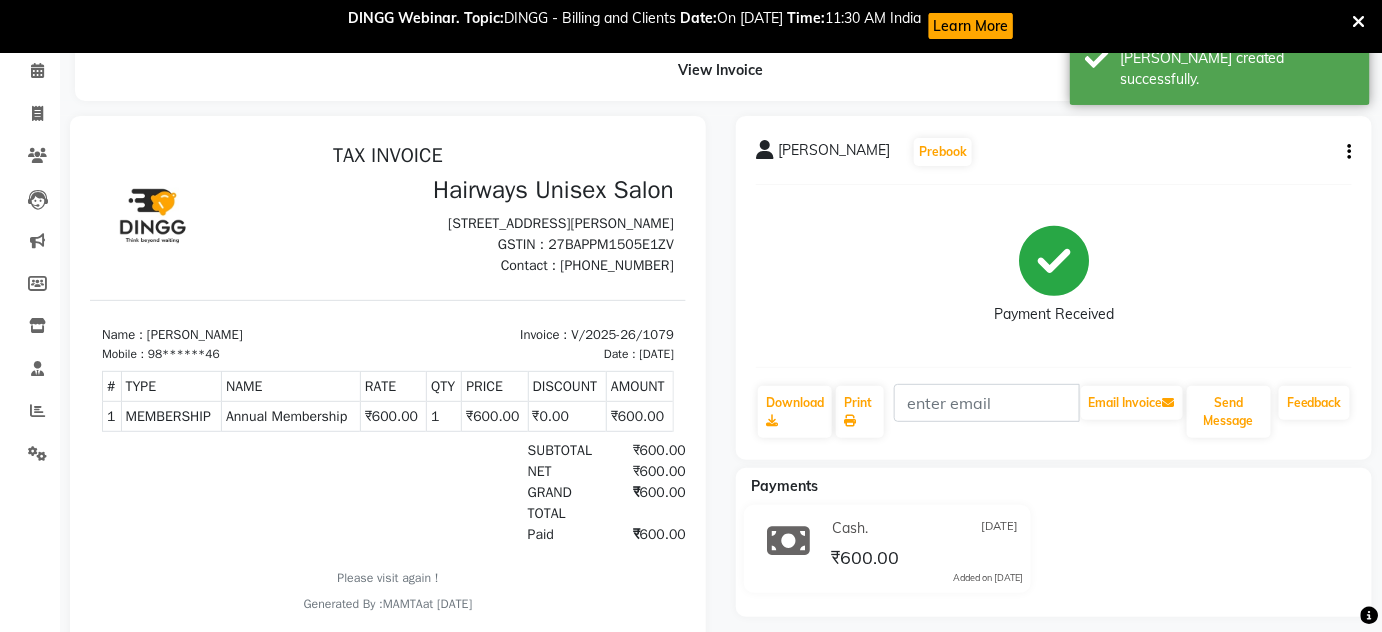 scroll, scrollTop: 8, scrollLeft: 0, axis: vertical 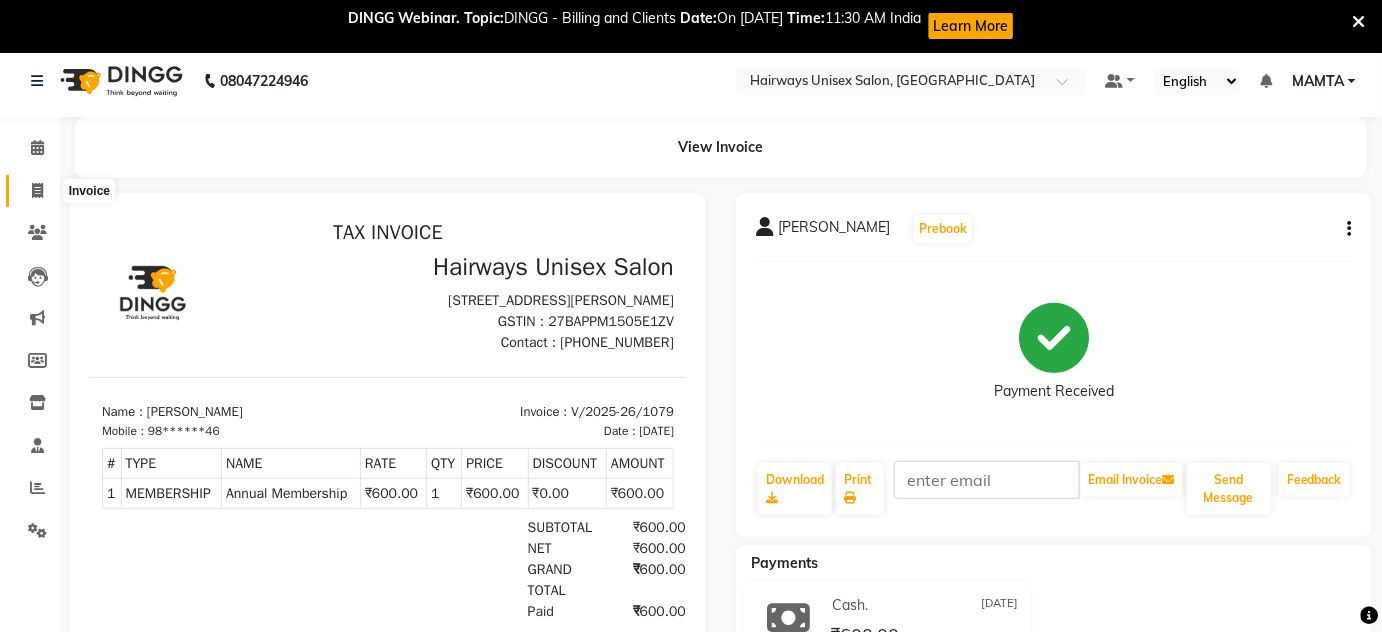 click 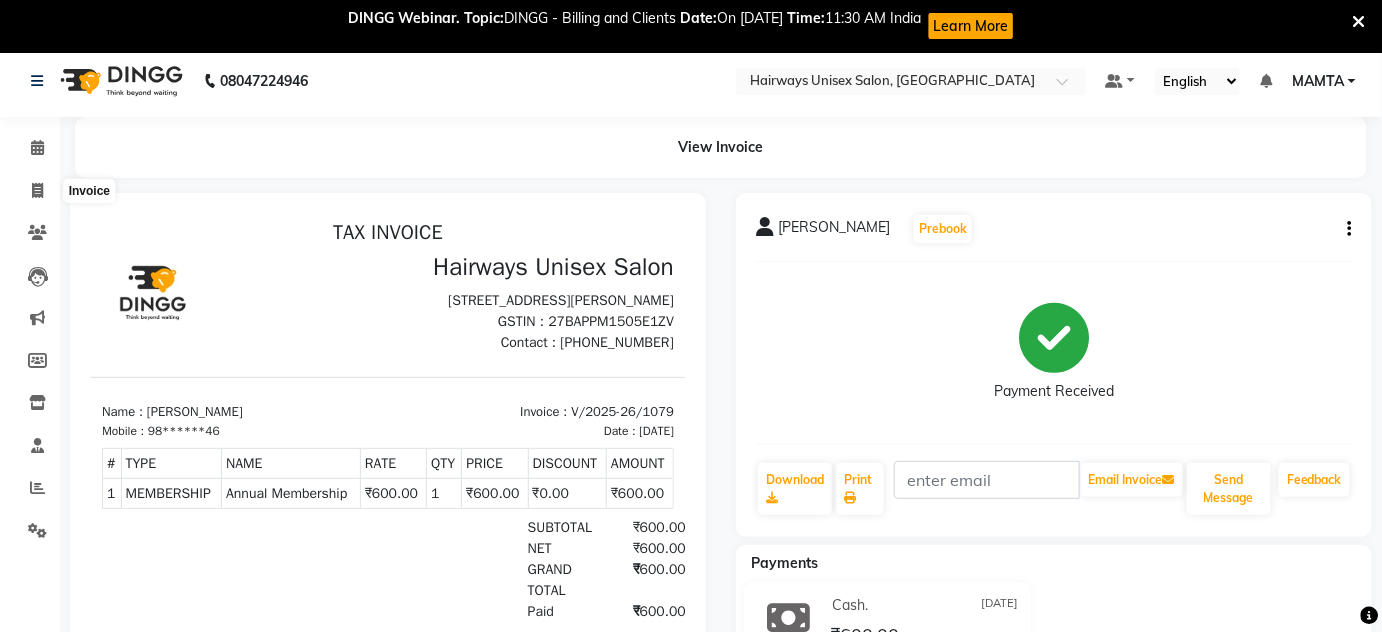 select on "8320" 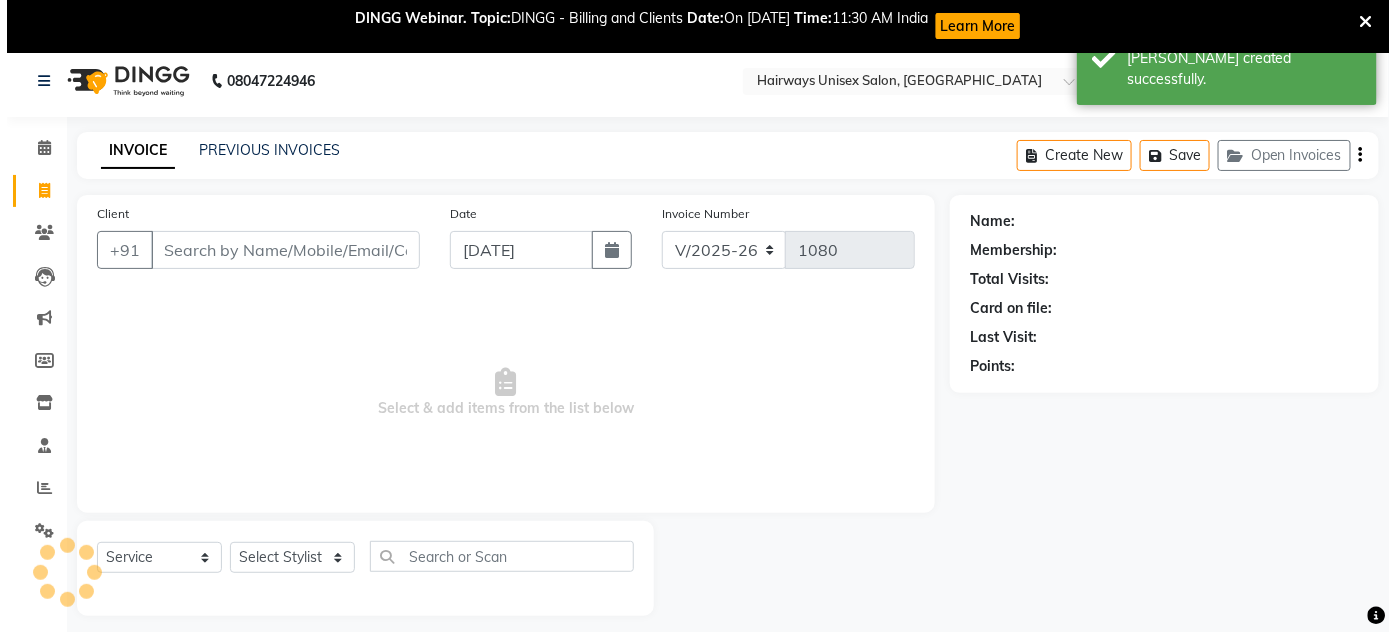 scroll, scrollTop: 53, scrollLeft: 0, axis: vertical 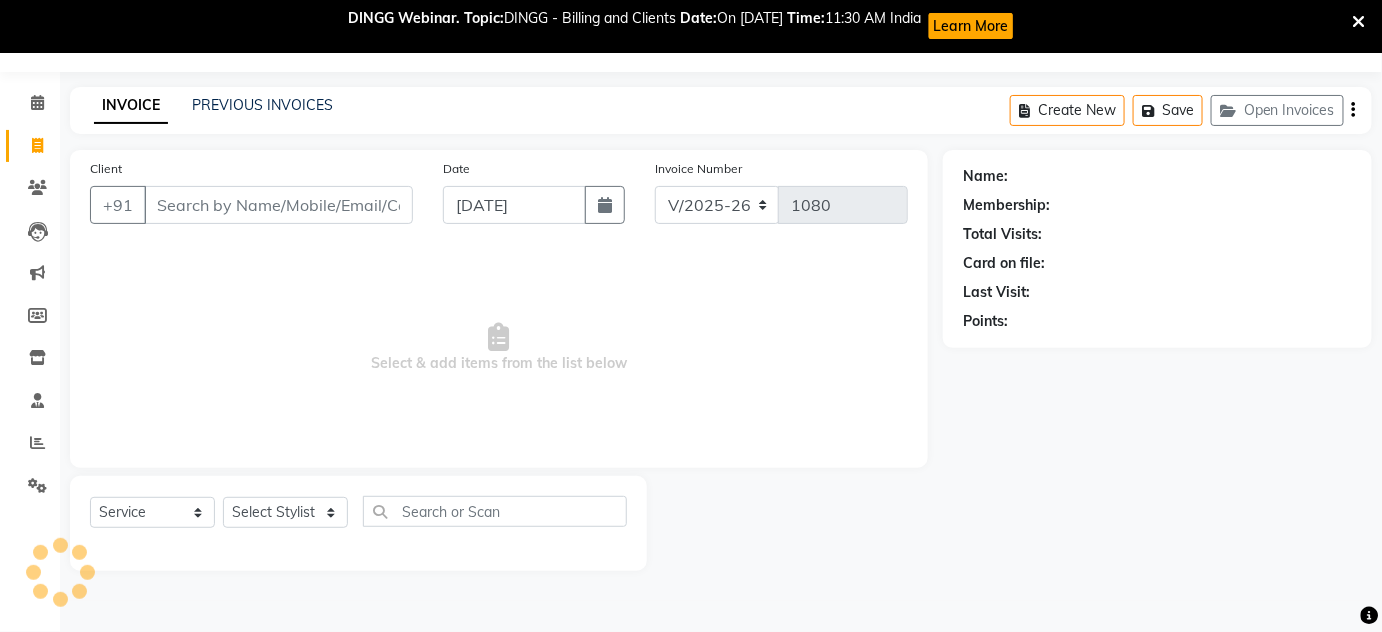 click on "Client" at bounding box center [278, 205] 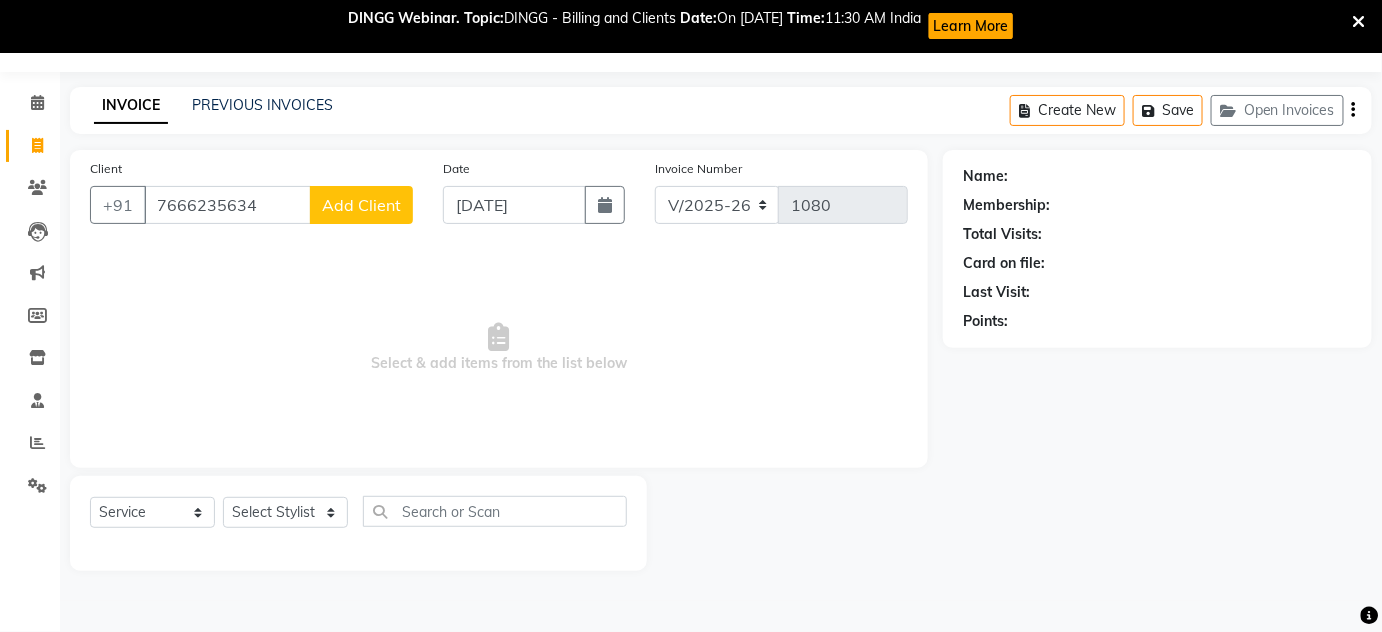 type on "7666235634" 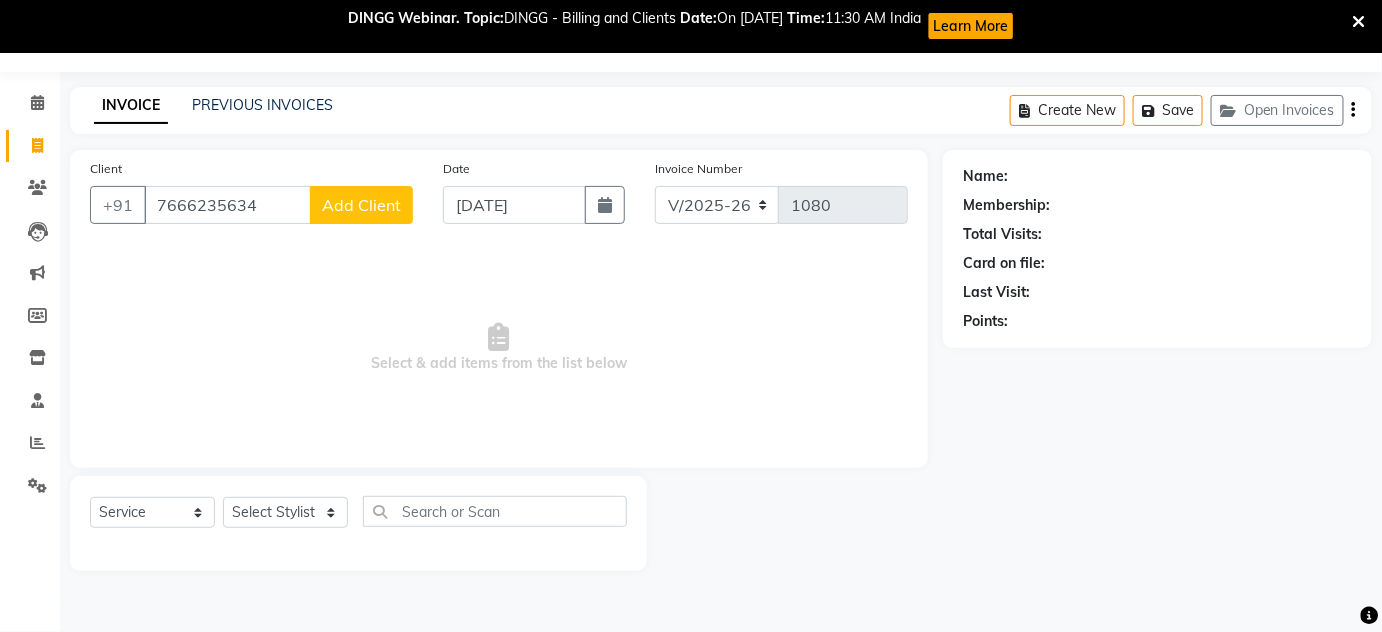 click on "Add Client" 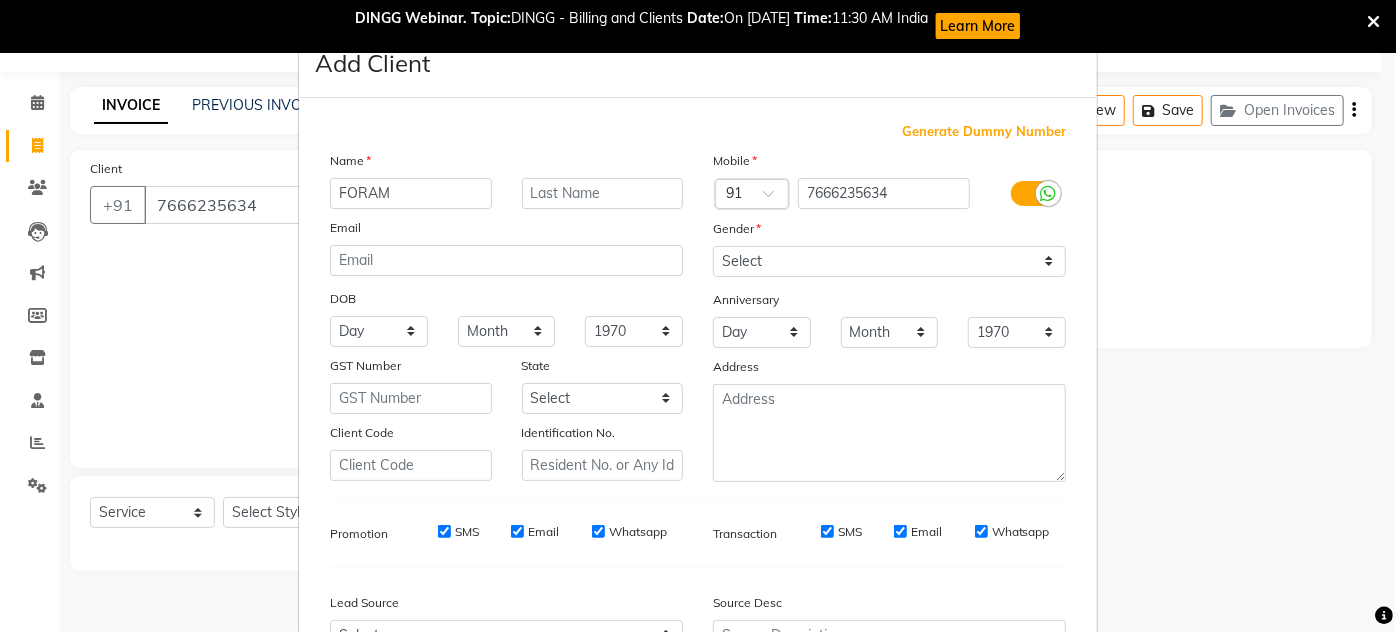 type on "FORAM" 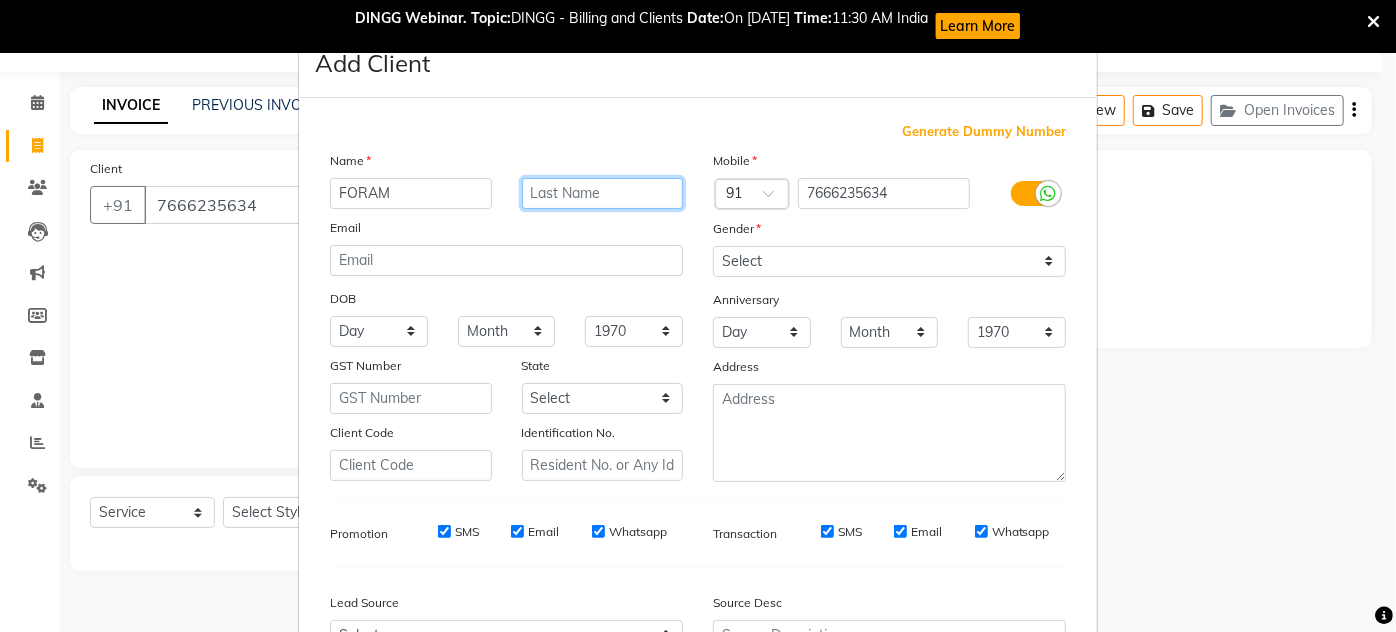 click at bounding box center [603, 193] 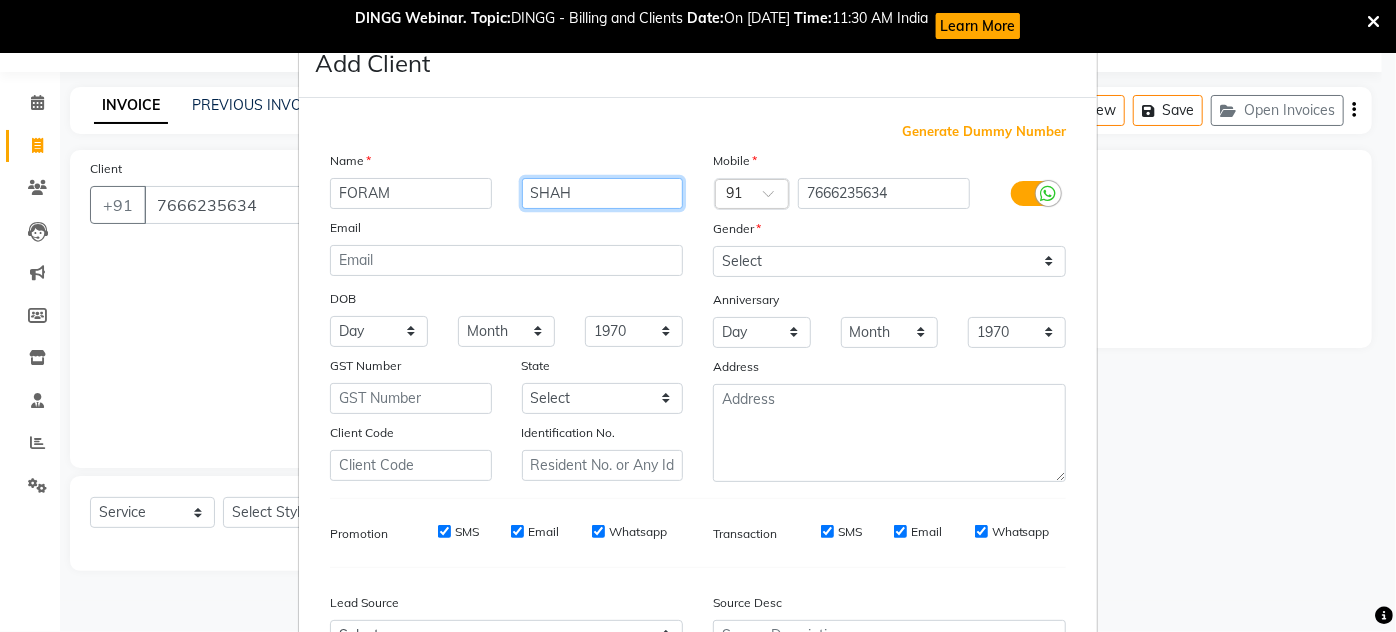 type on "SHAH" 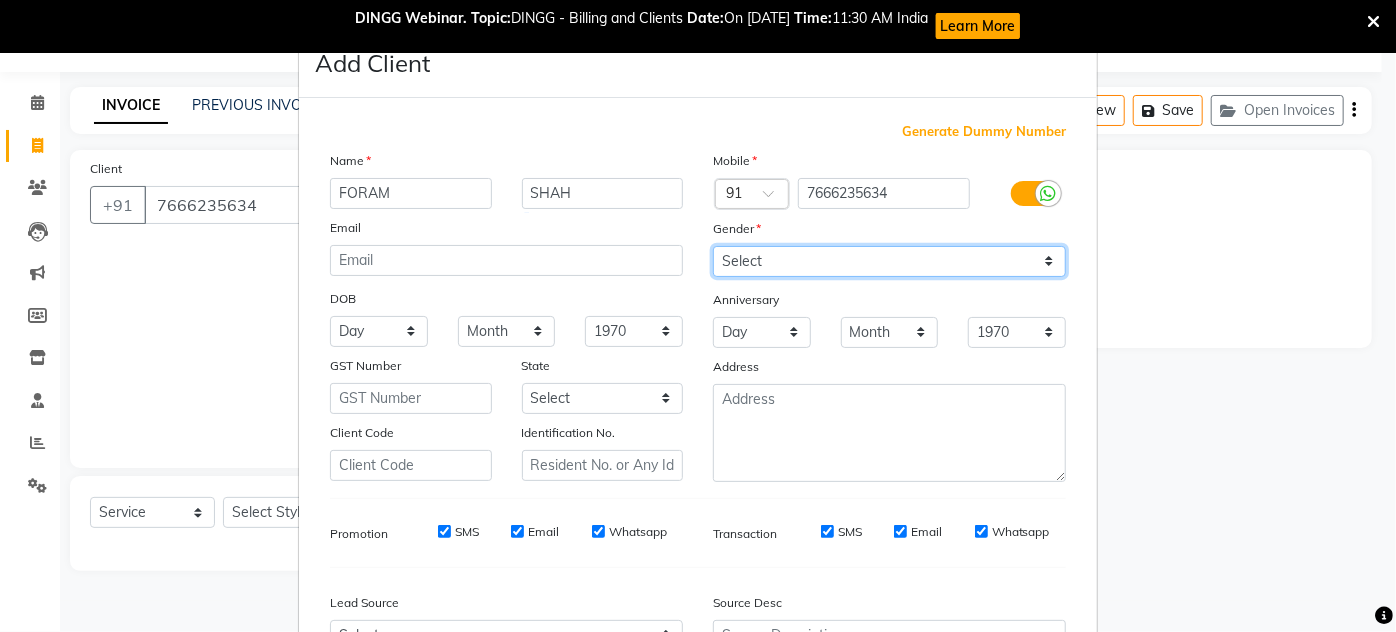click on "Select [DEMOGRAPHIC_DATA] [DEMOGRAPHIC_DATA] Other Prefer Not To Say" at bounding box center [889, 261] 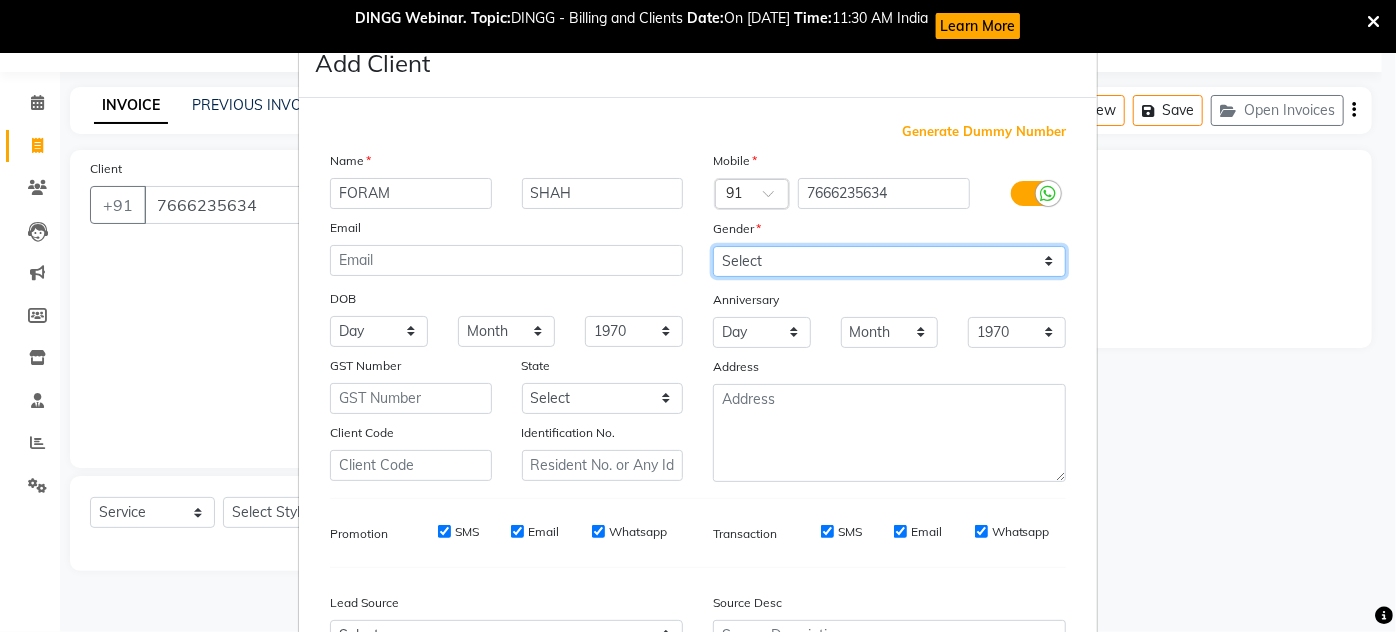 select on "[DEMOGRAPHIC_DATA]" 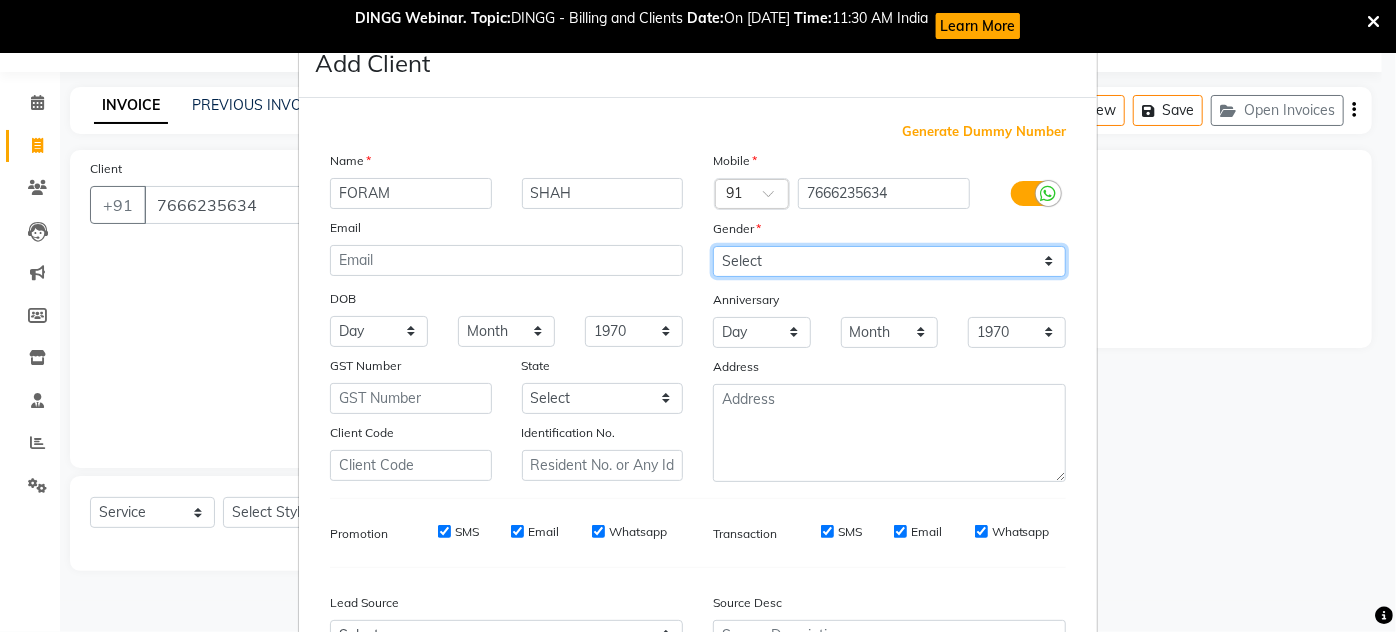 click on "Select [DEMOGRAPHIC_DATA] [DEMOGRAPHIC_DATA] Other Prefer Not To Say" at bounding box center [889, 261] 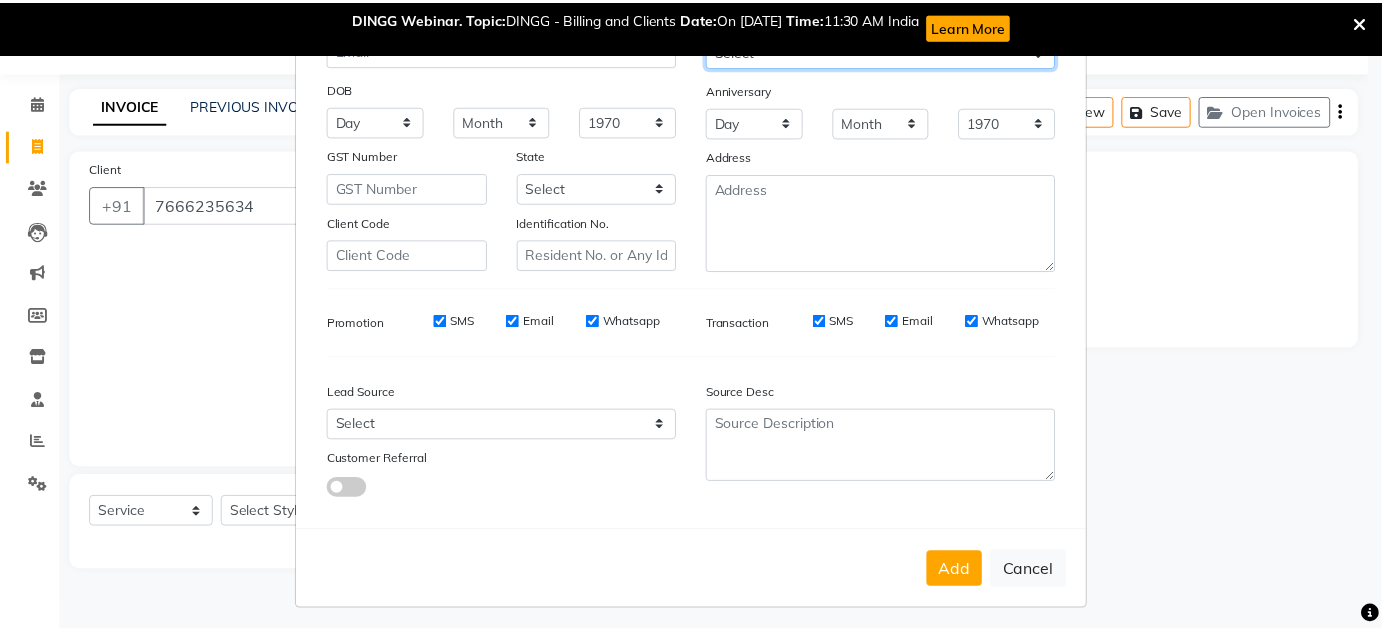 scroll, scrollTop: 215, scrollLeft: 0, axis: vertical 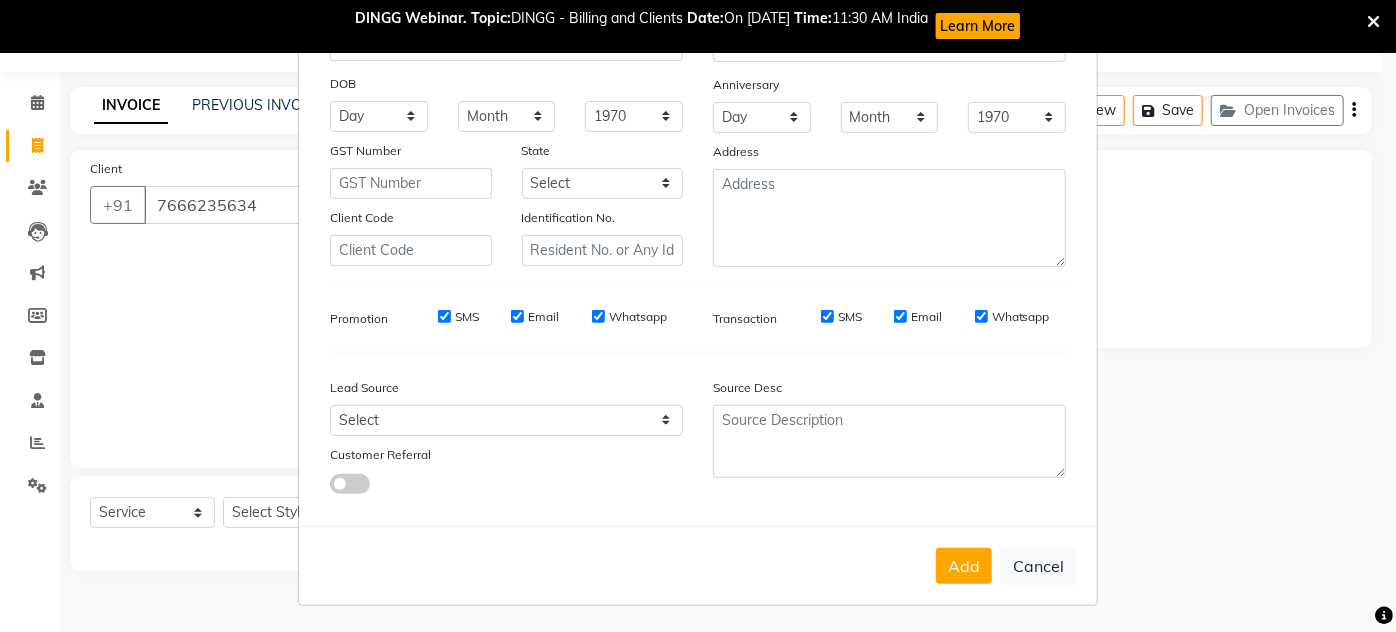 click on "Add   Cancel" at bounding box center (698, 565) 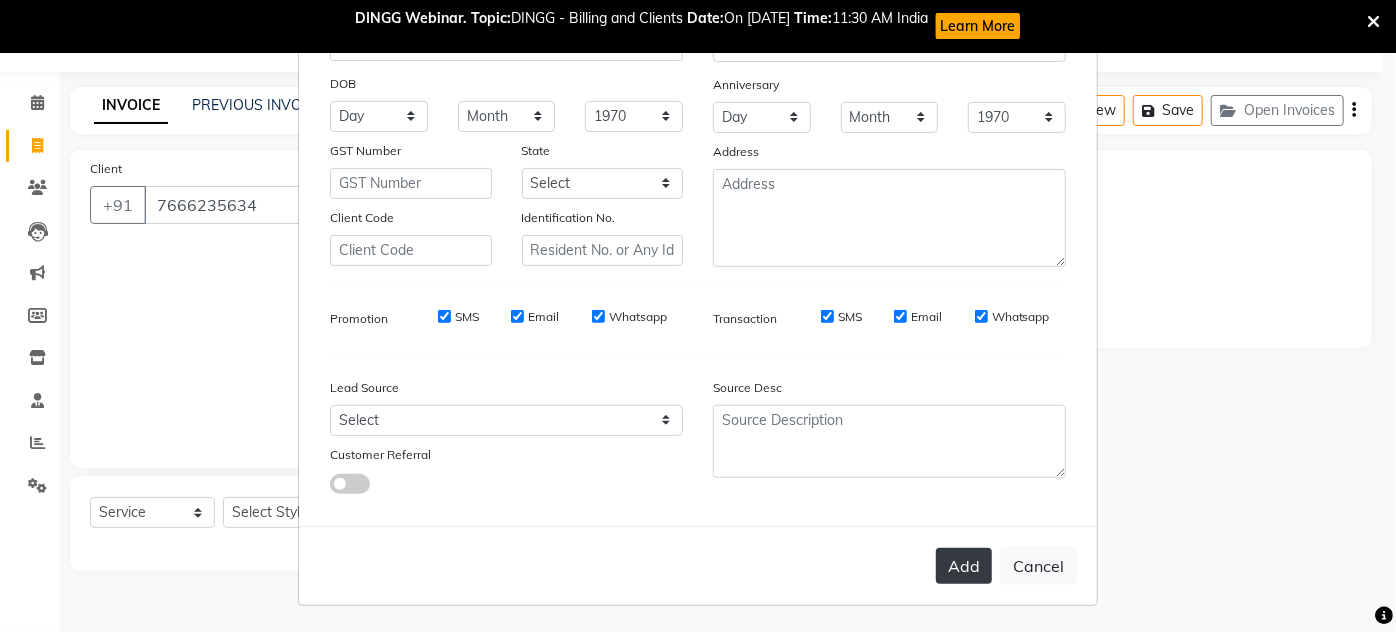 click on "Add" at bounding box center (964, 566) 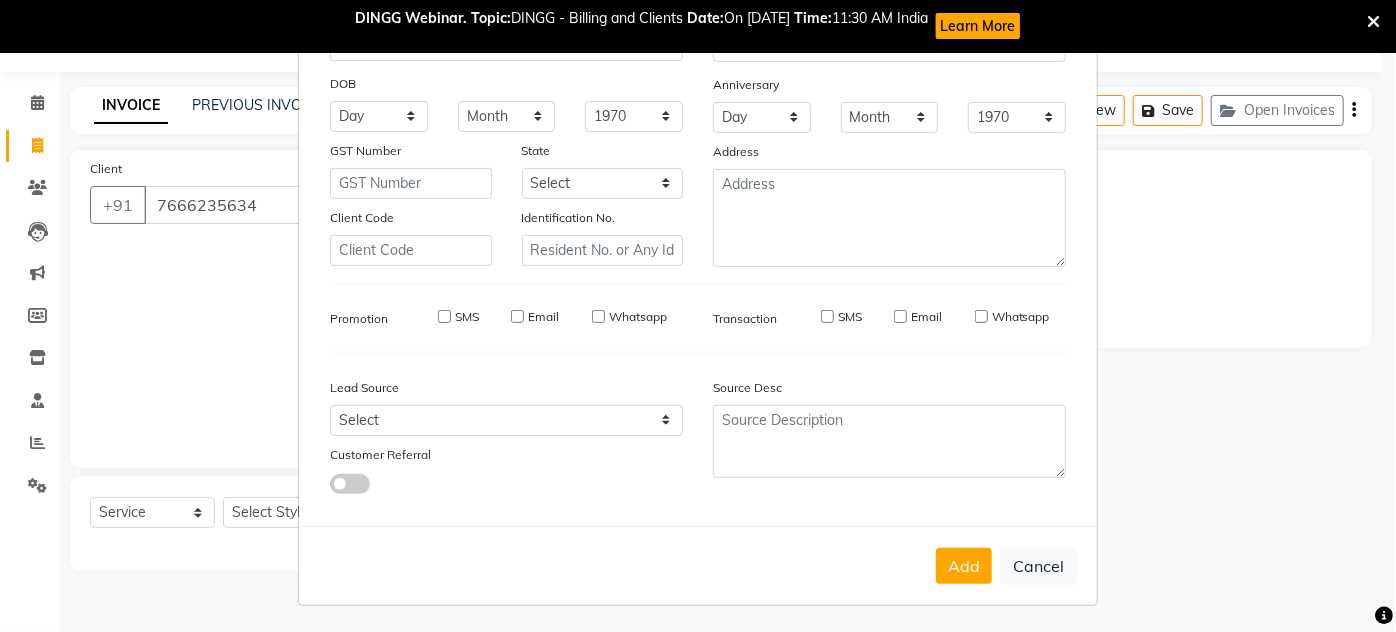 type on "76******34" 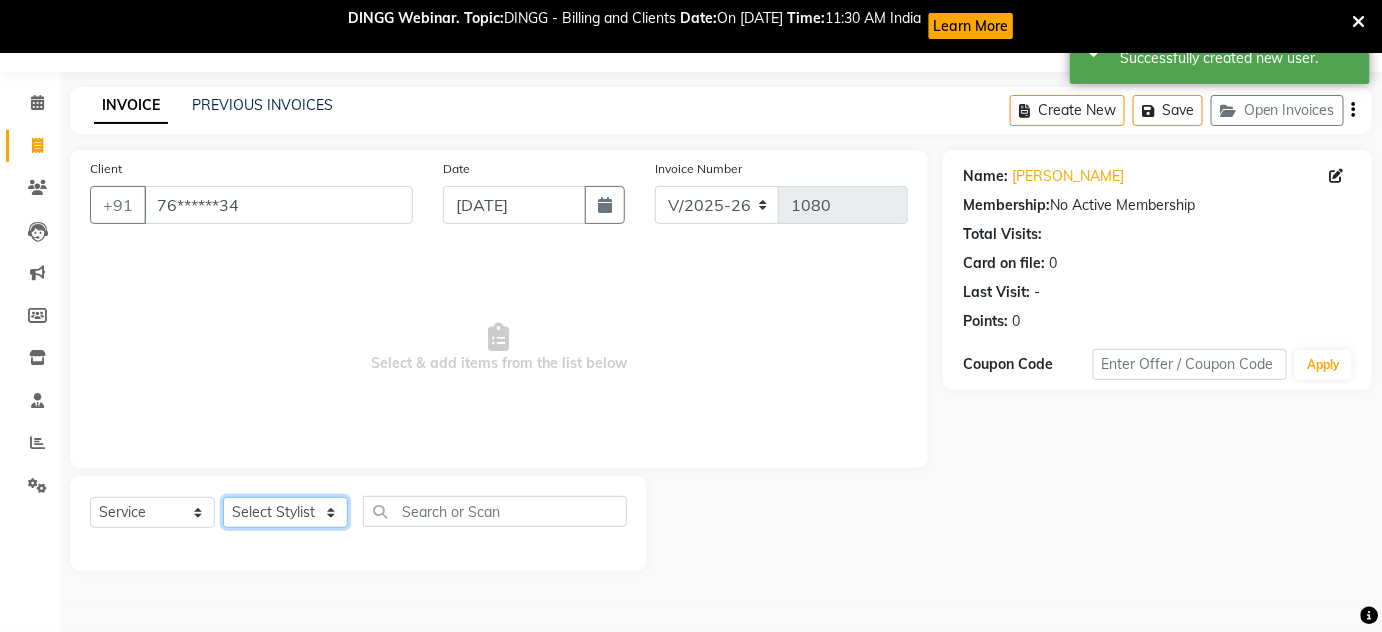 click on "Select Stylist [PERSON_NAME] [PERSON_NAME] [PERSON_NAME] MAMTA POOJA [PERSON_NAME][DATE] [PERSON_NAME] [PERSON_NAME] [PERSON_NAME]" 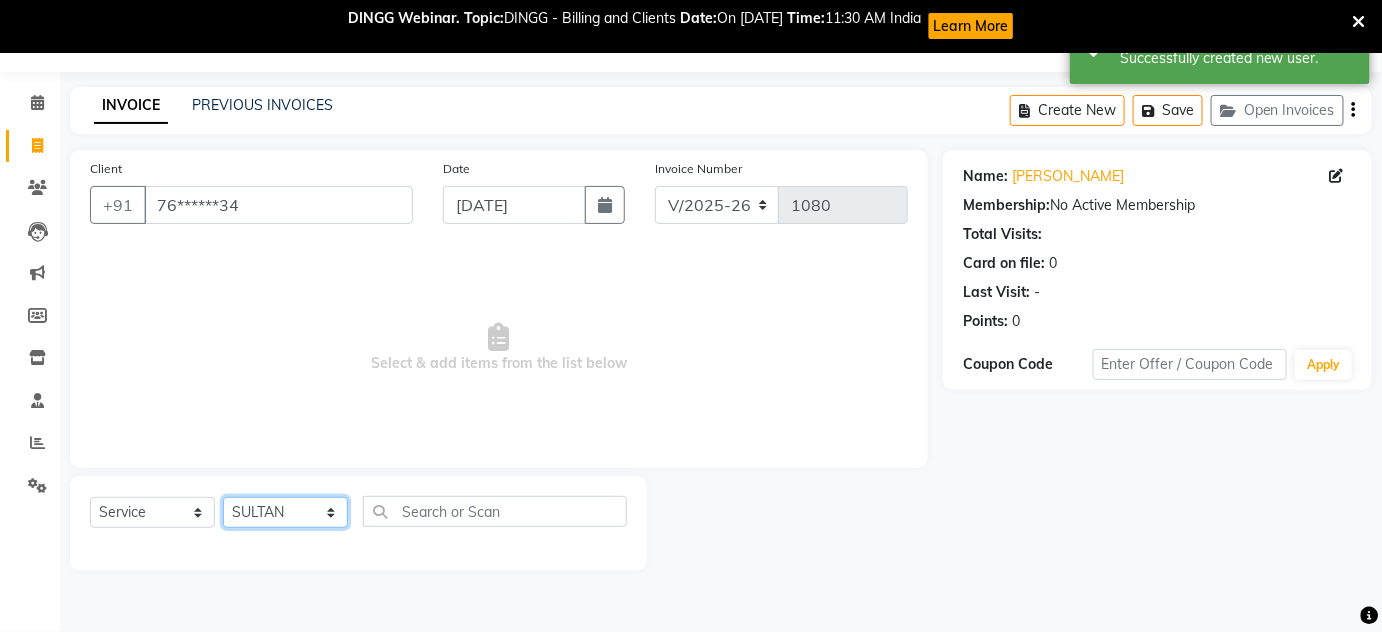 click on "Select Stylist [PERSON_NAME] [PERSON_NAME] [PERSON_NAME] MAMTA POOJA [PERSON_NAME][DATE] [PERSON_NAME] [PERSON_NAME] [PERSON_NAME]" 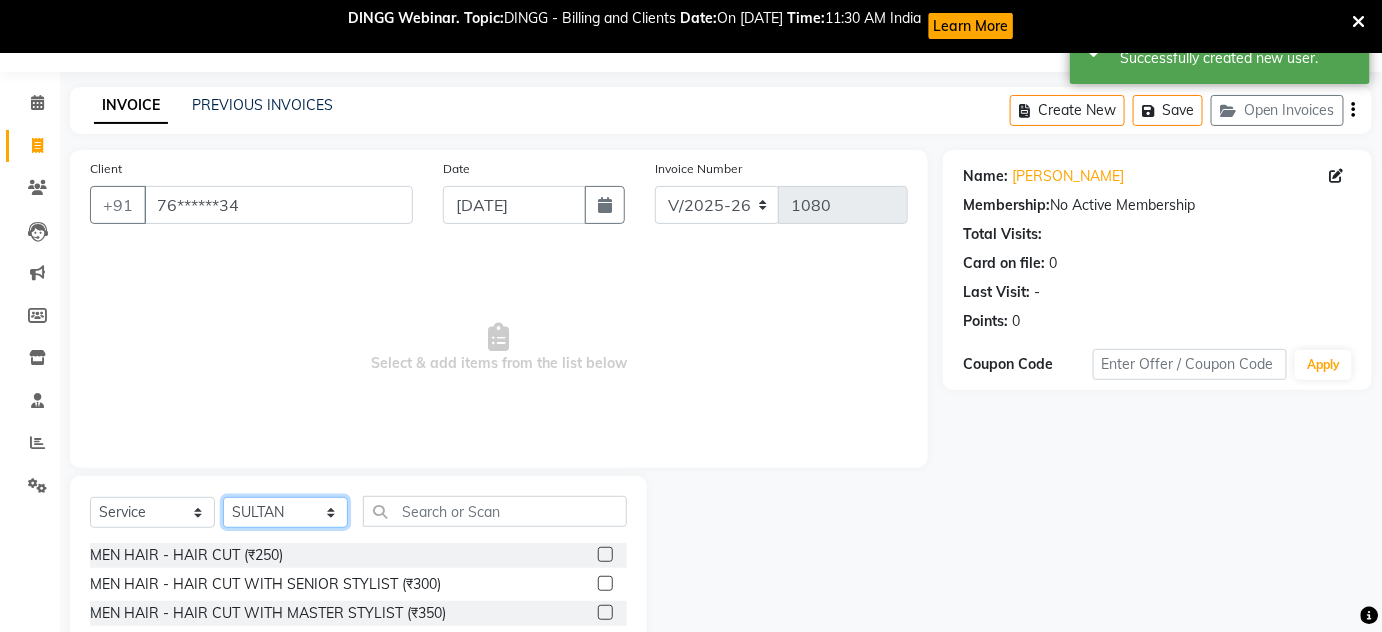 scroll, scrollTop: 221, scrollLeft: 0, axis: vertical 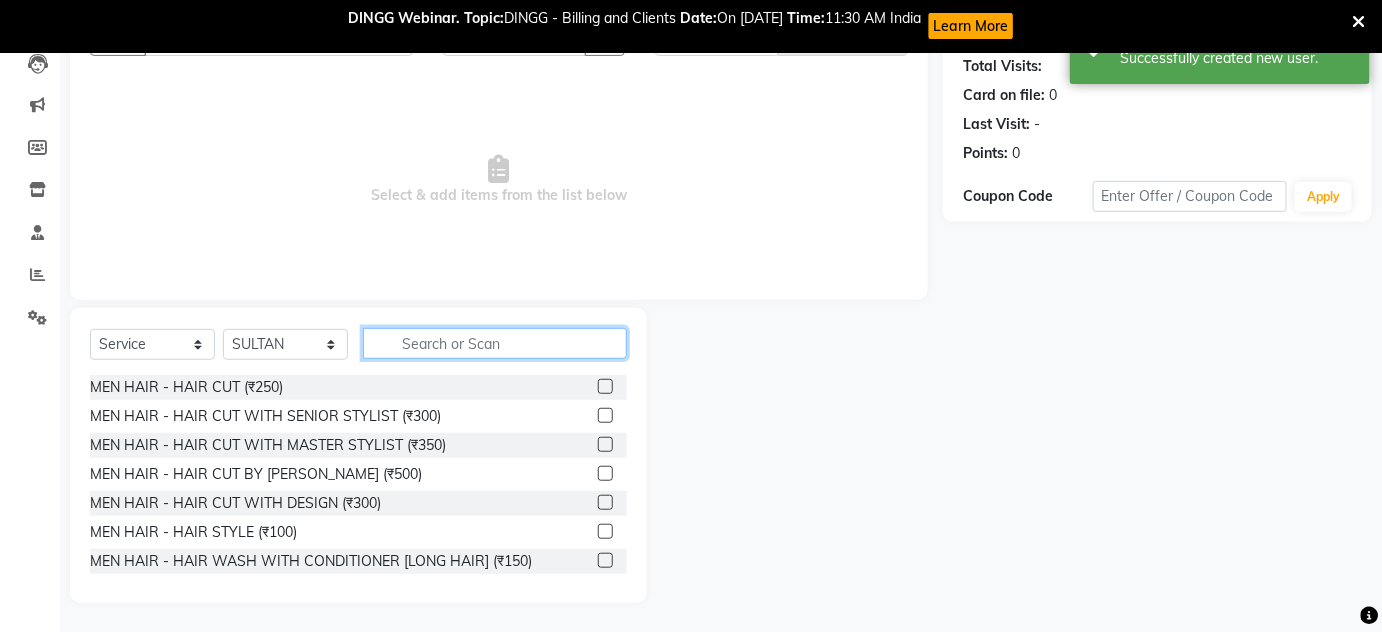 click 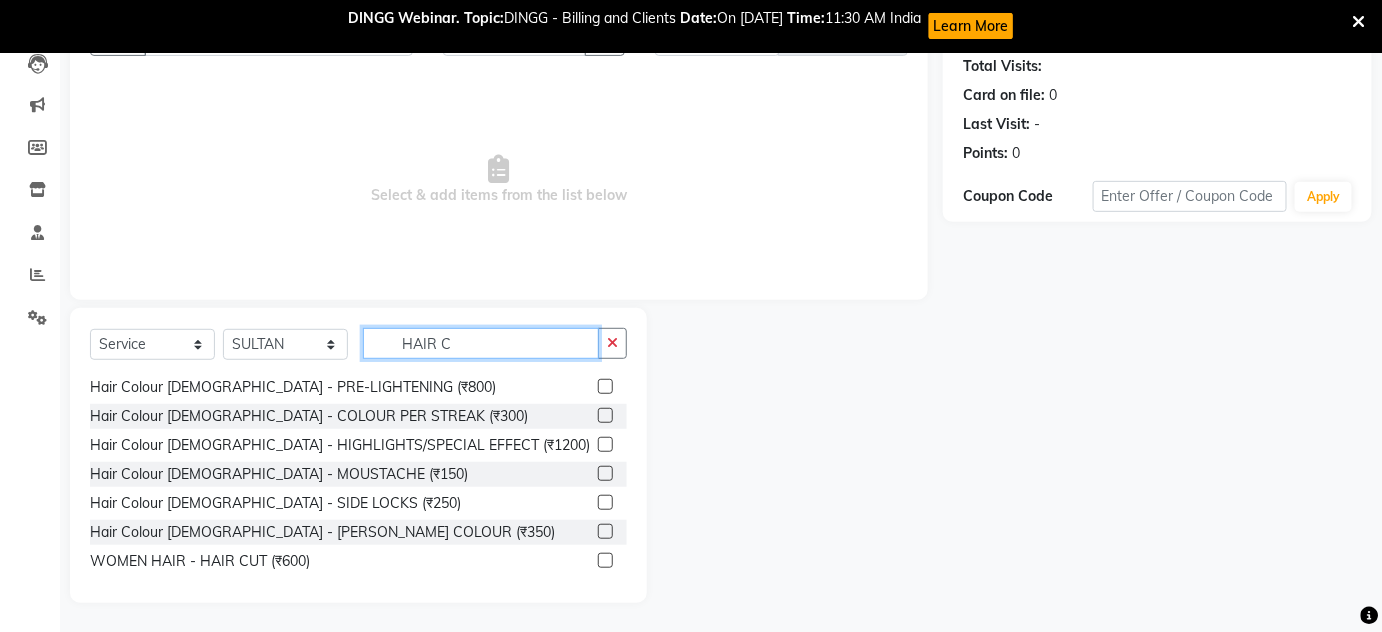 scroll, scrollTop: 272, scrollLeft: 0, axis: vertical 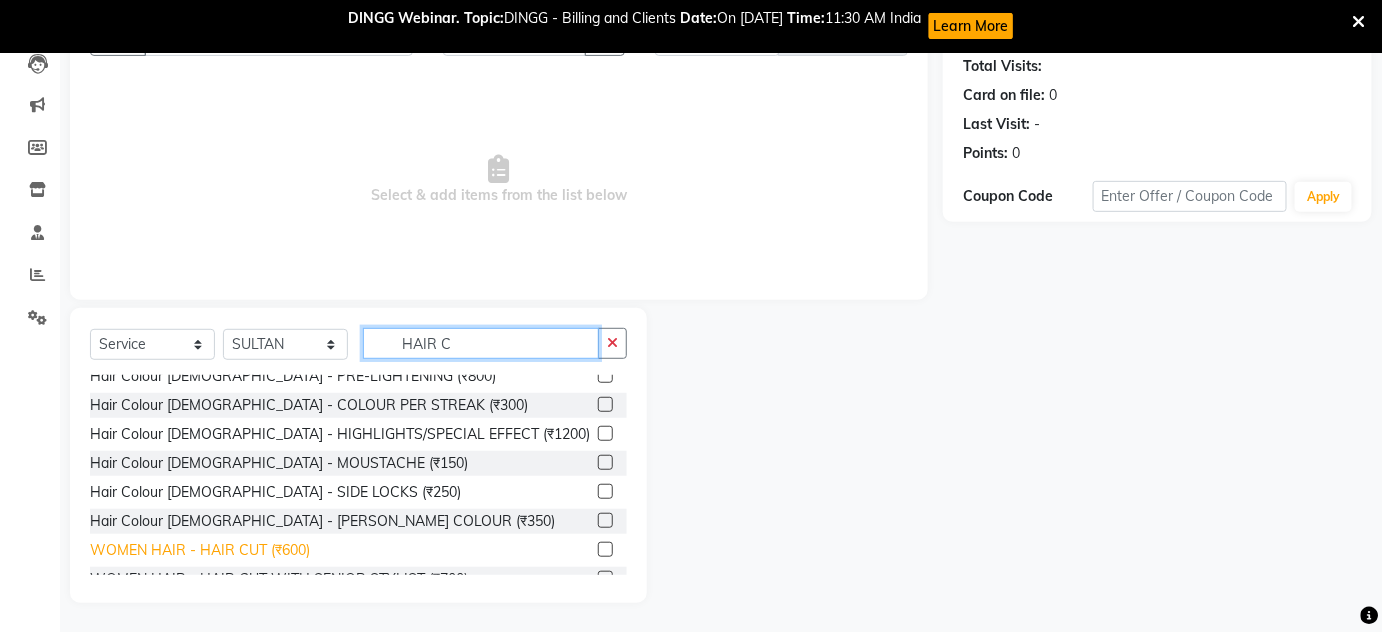 type on "HAIR C" 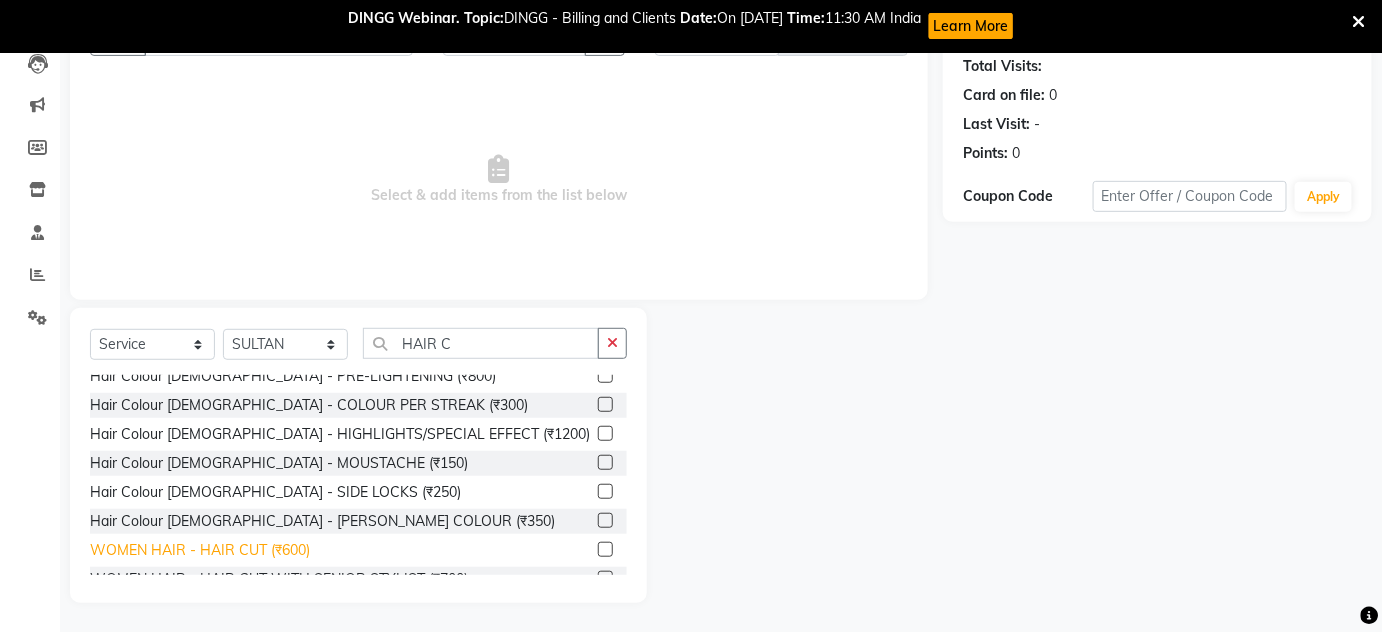 click on "WOMEN HAIR - HAIR CUT (₹600)" 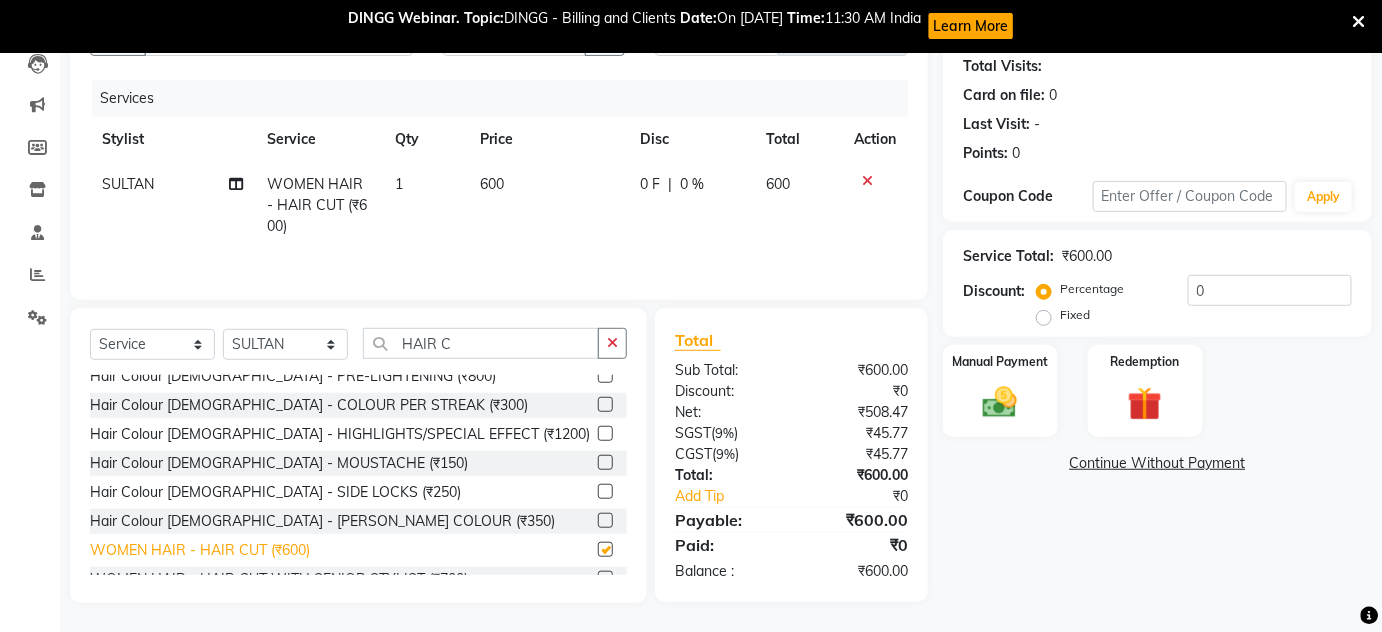 checkbox on "false" 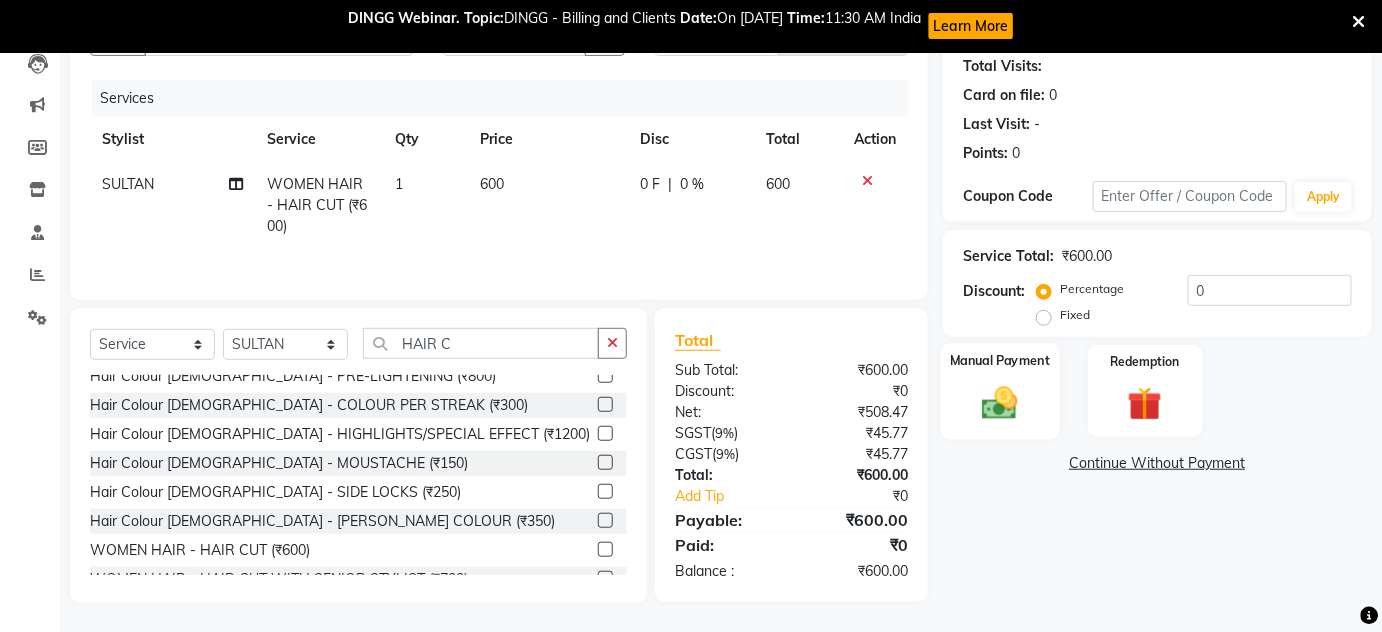 click on "Manual Payment" 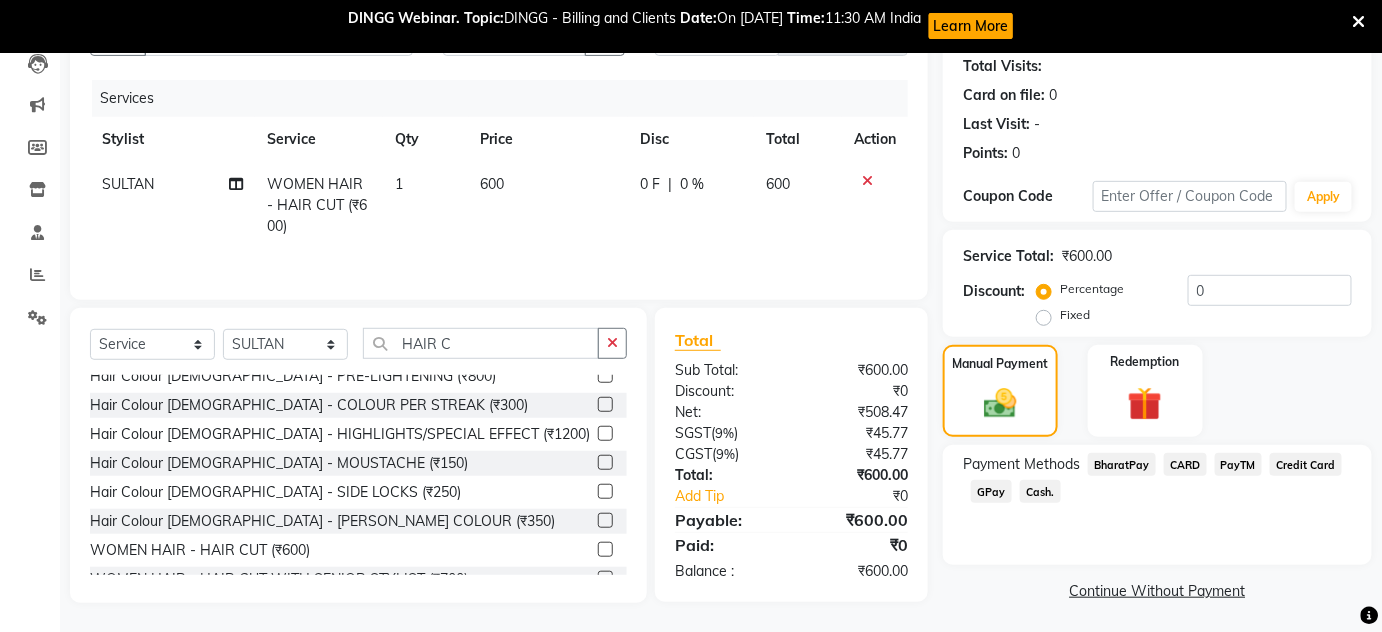 scroll, scrollTop: 224, scrollLeft: 0, axis: vertical 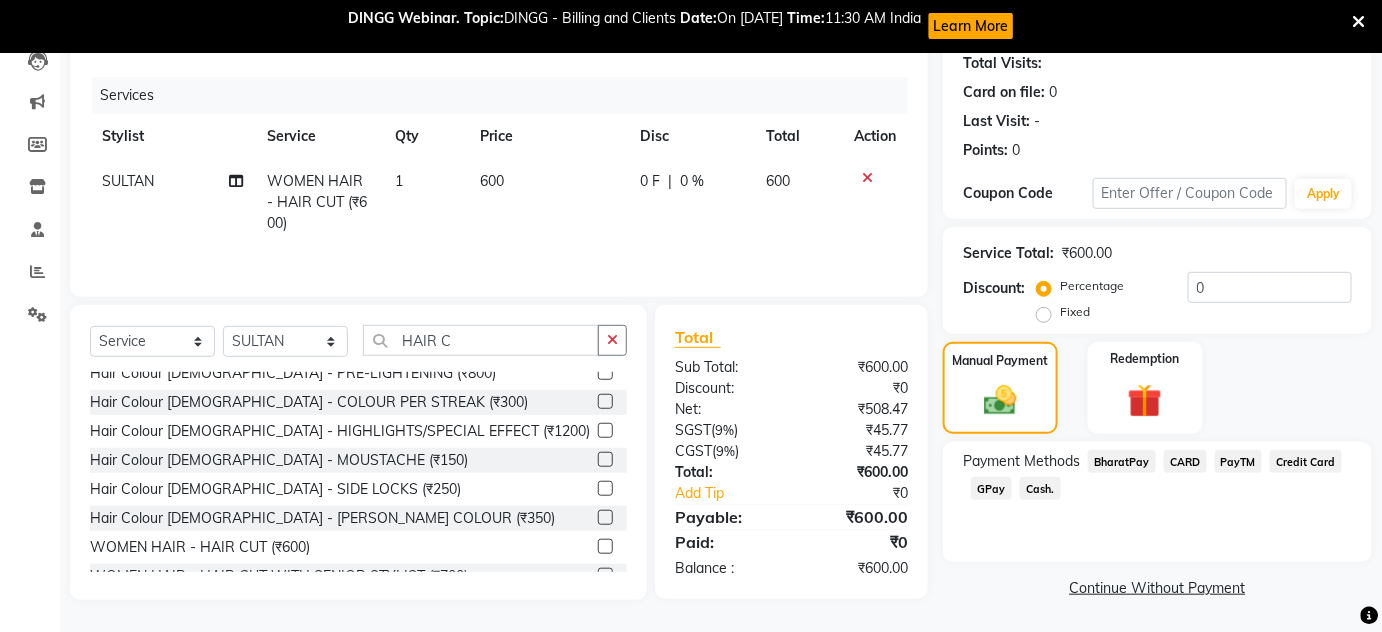 click on "GPay" 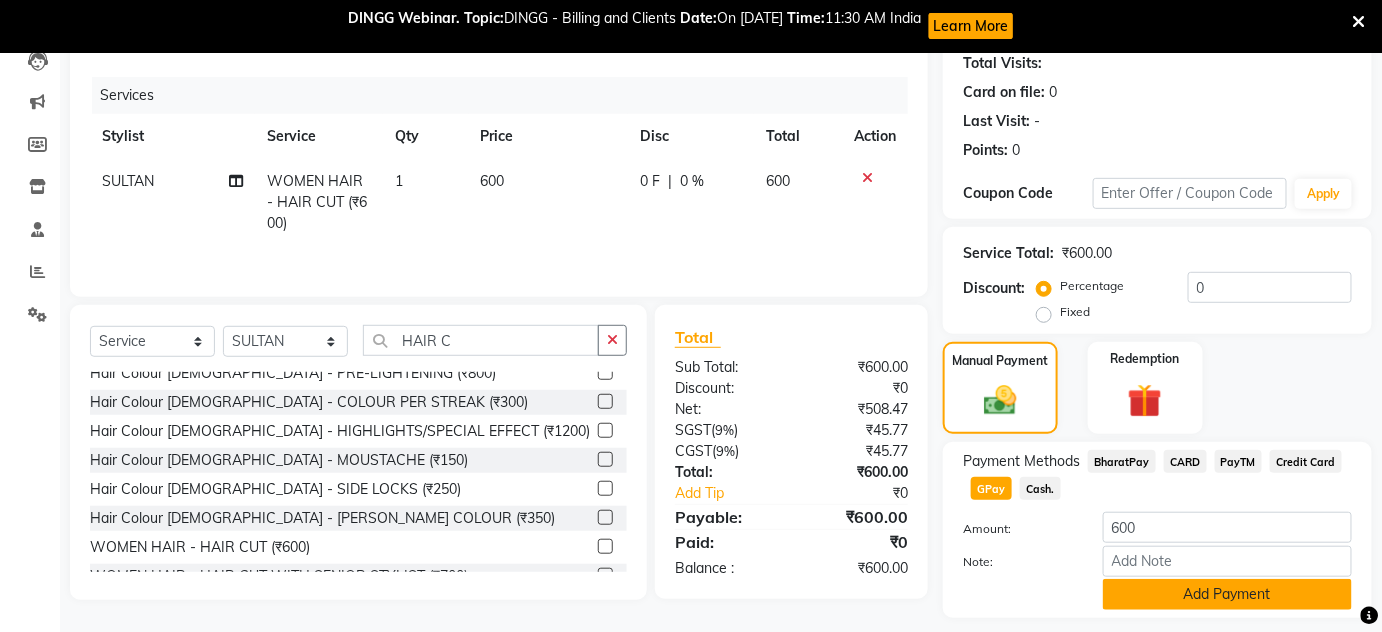 scroll, scrollTop: 280, scrollLeft: 0, axis: vertical 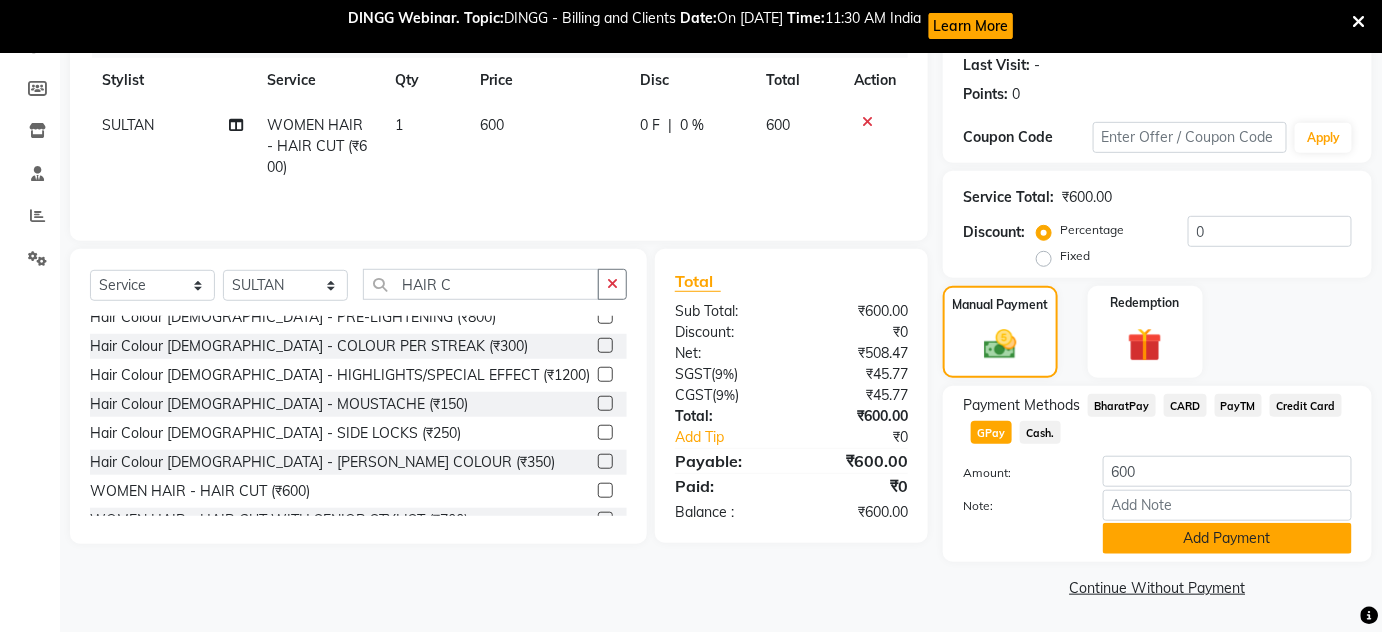 click on "Add Payment" 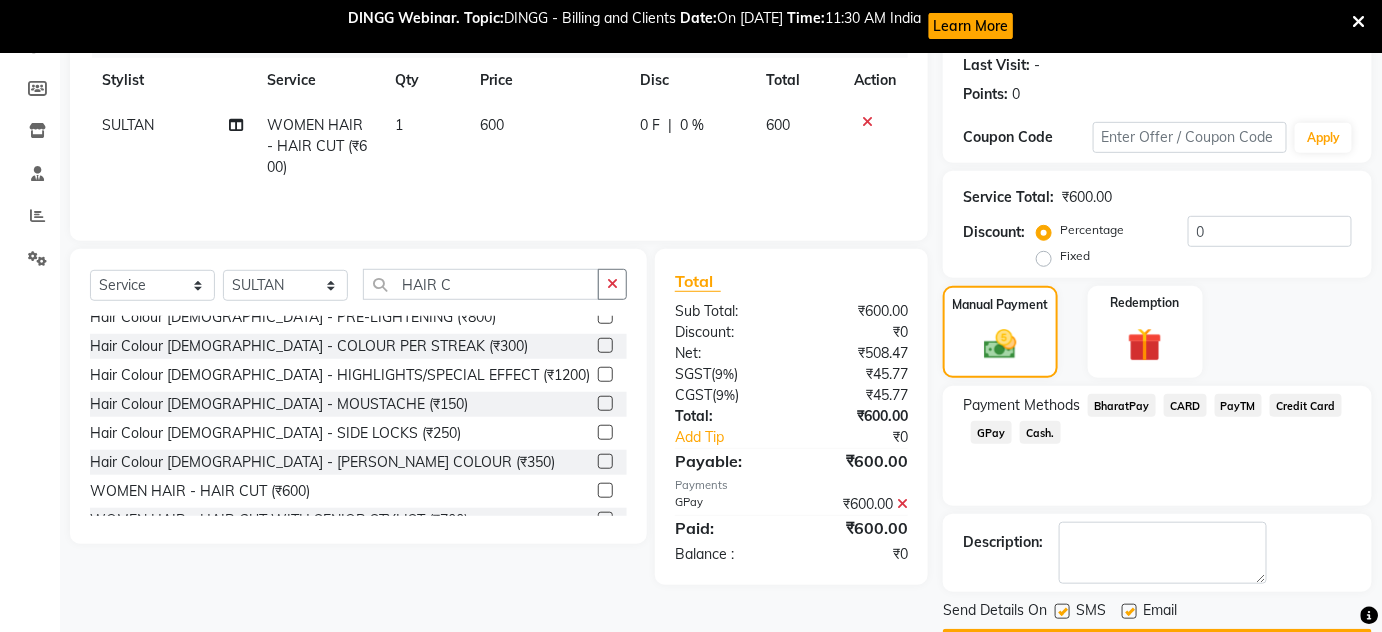 scroll, scrollTop: 336, scrollLeft: 0, axis: vertical 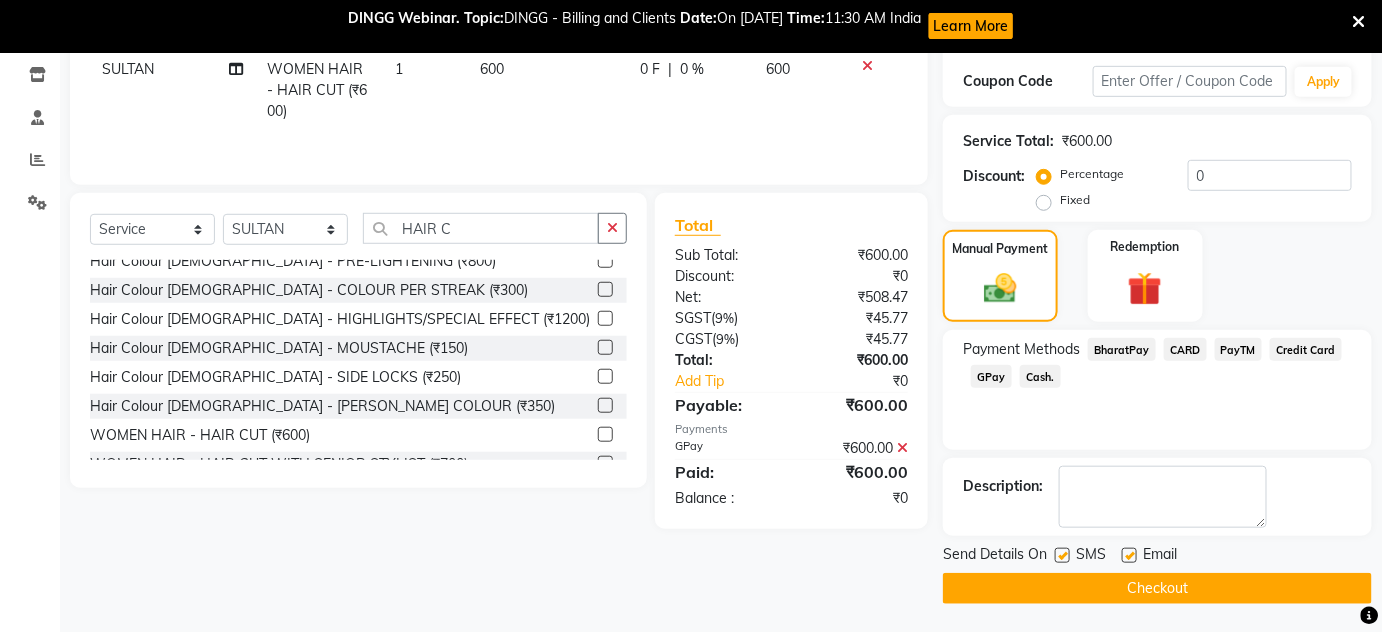 click on "Checkout" 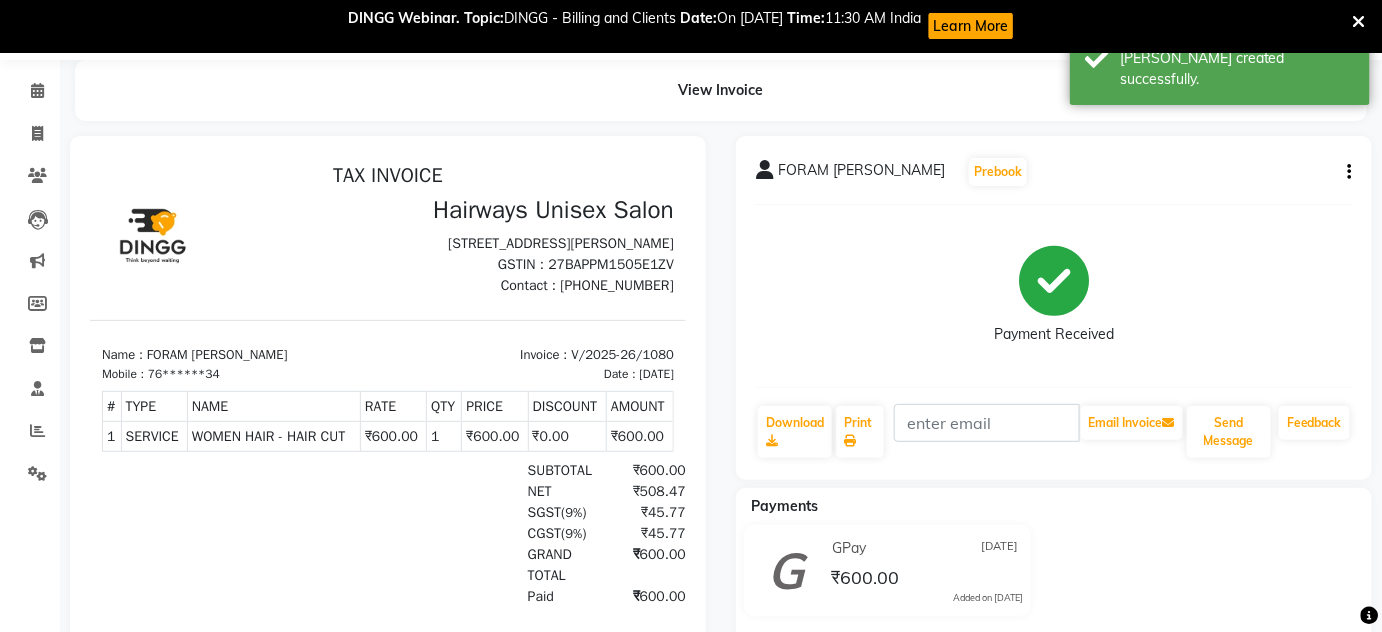 scroll, scrollTop: 0, scrollLeft: 0, axis: both 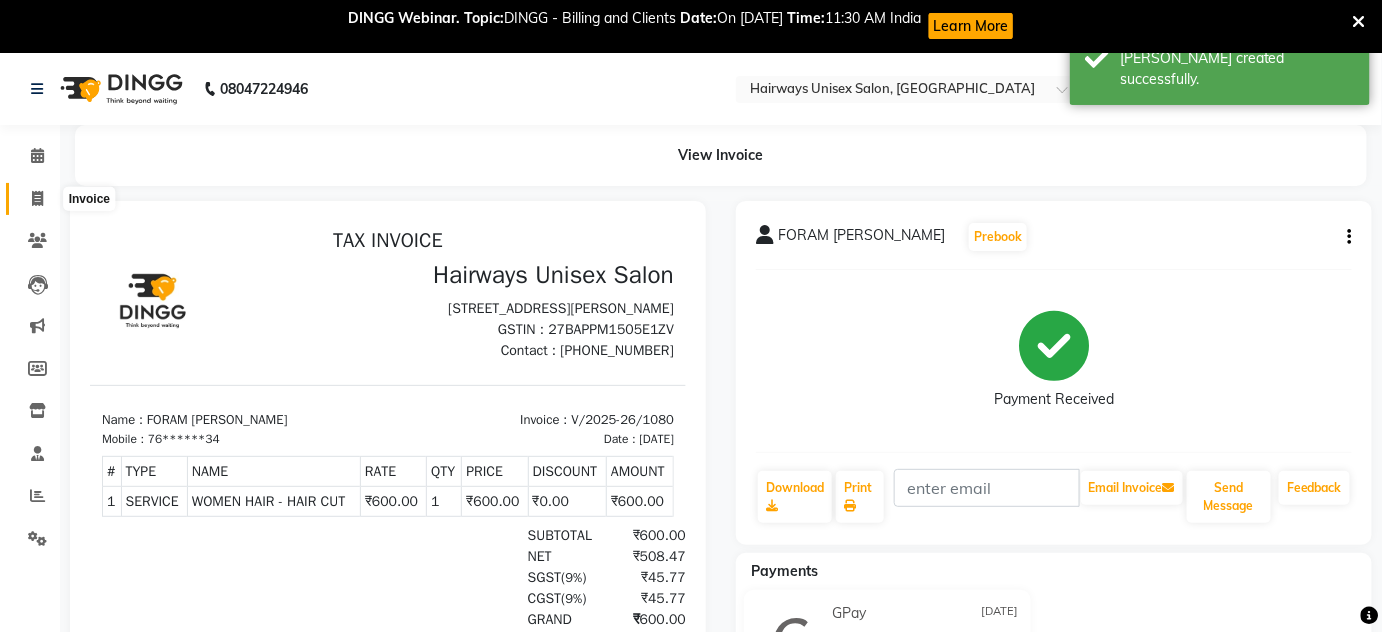 click 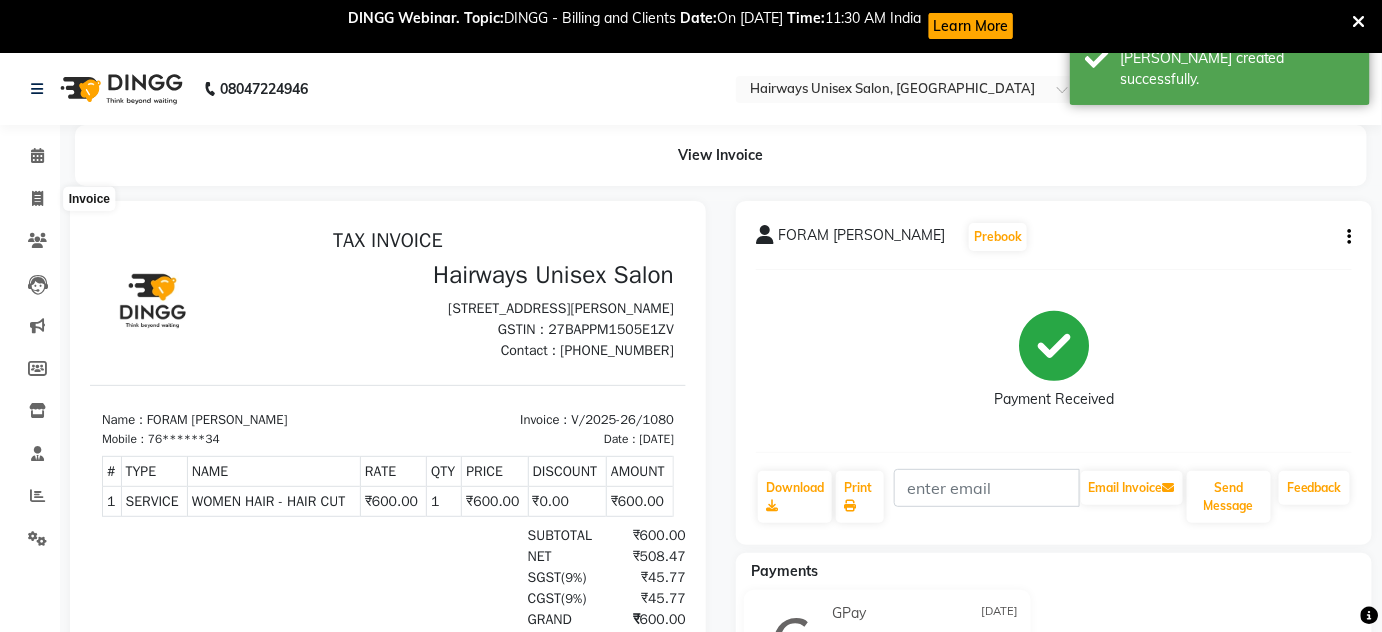 select on "service" 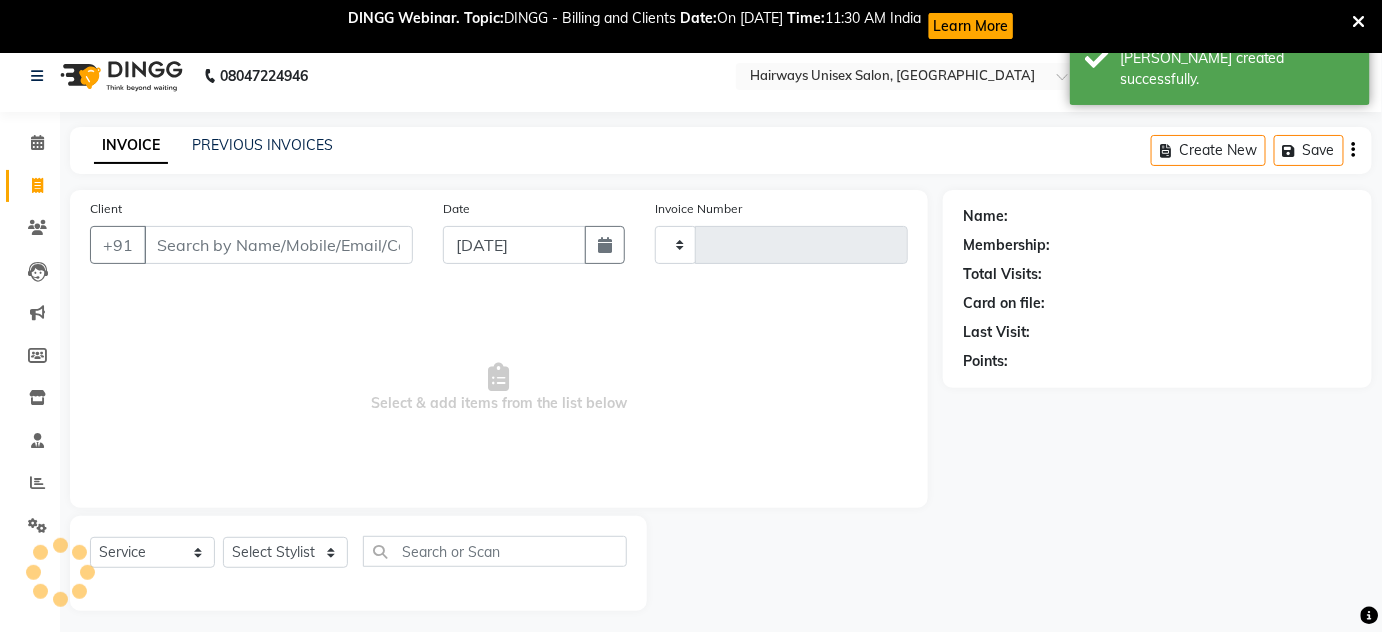 type on "1081" 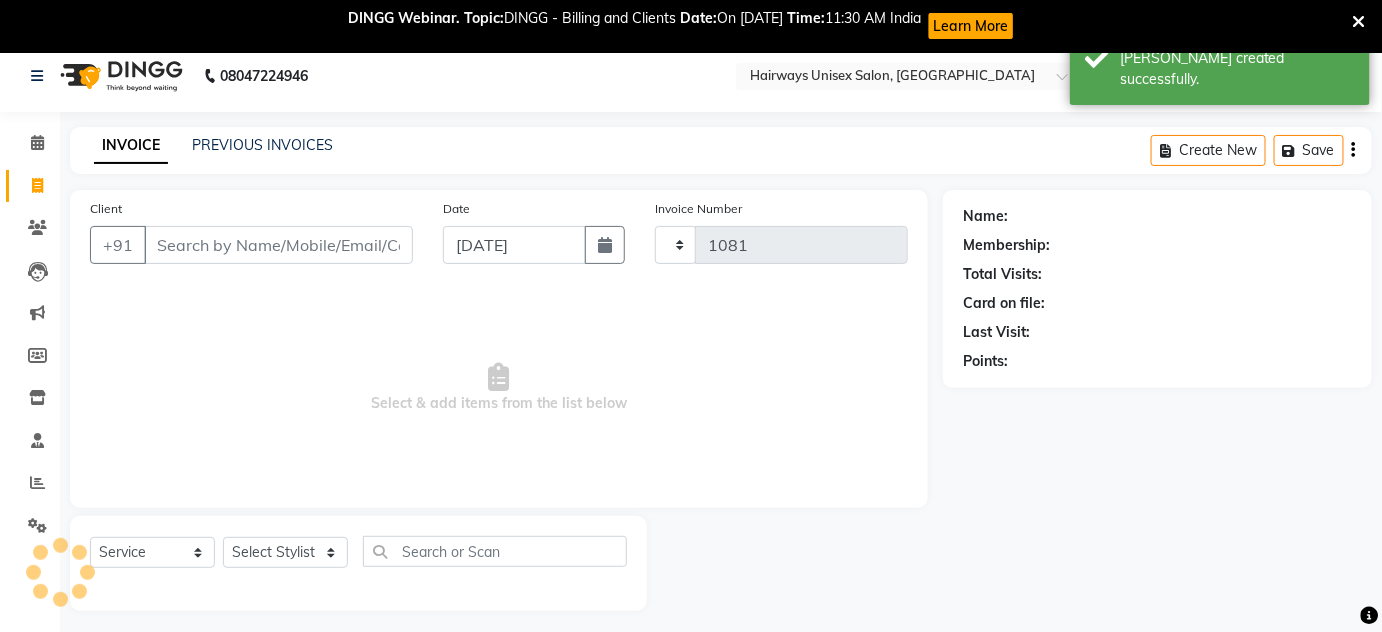 scroll, scrollTop: 53, scrollLeft: 0, axis: vertical 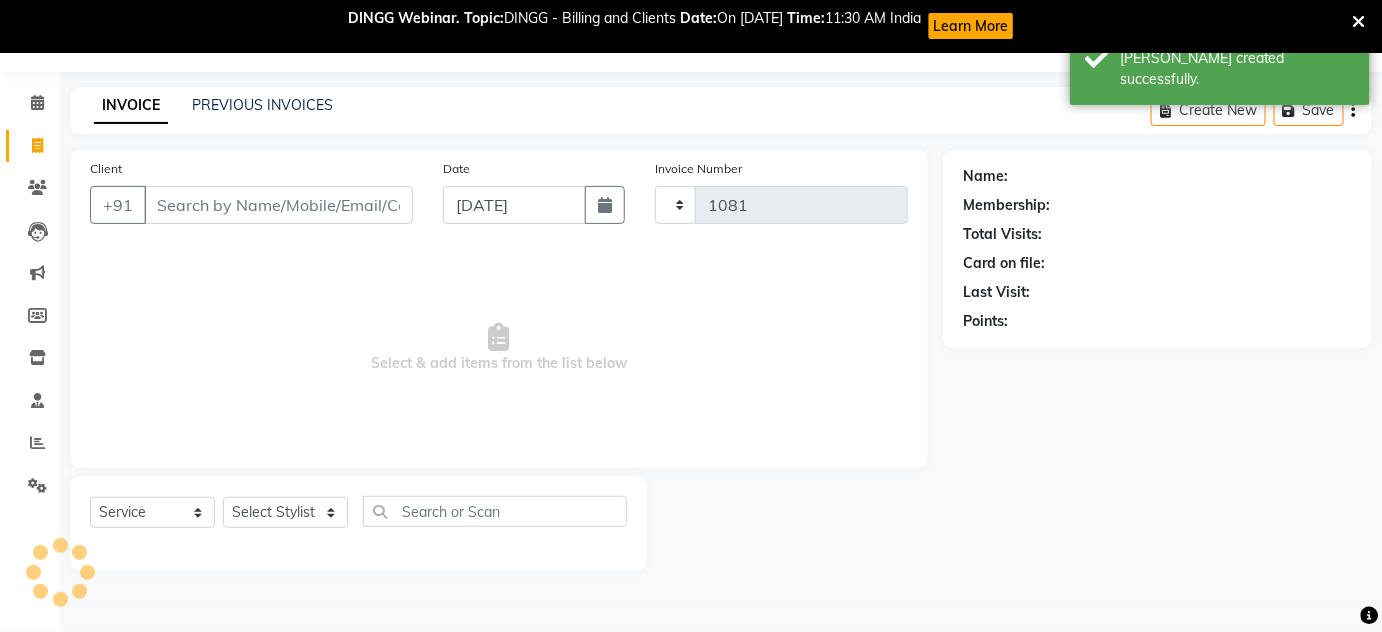 select on "8320" 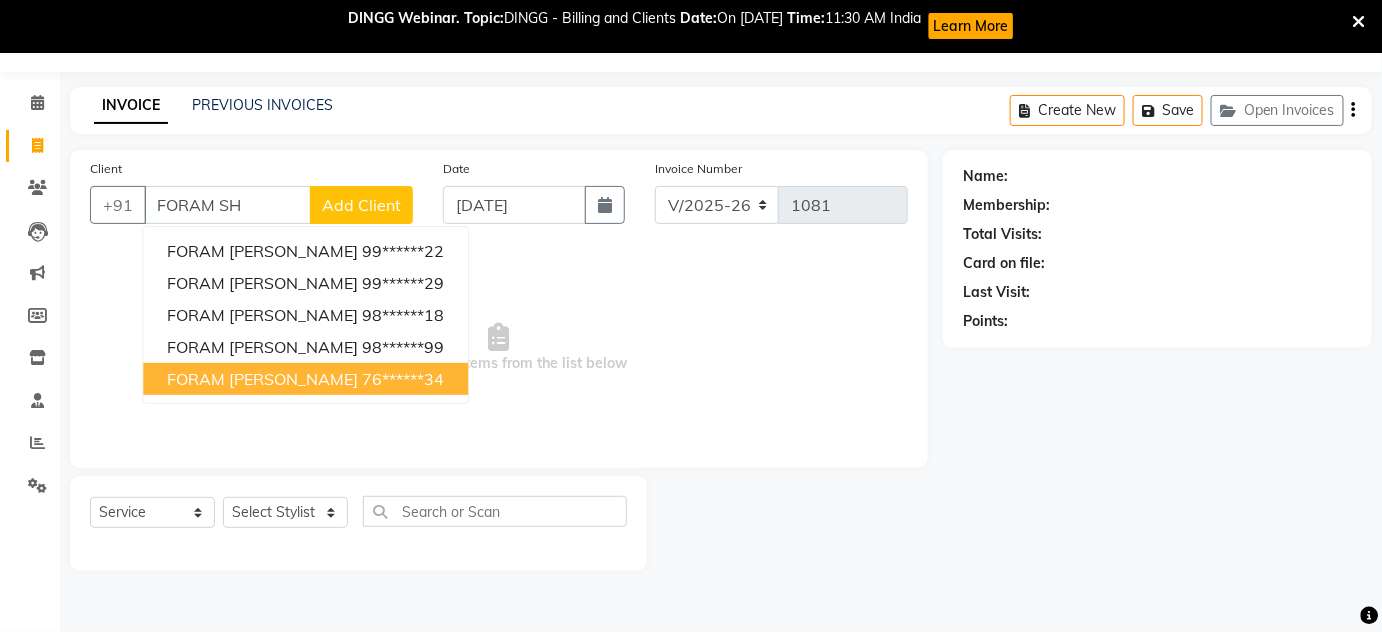 click on "76******34" at bounding box center (403, 379) 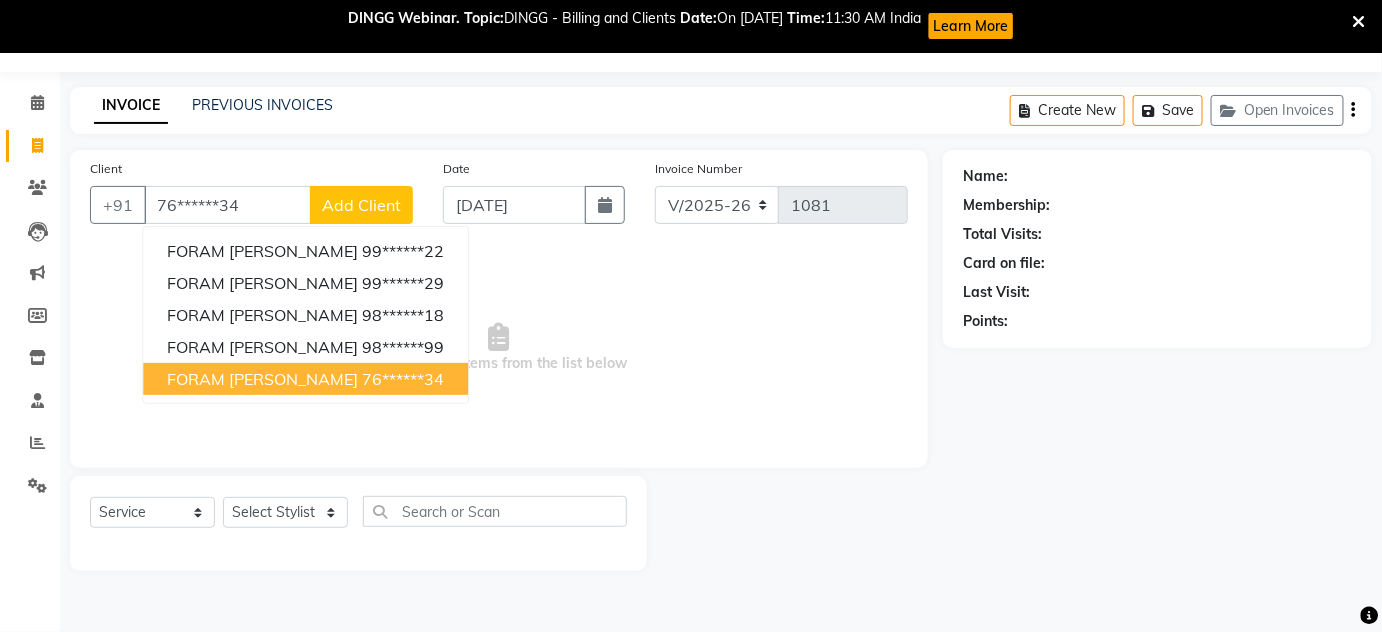 type on "76******34" 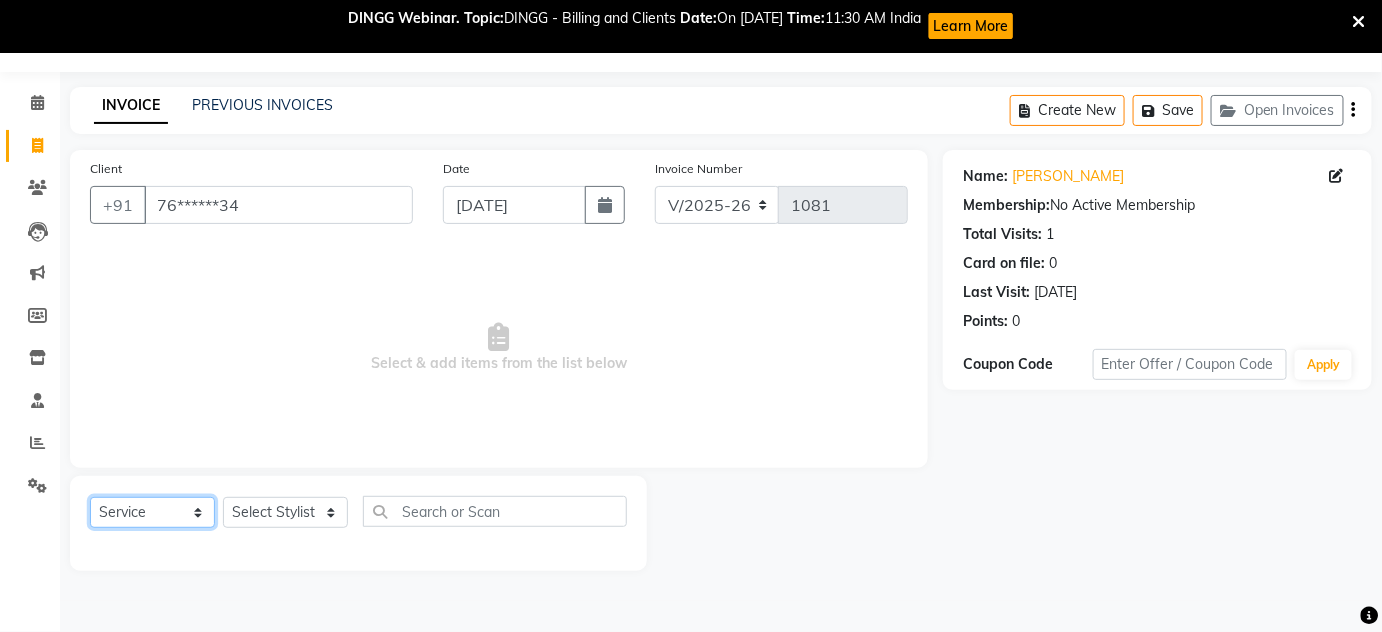 drag, startPoint x: 156, startPoint y: 515, endPoint x: 149, endPoint y: 498, distance: 18.384777 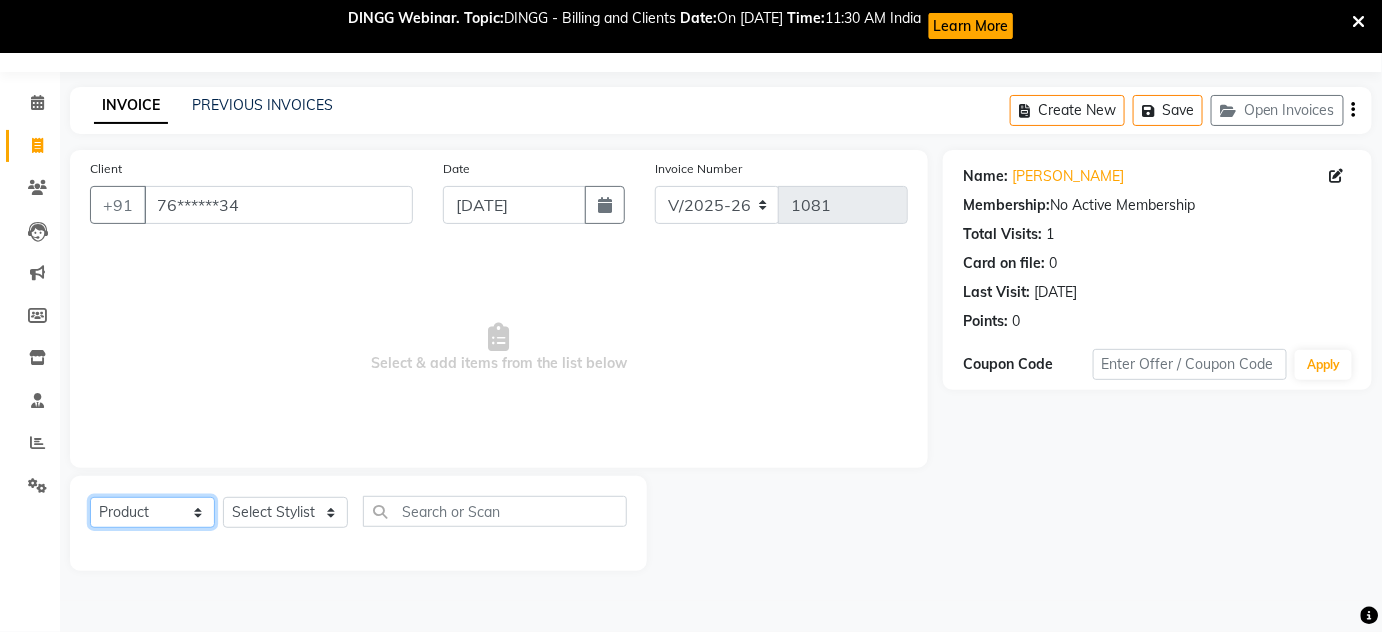 click on "Select  Service  Product  Membership  Package Voucher Prepaid Gift Card" 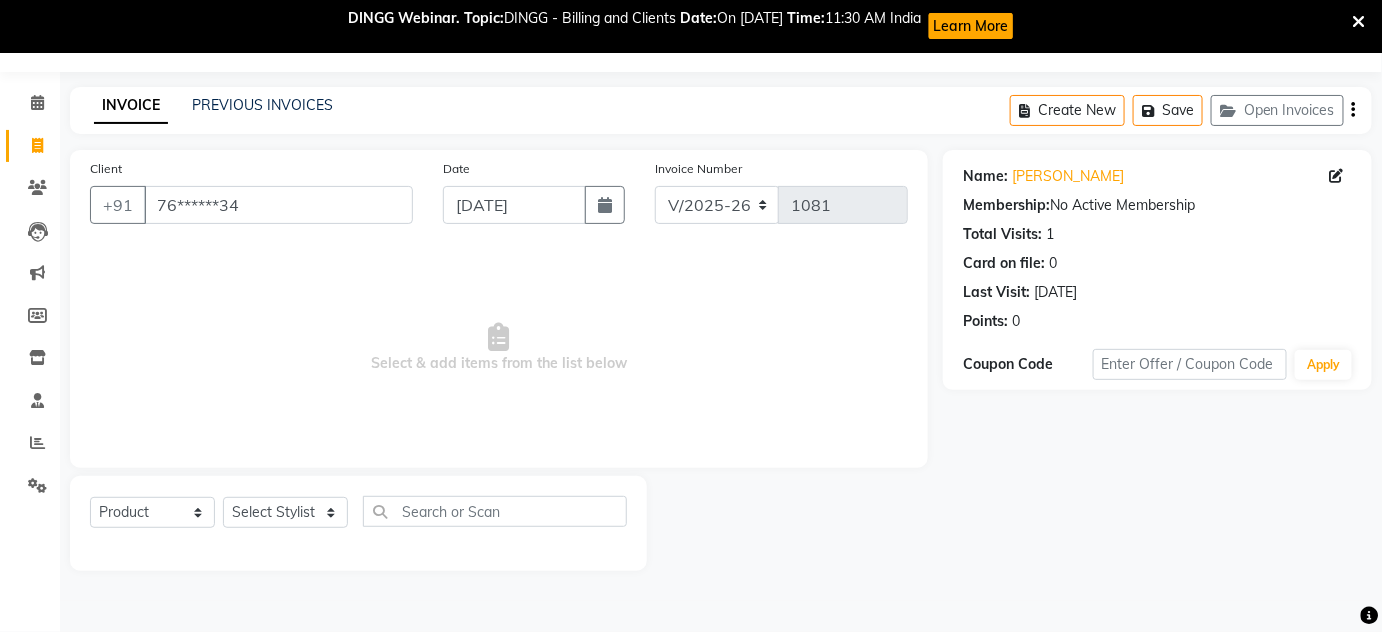 click on "Select  Service  Product  Membership  Package Voucher Prepaid Gift Card  Select Stylist [PERSON_NAME] [PERSON_NAME] [PERSON_NAME] MAMTA POOJA [PERSON_NAME][DATE] [PERSON_NAME] [PERSON_NAME] [PERSON_NAME]" 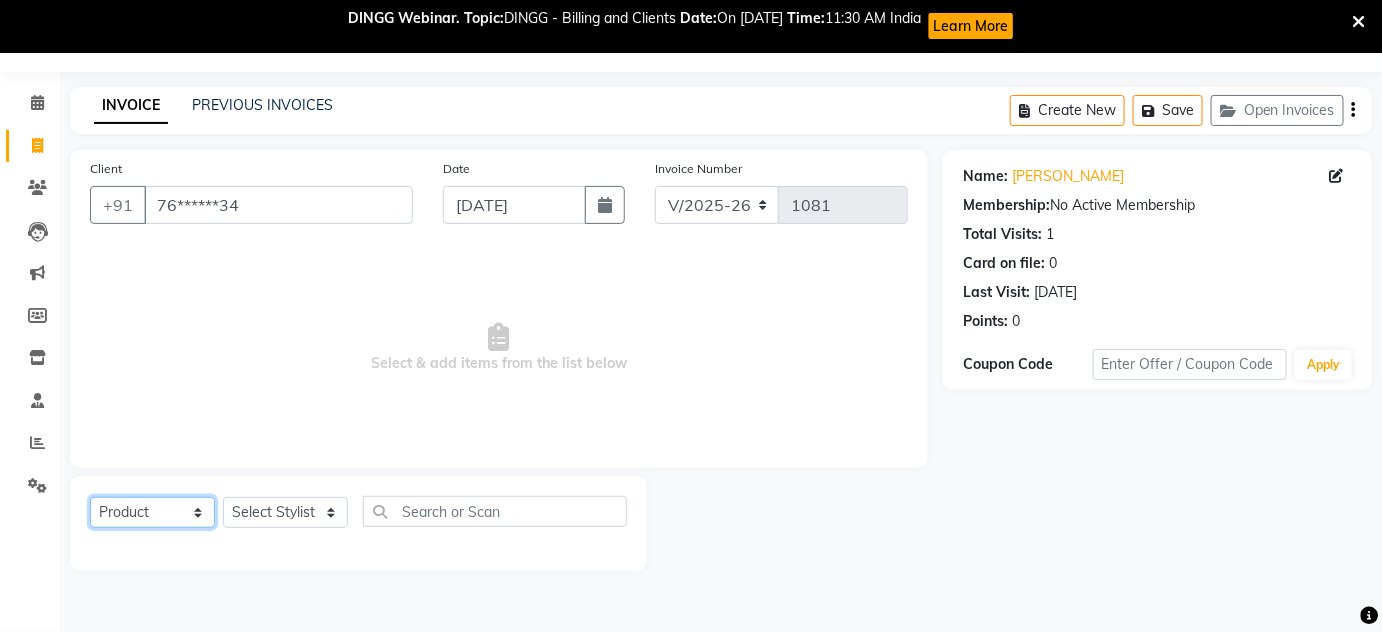 click on "Select  Service  Product  Membership  Package Voucher Prepaid Gift Card" 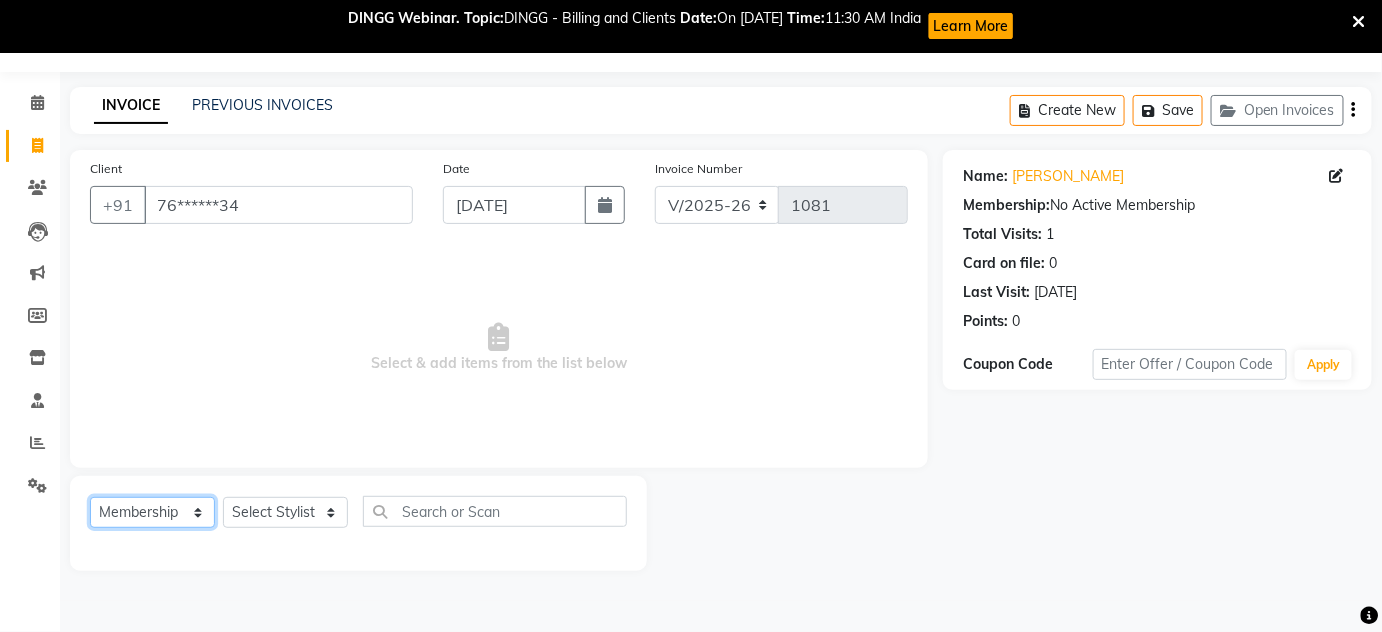 click on "Select  Service  Product  Membership  Package Voucher Prepaid Gift Card" 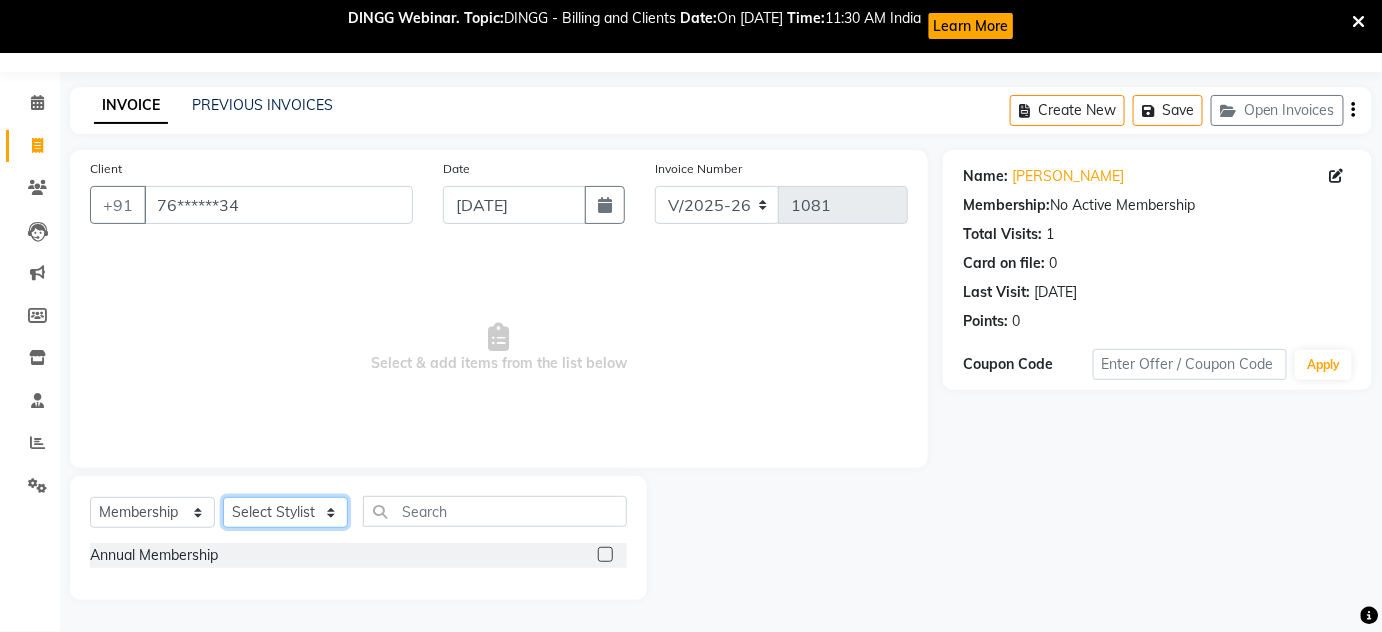 click on "Select Stylist [PERSON_NAME] [PERSON_NAME] [PERSON_NAME] MAMTA POOJA [PERSON_NAME][DATE] [PERSON_NAME] [PERSON_NAME] [PERSON_NAME]" 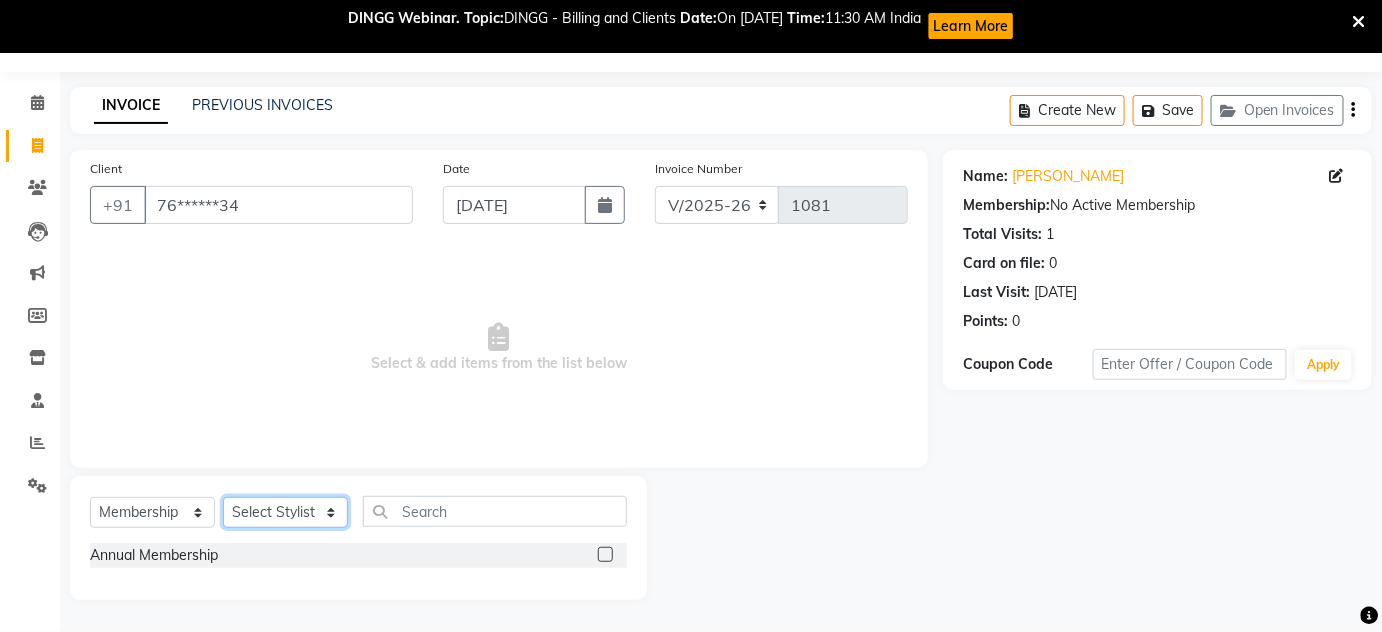select on "80493" 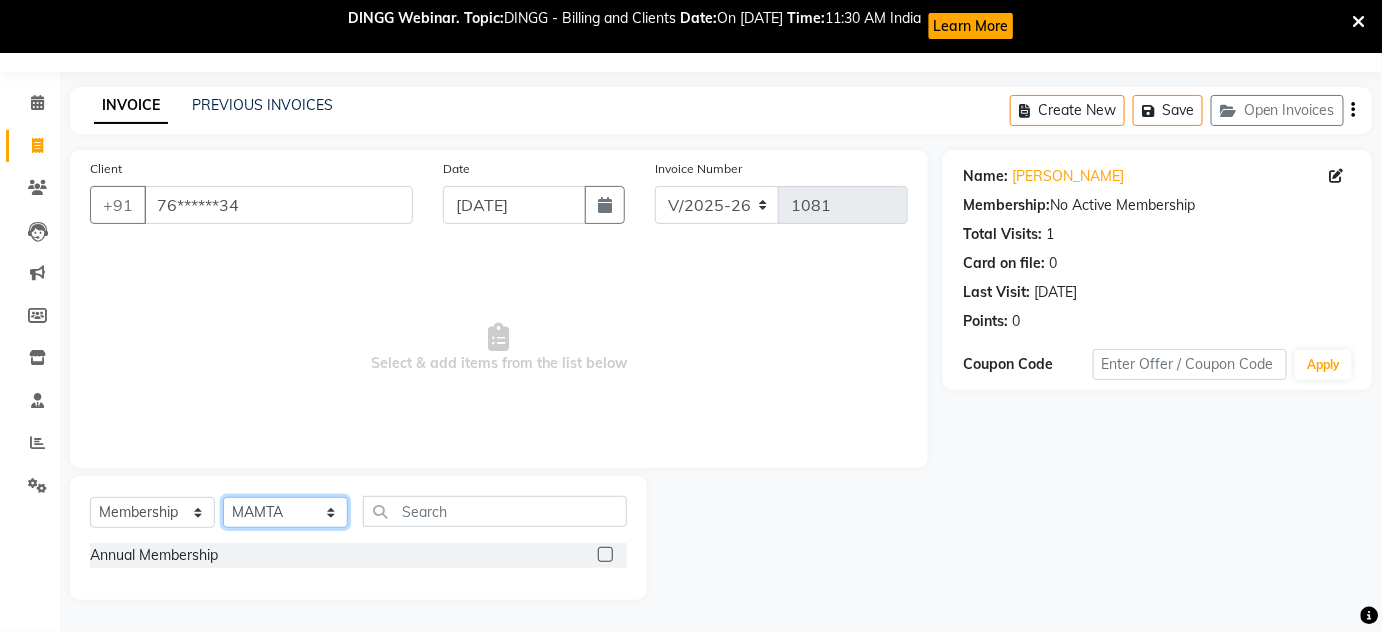 click on "Select Stylist [PERSON_NAME] [PERSON_NAME] [PERSON_NAME] MAMTA POOJA [PERSON_NAME][DATE] [PERSON_NAME] [PERSON_NAME] [PERSON_NAME]" 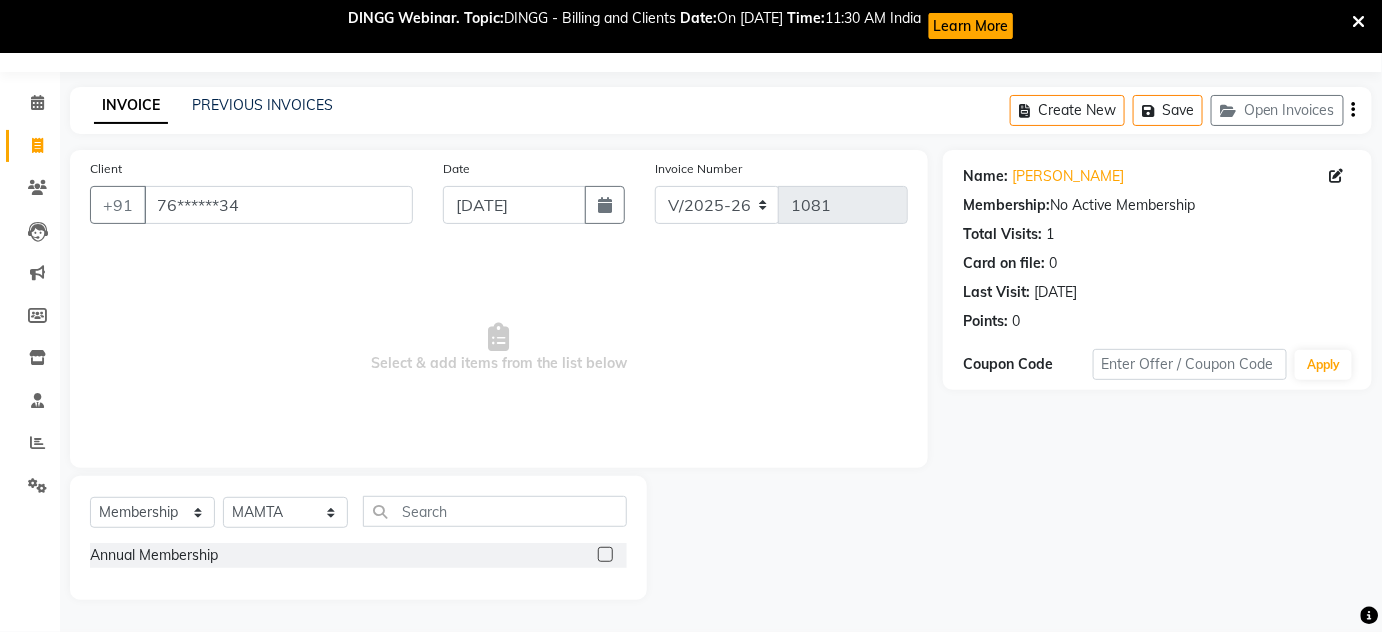 click 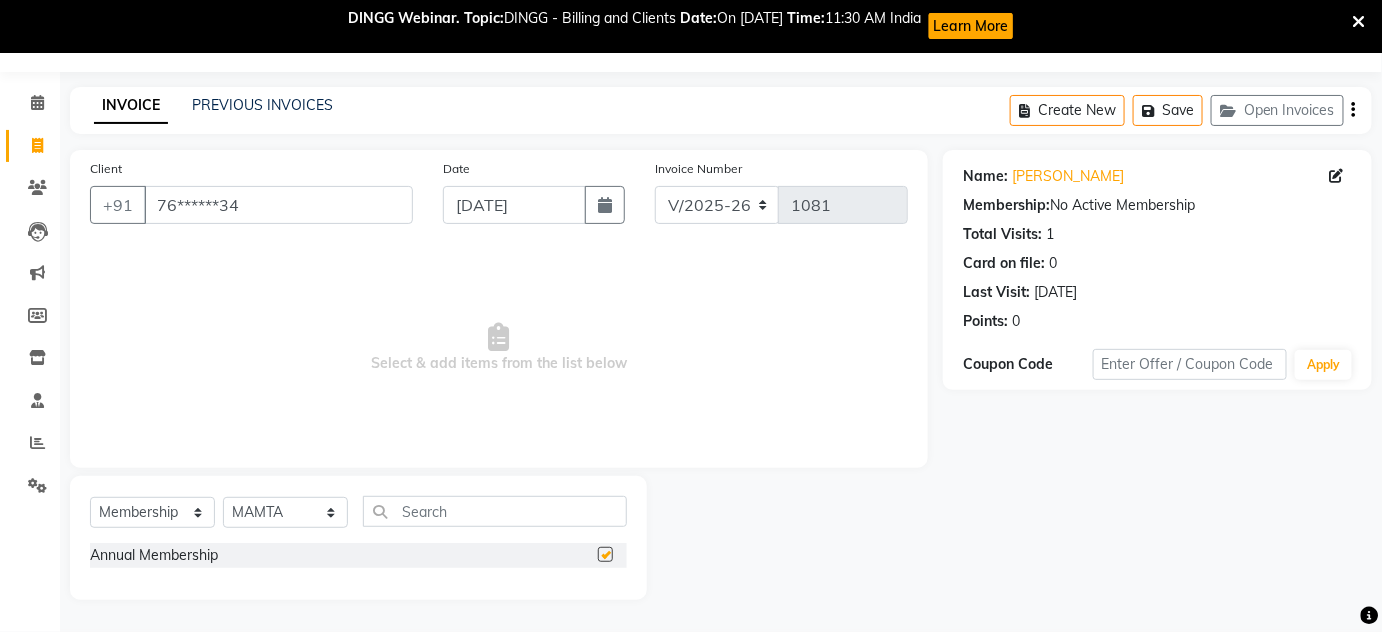select on "select" 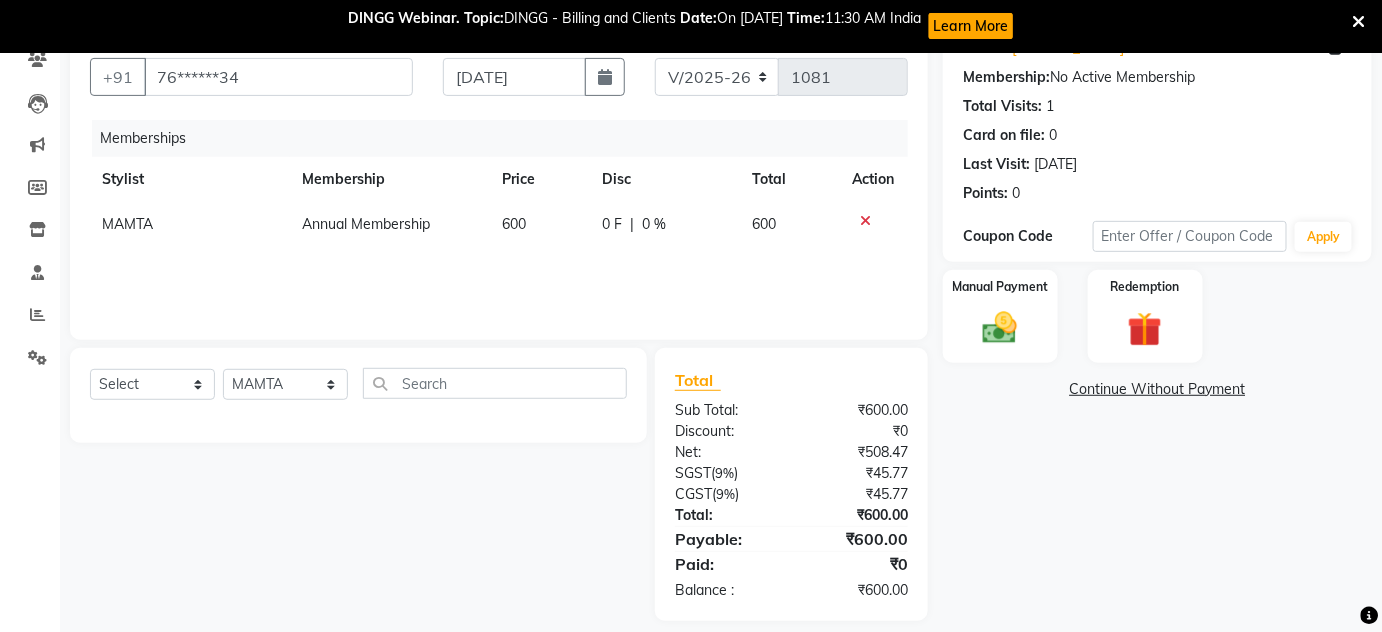 scroll, scrollTop: 0, scrollLeft: 0, axis: both 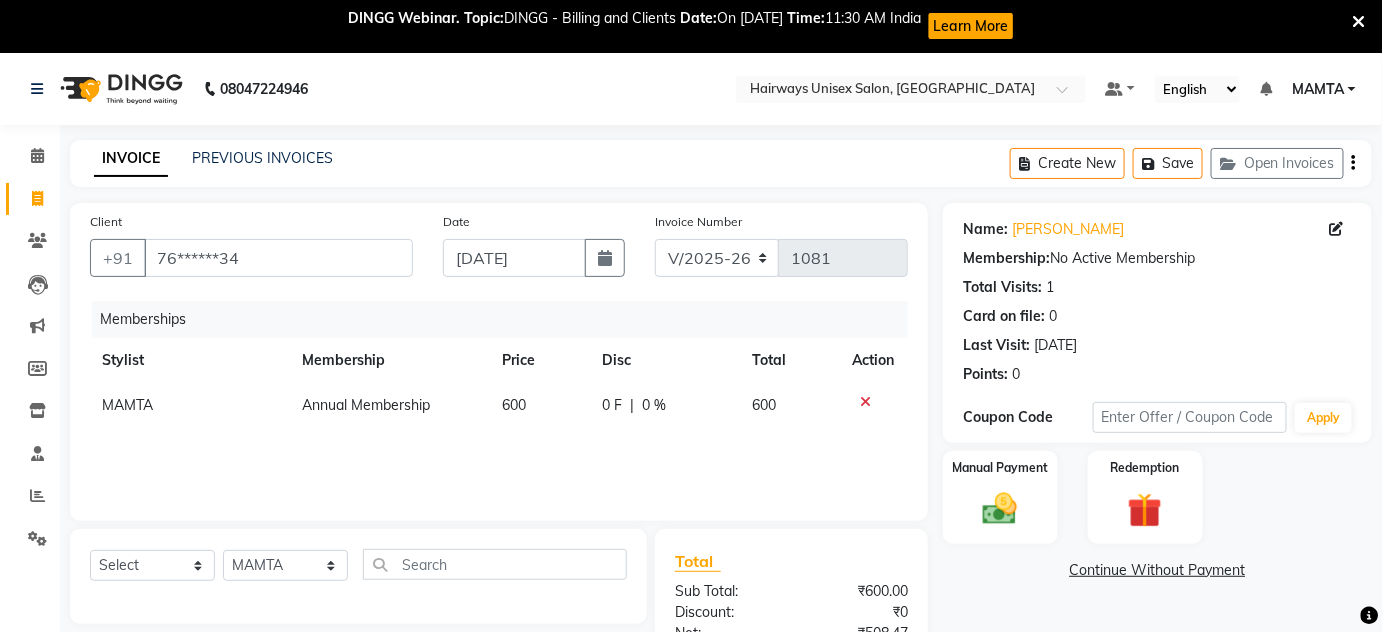 click 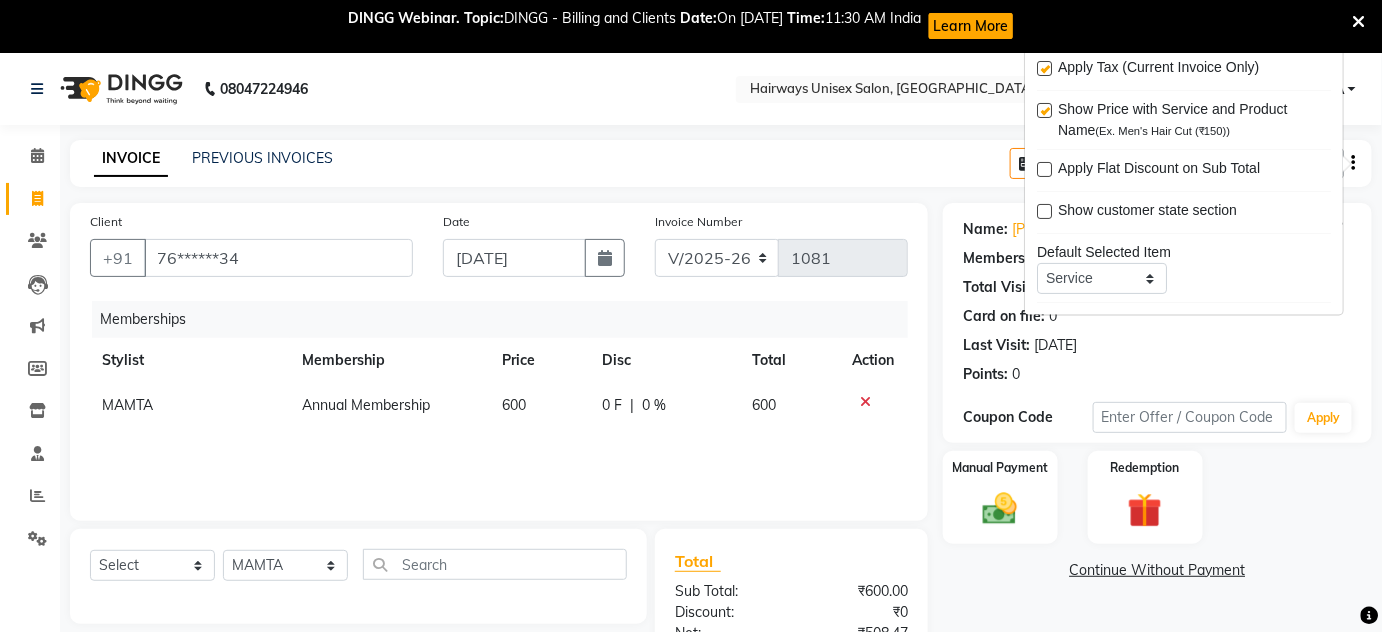 click at bounding box center [1044, 68] 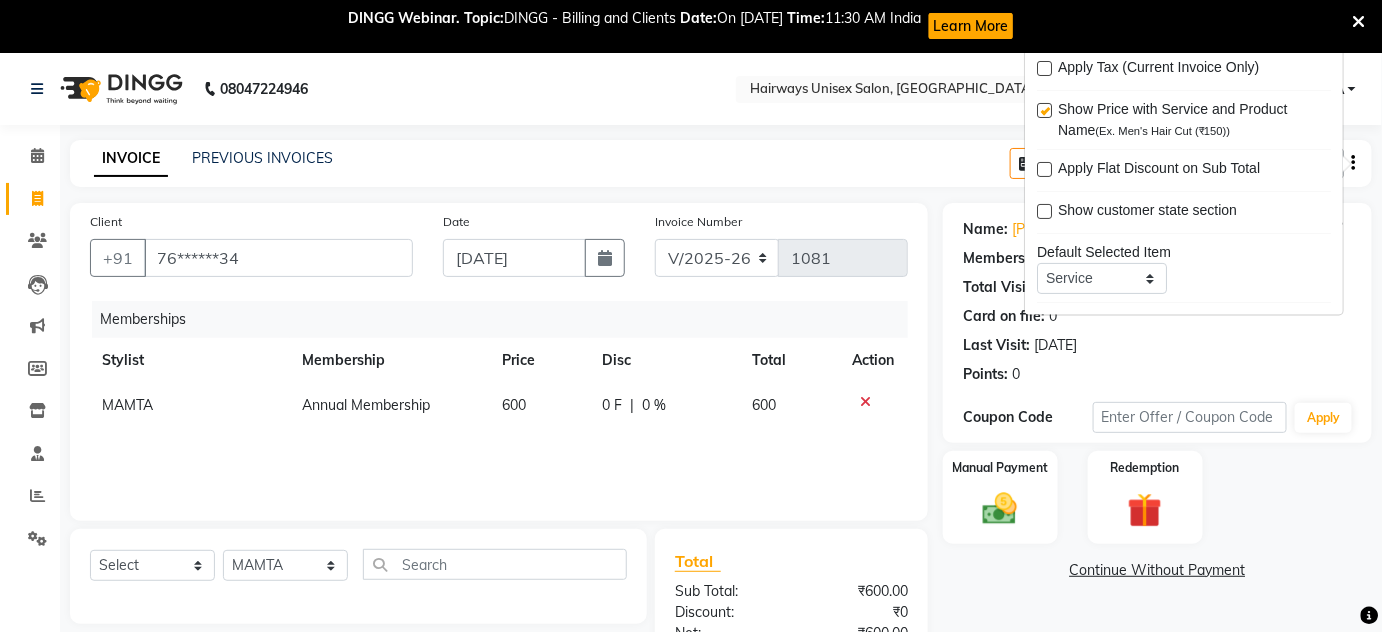 click on "INVOICE PREVIOUS INVOICES Create New   Save   Open Invoices" 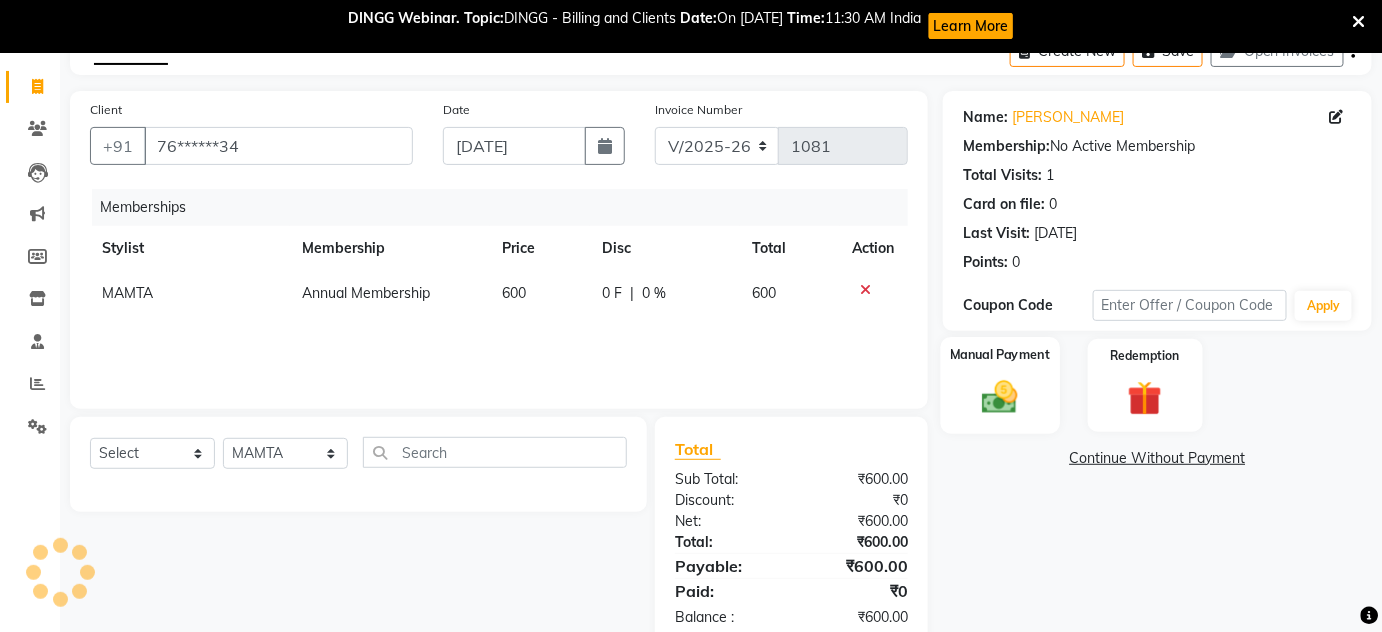 scroll, scrollTop: 157, scrollLeft: 0, axis: vertical 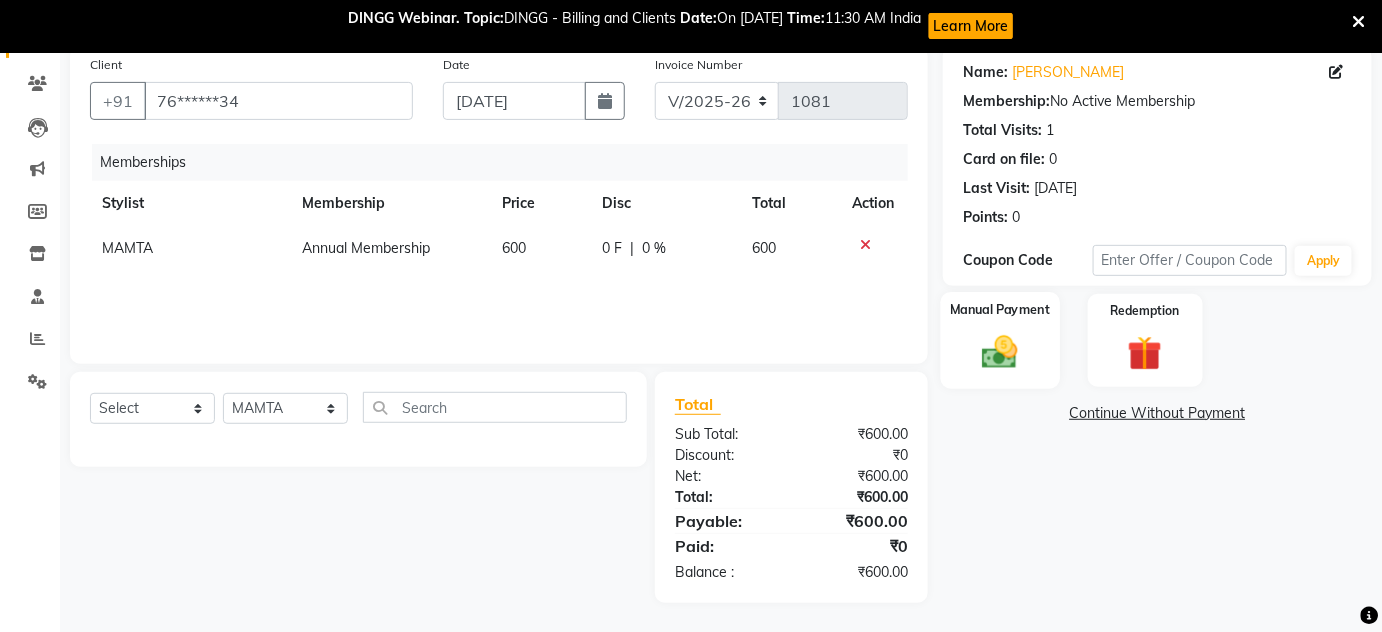 click on "Manual Payment" 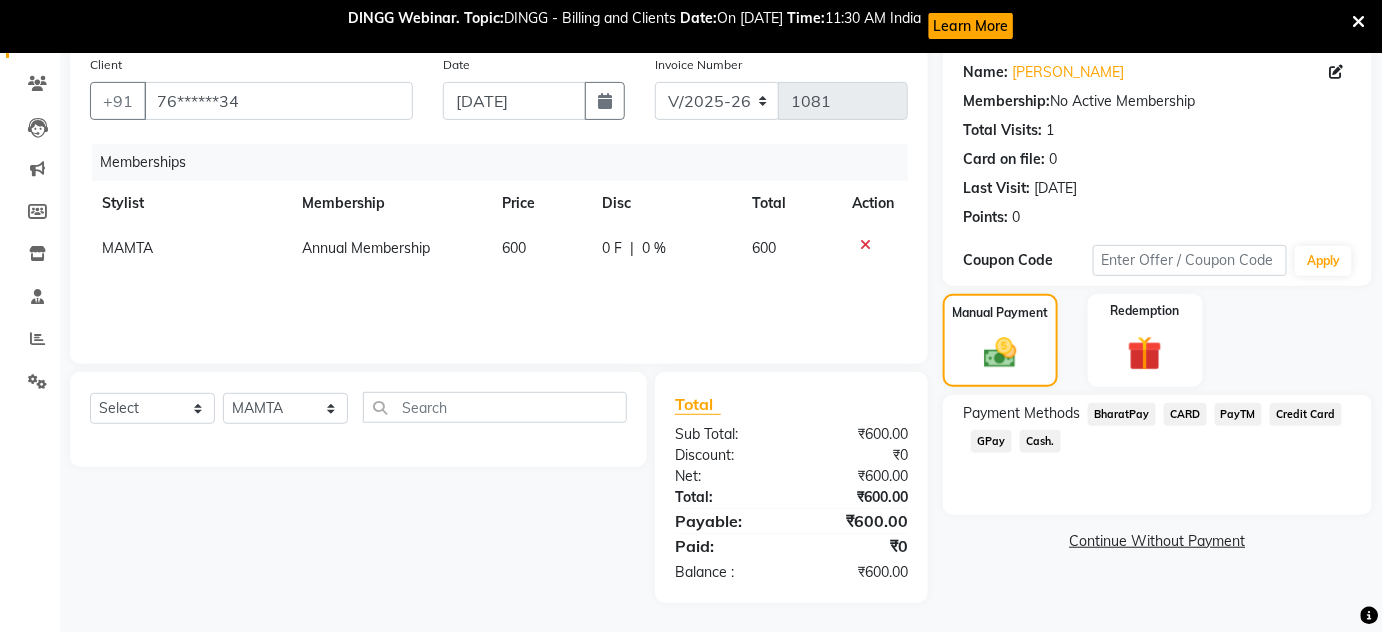 click on "Cash." 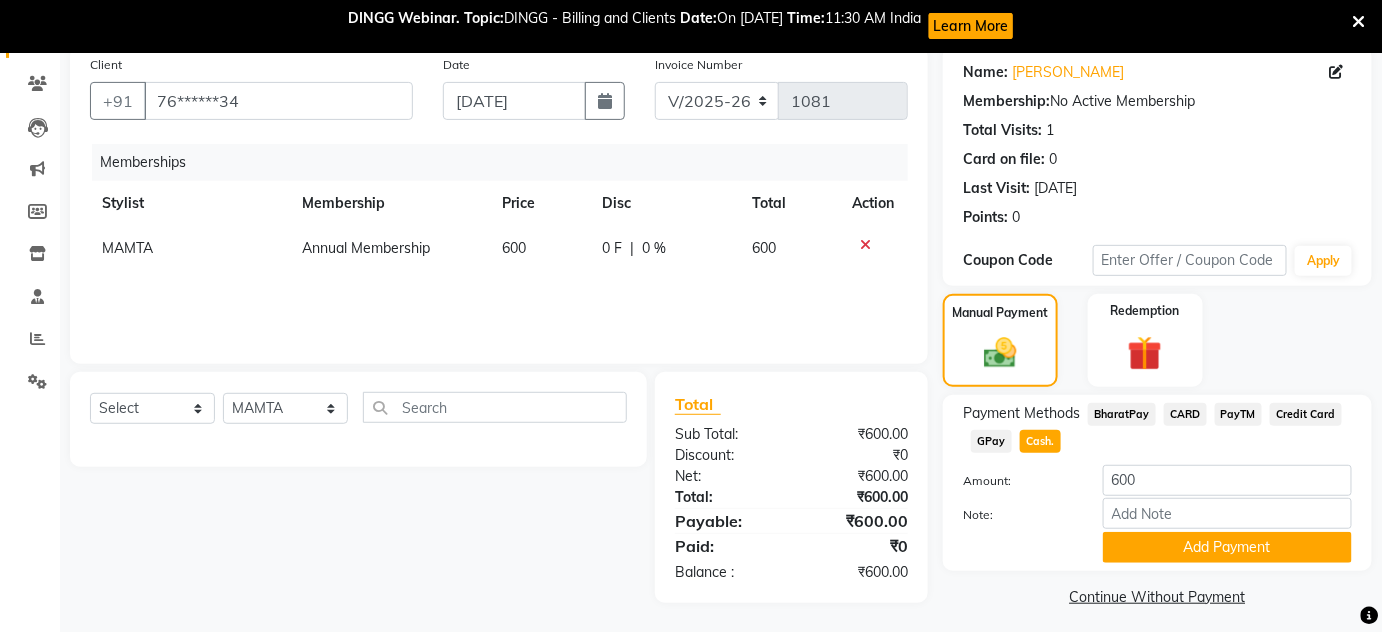 scroll, scrollTop: 165, scrollLeft: 0, axis: vertical 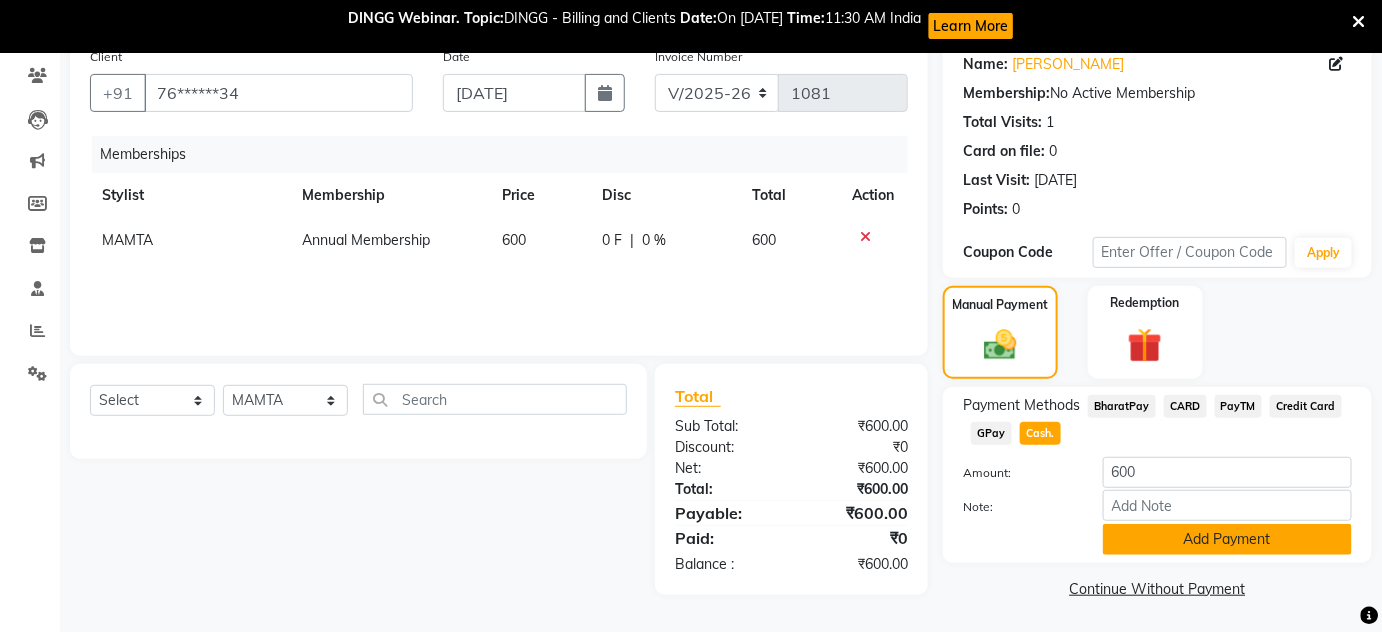 click on "Add Payment" 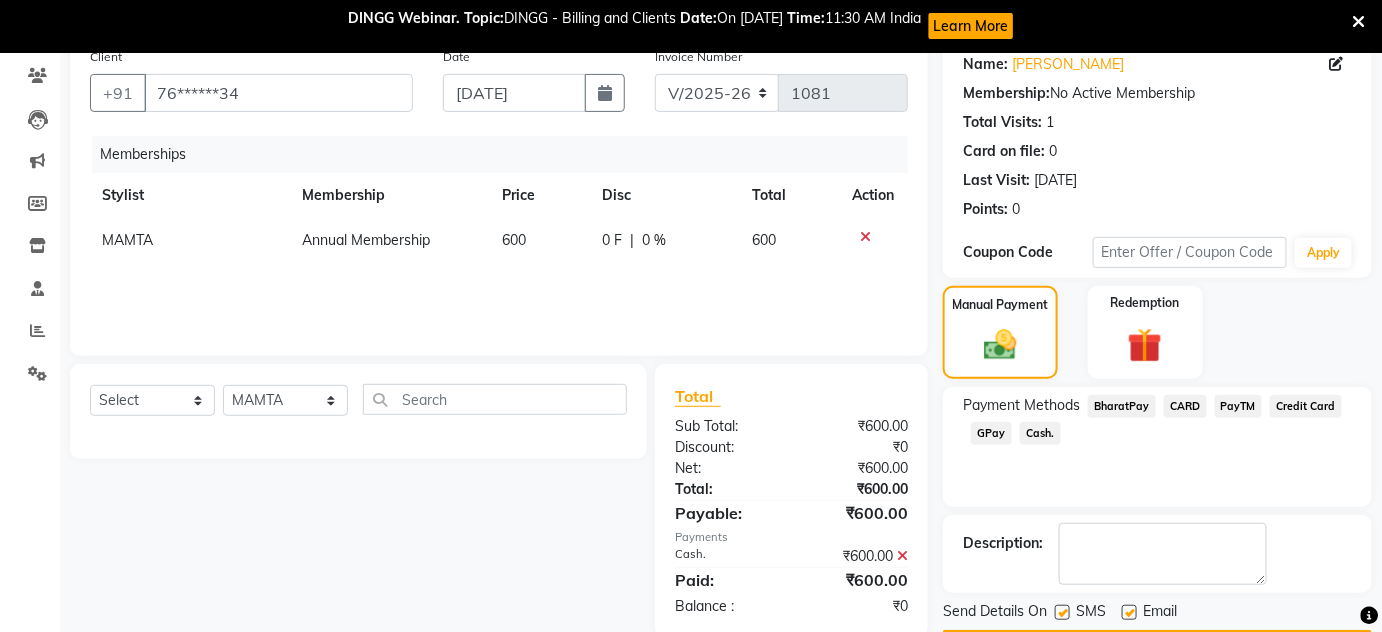 scroll, scrollTop: 222, scrollLeft: 0, axis: vertical 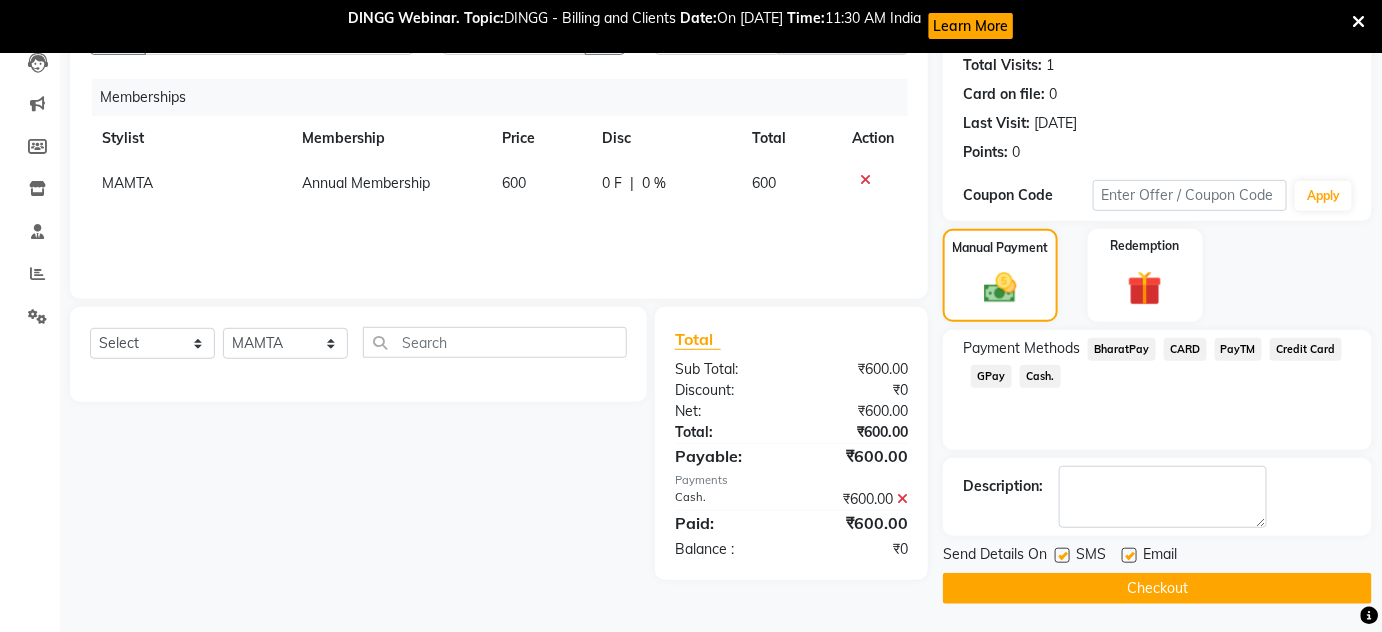 click on "INVOICE PREVIOUS INVOICES Create New   Save   Open Invoices  Client +91 76******34 Date [DATE] Invoice Number V/2025 V/[PHONE_NUMBER] Memberships Stylist Membership Price Disc Total Action MAMTA Annual Membership 600 0 F | 0 % 600 Select  Service  Product  Package Voucher Prepaid Gift Card  Select Stylist [PERSON_NAME] [PERSON_NAME] [PERSON_NAME] MAMTA POOJA [PERSON_NAME][DATE] [PERSON_NAME] [PERSON_NAME] TALIB [PERSON_NAME] Total Sub Total: ₹600.00 Discount: ₹0 Net: ₹600.00 Total: ₹600.00 Payable: ₹600.00 Payments Cash. ₹600.00  Paid: ₹600.00 Balance   : ₹0 Name: Foram Shah Membership:  No Active Membership  Total Visits:  1 Card on file:  0 Last Visit:   [DATE] Points:   0  Coupon Code Apply Manual Payment Redemption Payment Methods  BharatPay   CARD   PayTM   Credit Card   GPay   Cash.  Description:                  Send Details On SMS Email  Checkout" 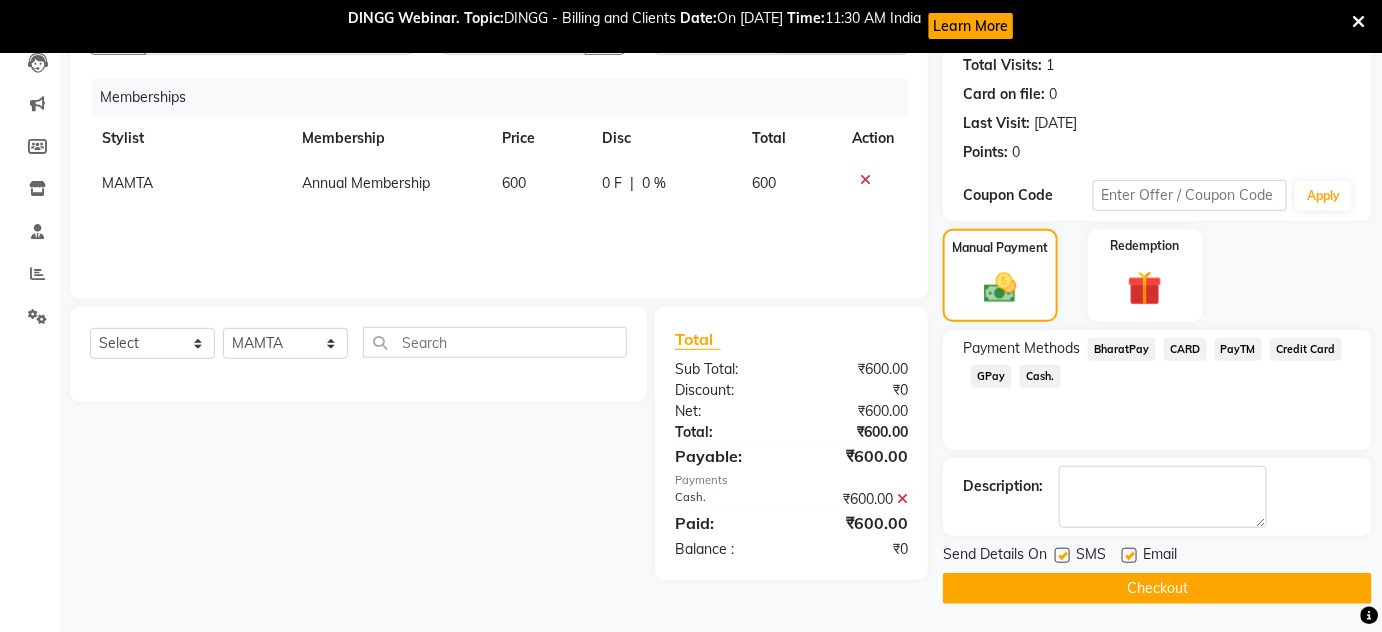 click on "Checkout" 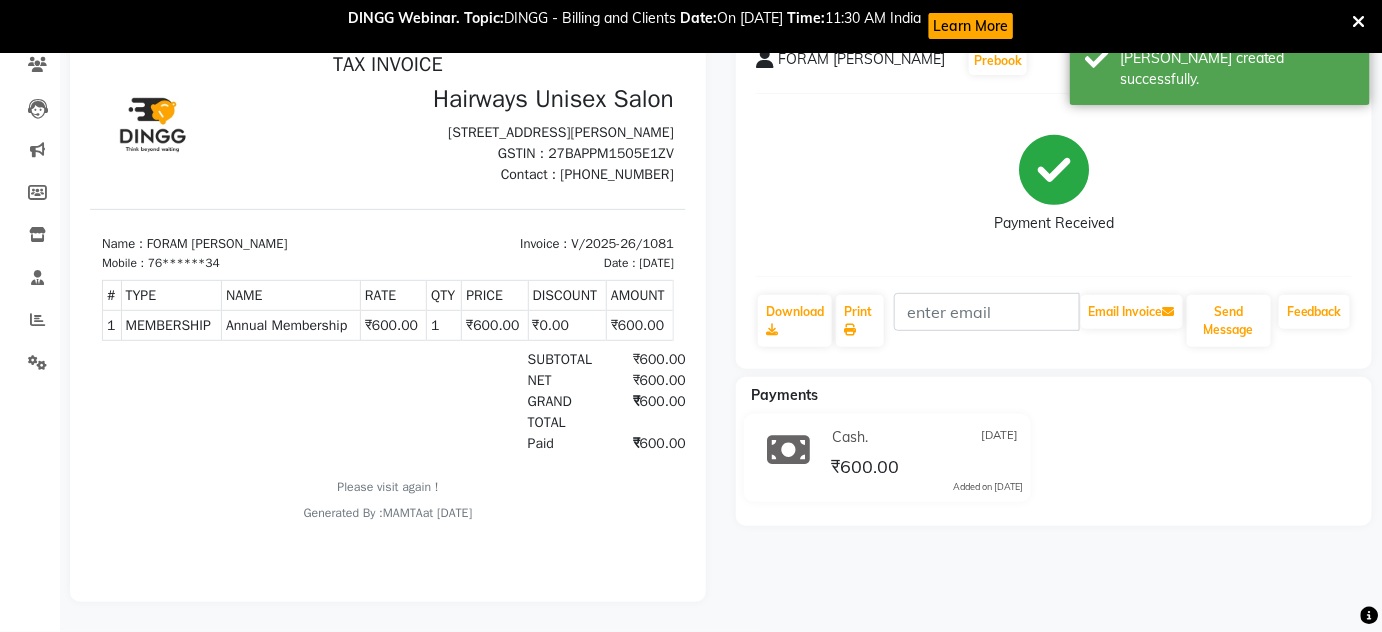 scroll, scrollTop: 0, scrollLeft: 0, axis: both 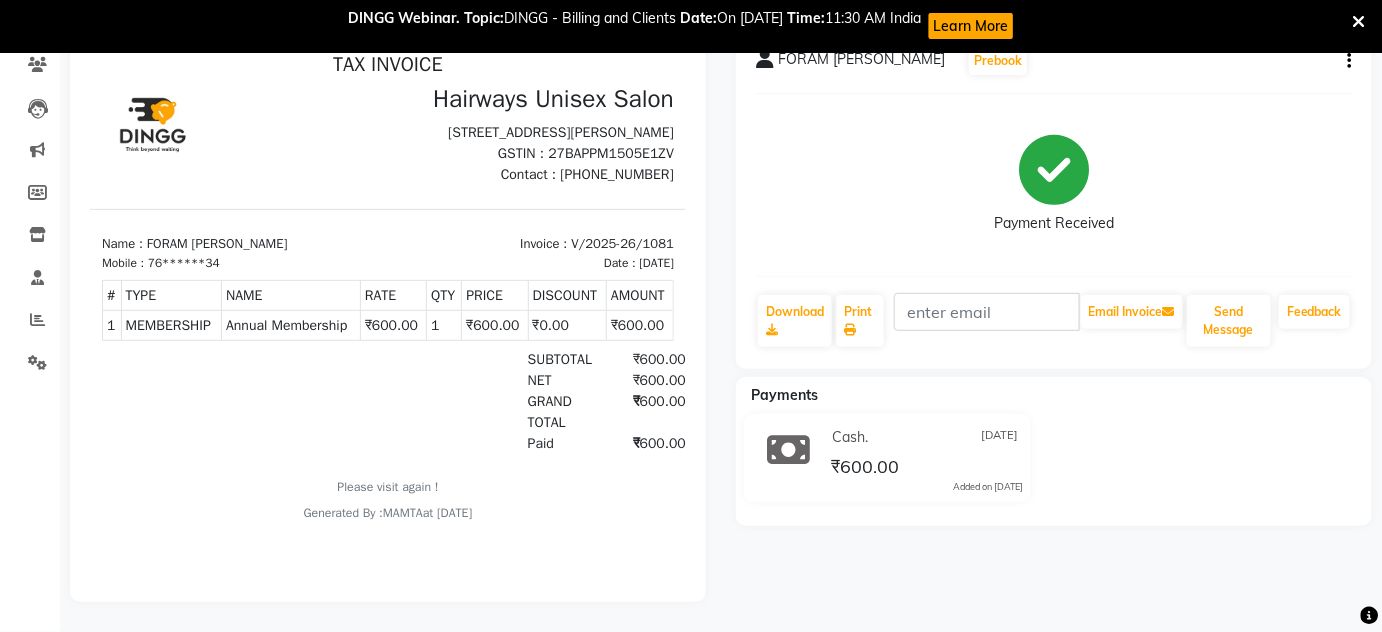 click on "Payments" 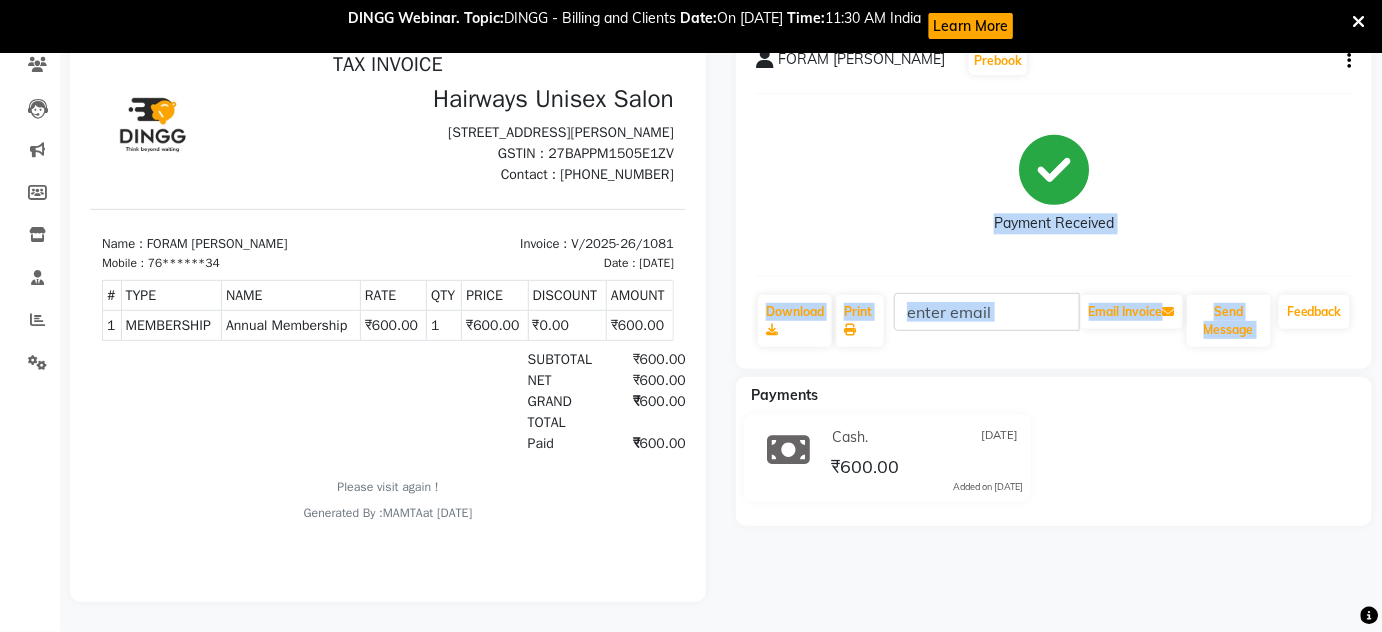 scroll, scrollTop: 0, scrollLeft: 0, axis: both 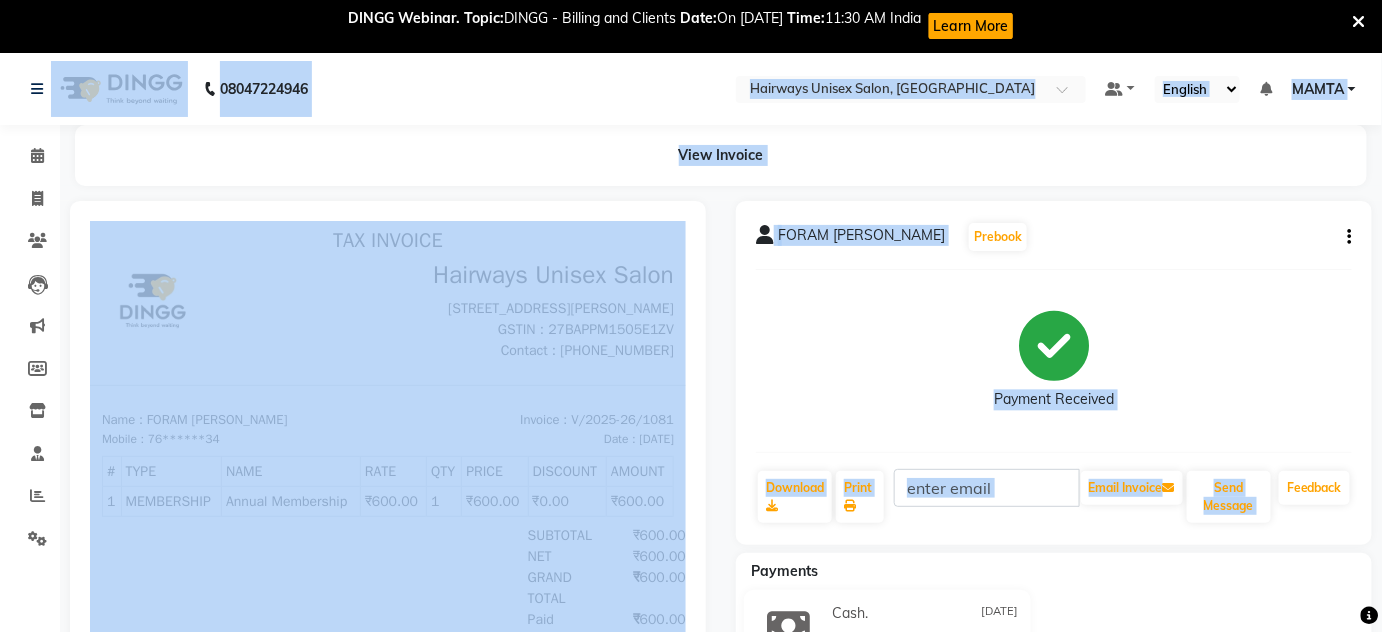 drag, startPoint x: 1317, startPoint y: 321, endPoint x: 0, endPoint y: -110, distance: 1385.7308 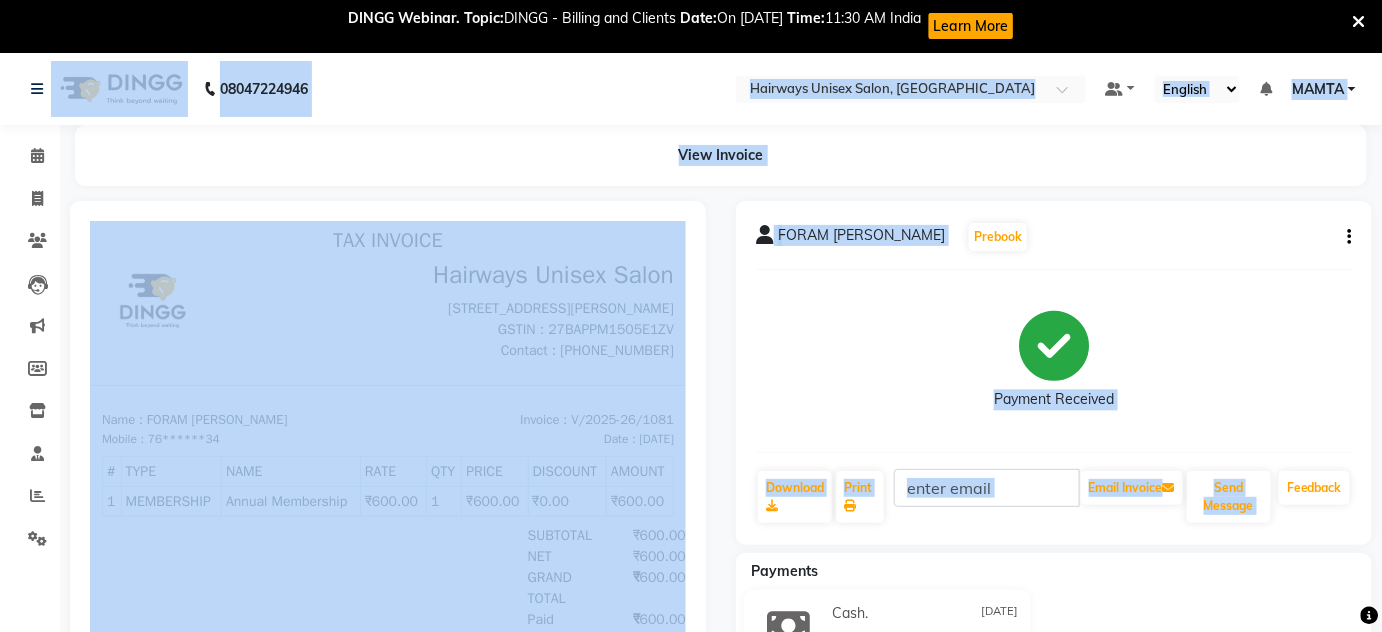 click on "08047224946 Select Location × Hairways Unisex Salon, Goregaon  Default Panel My Panel English ENGLISH Español العربية मराठी हिंदी ગુજરાતી தமிழ் 中文 Notifications nothing to show MAMTA Manage Profile Change Password Sign out  Version:3.15.3" 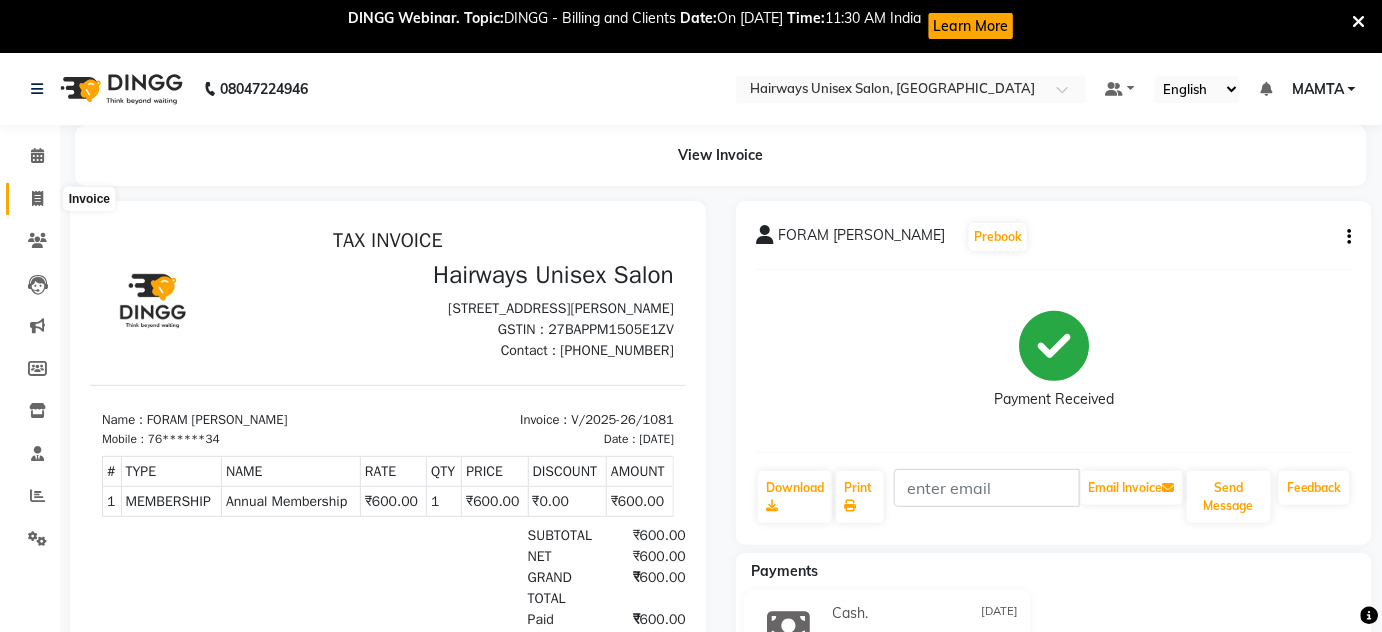 click 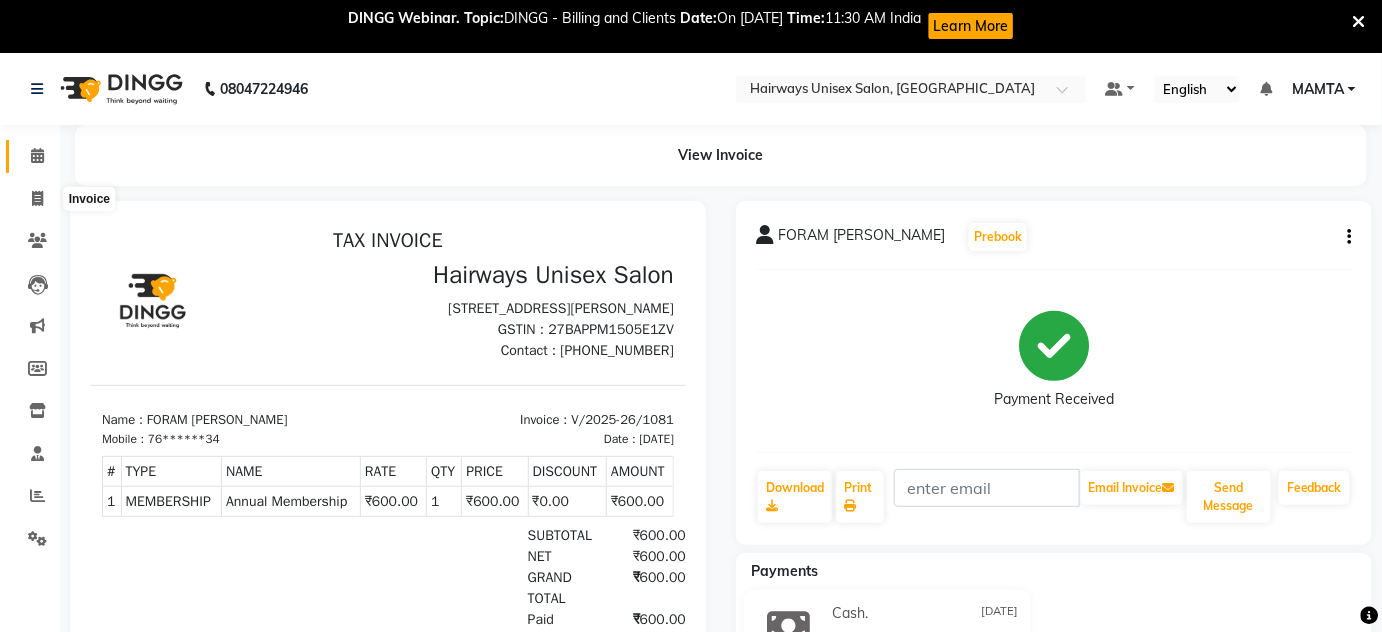 select on "service" 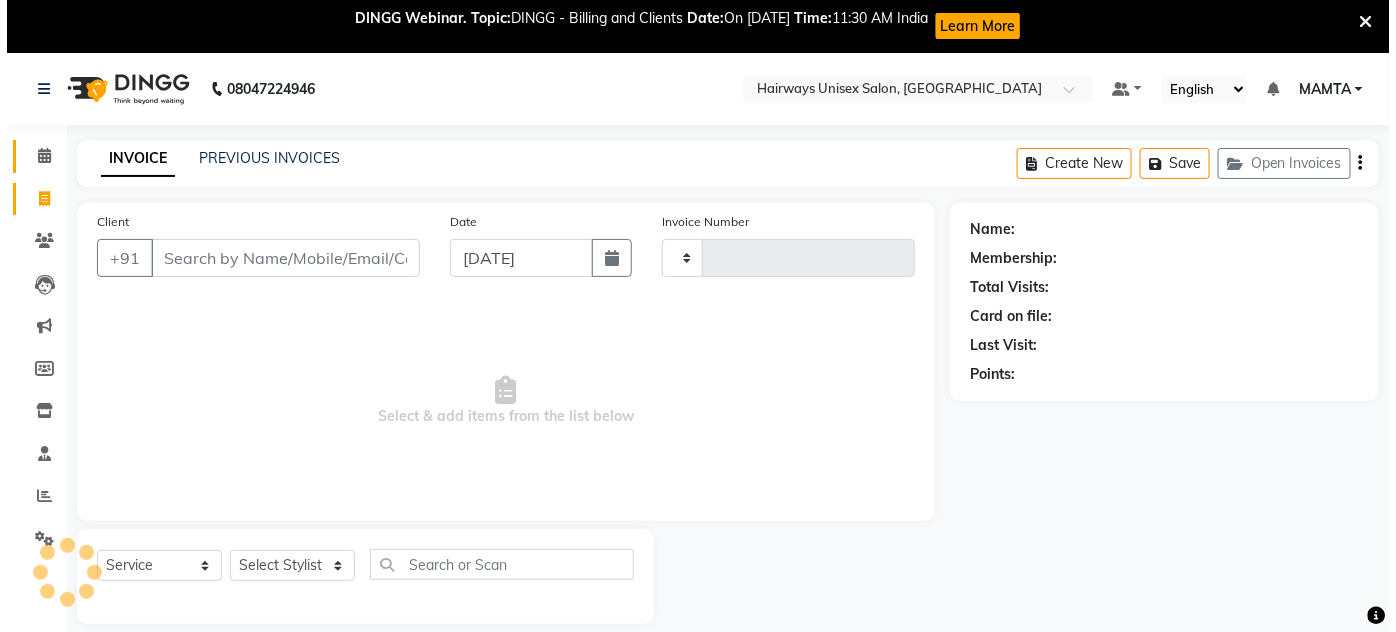 scroll, scrollTop: 53, scrollLeft: 0, axis: vertical 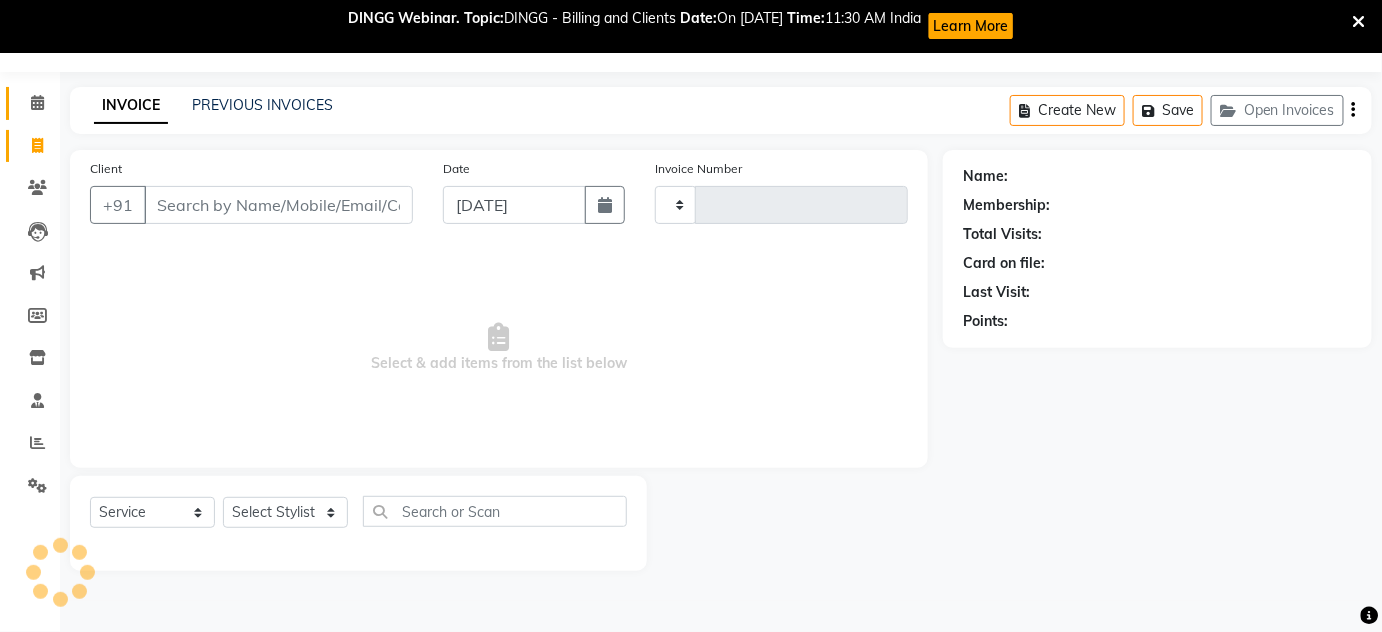 type on "1082" 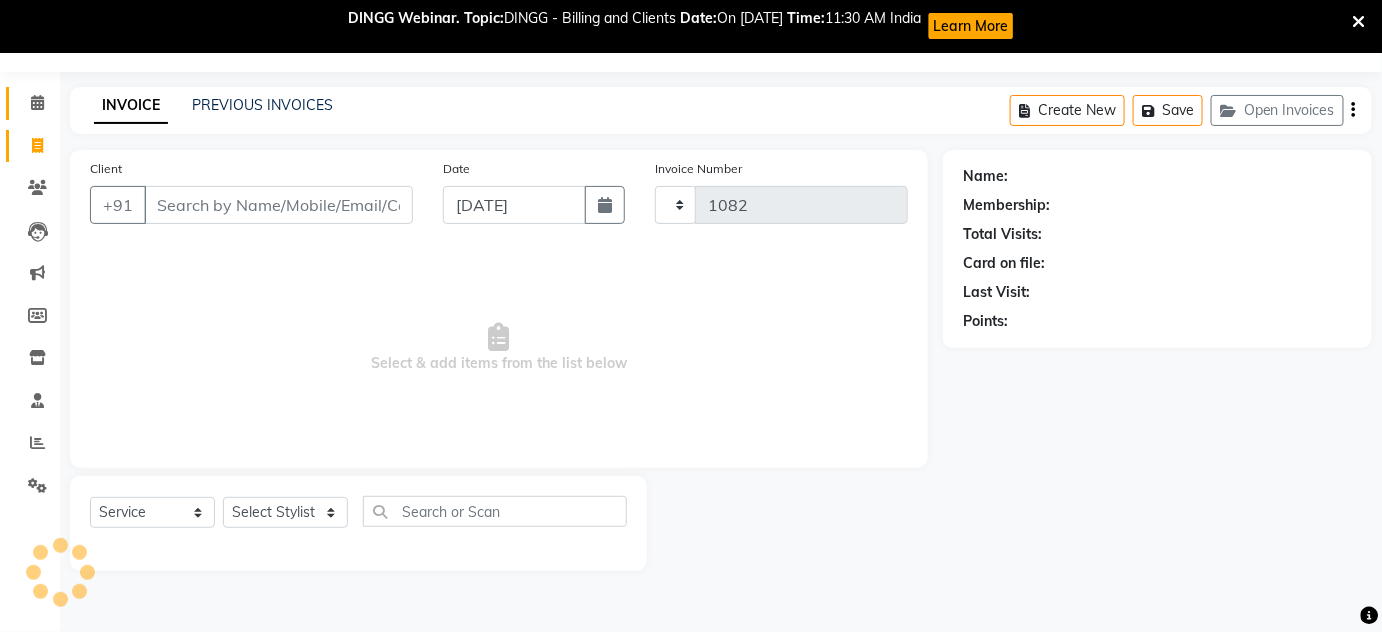 select on "8320" 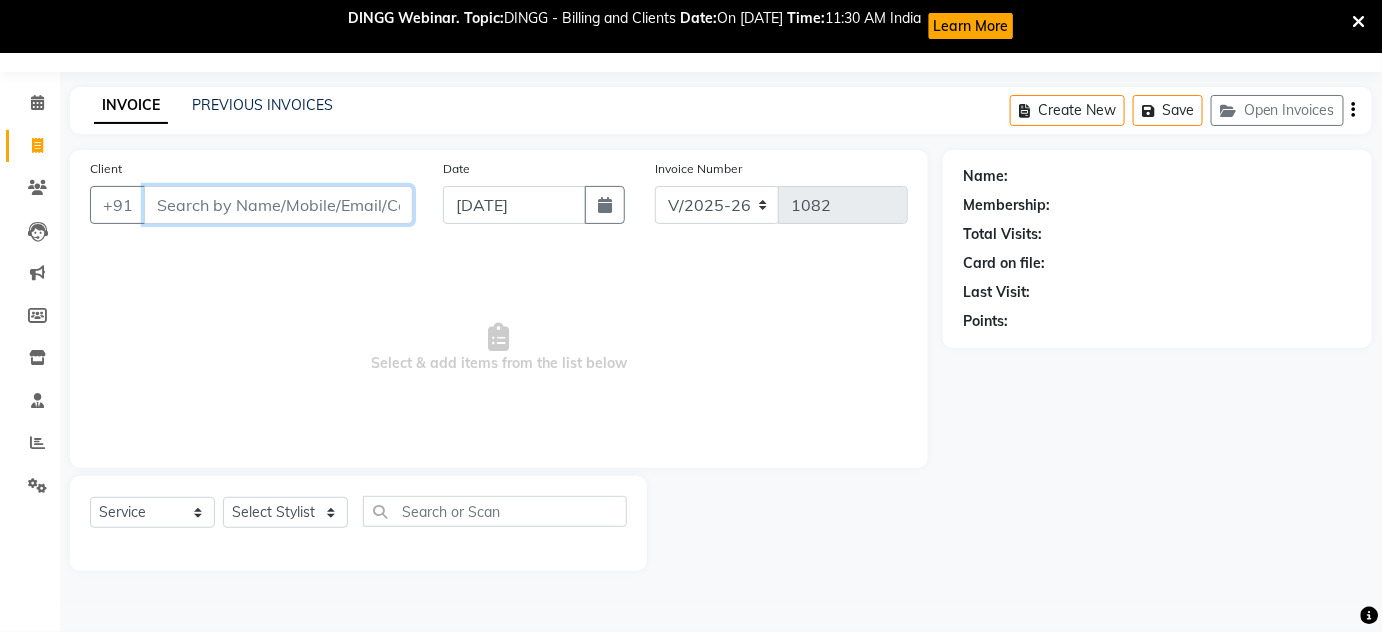 click on "Client" at bounding box center (278, 205) 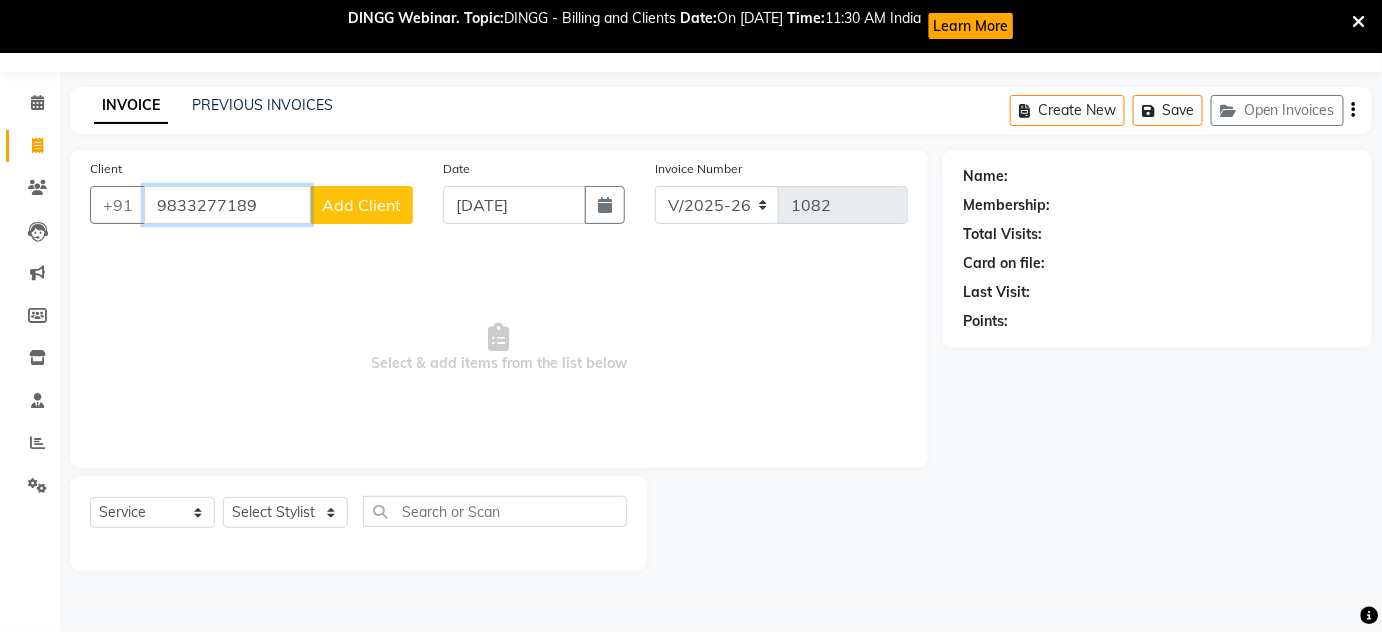 type on "9833277189" 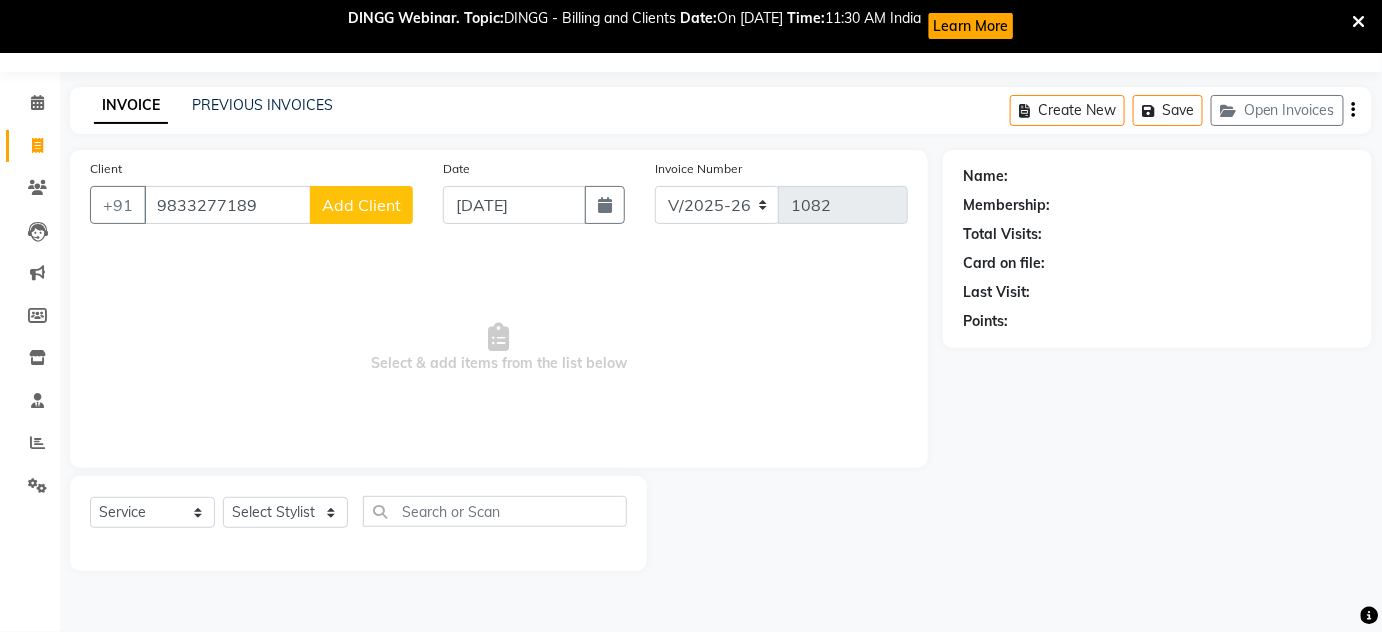 click on "Client [PHONE_NUMBER] Add Client" 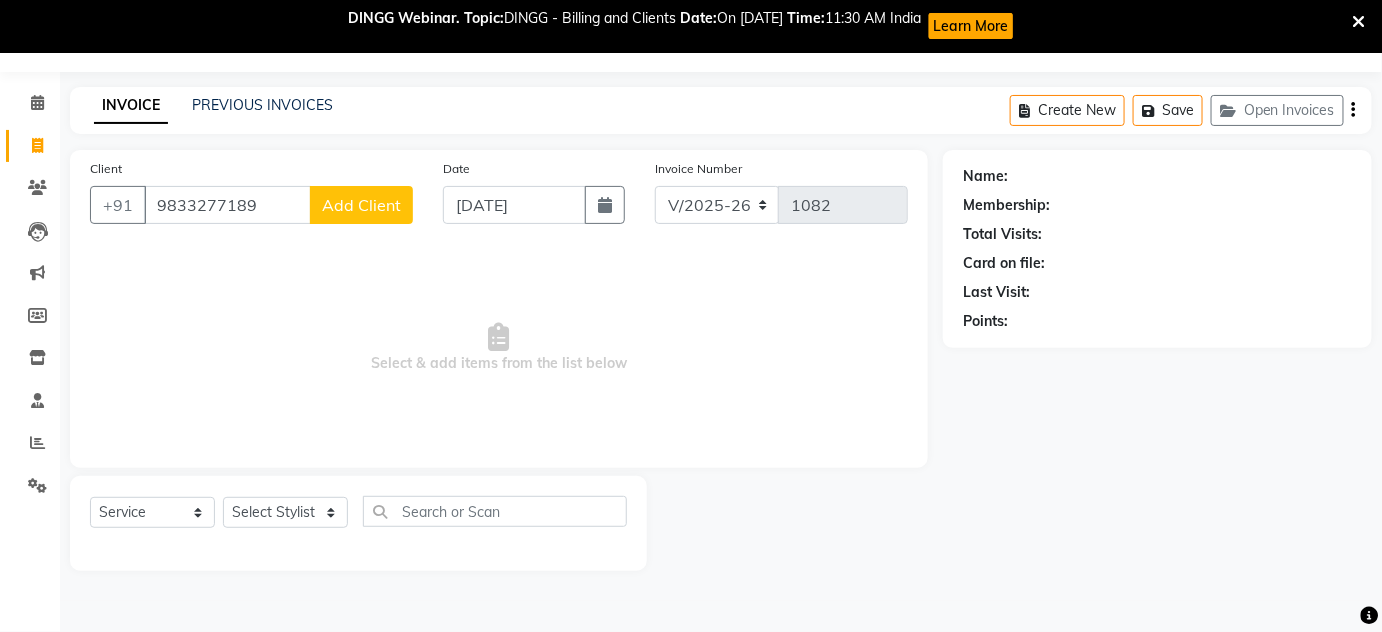 click on "Add Client" 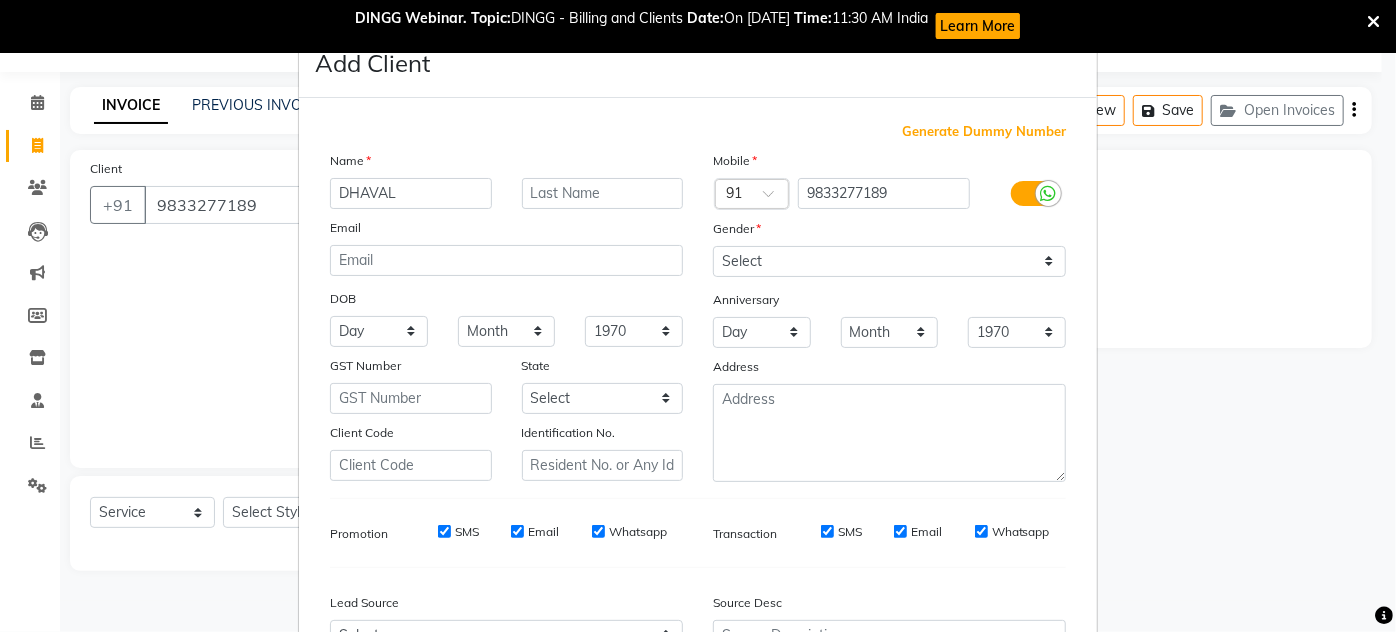type on "DHAVAL" 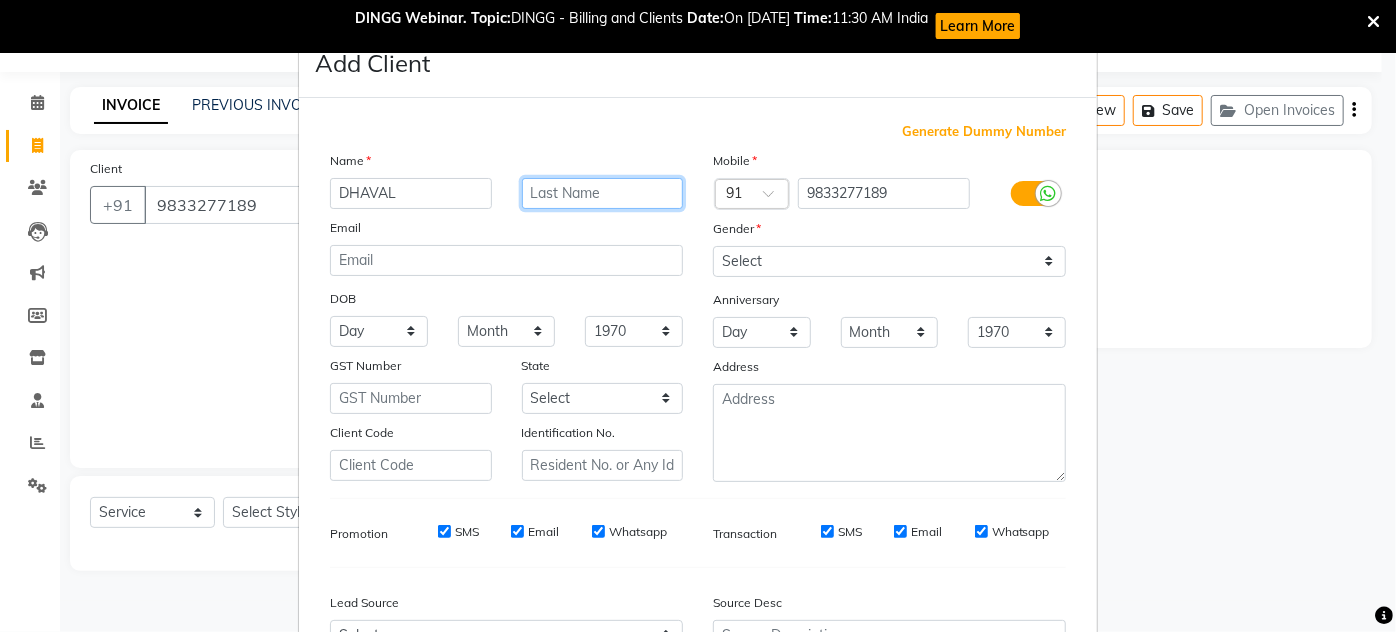 click at bounding box center (603, 193) 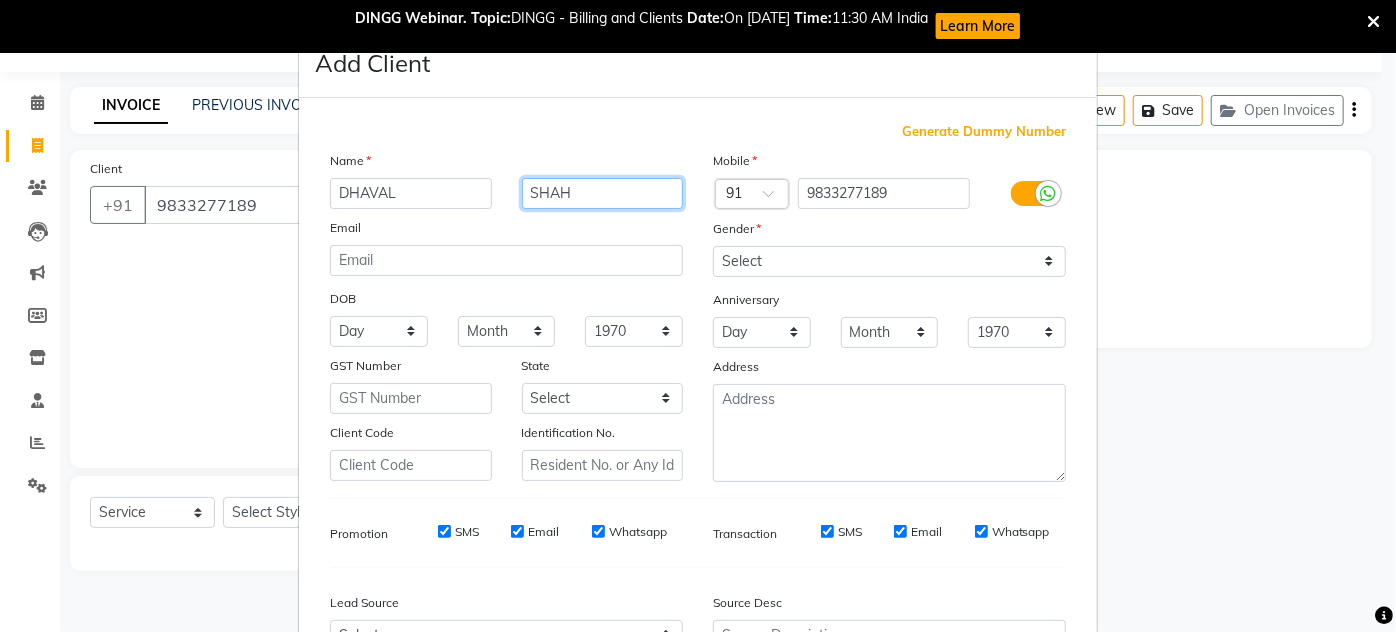 type on "SHAH" 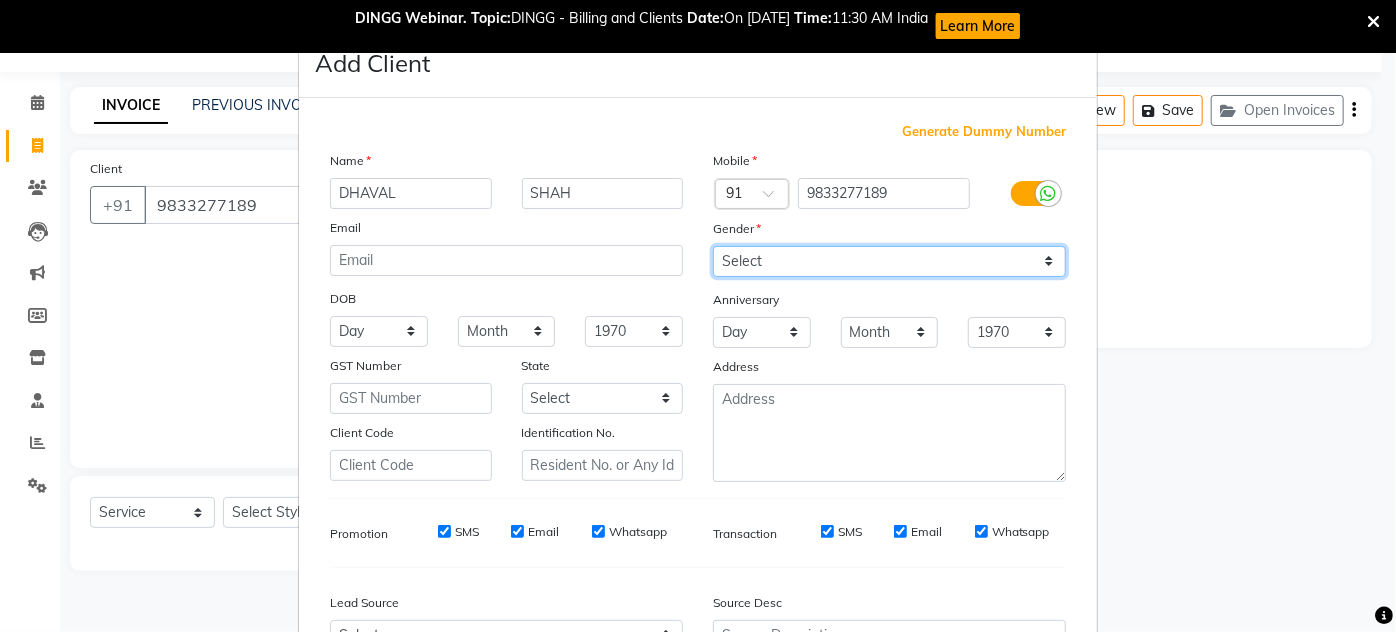 click on "Select [DEMOGRAPHIC_DATA] [DEMOGRAPHIC_DATA] Other Prefer Not To Say" at bounding box center (889, 261) 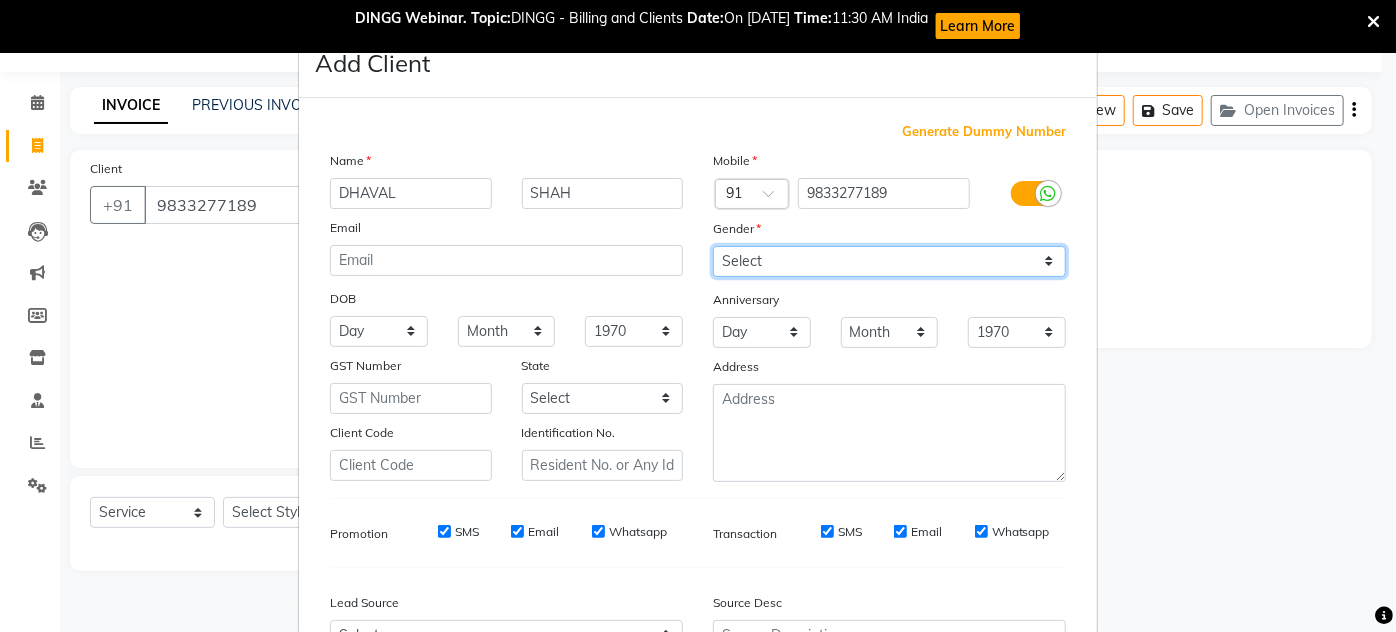 select on "[DEMOGRAPHIC_DATA]" 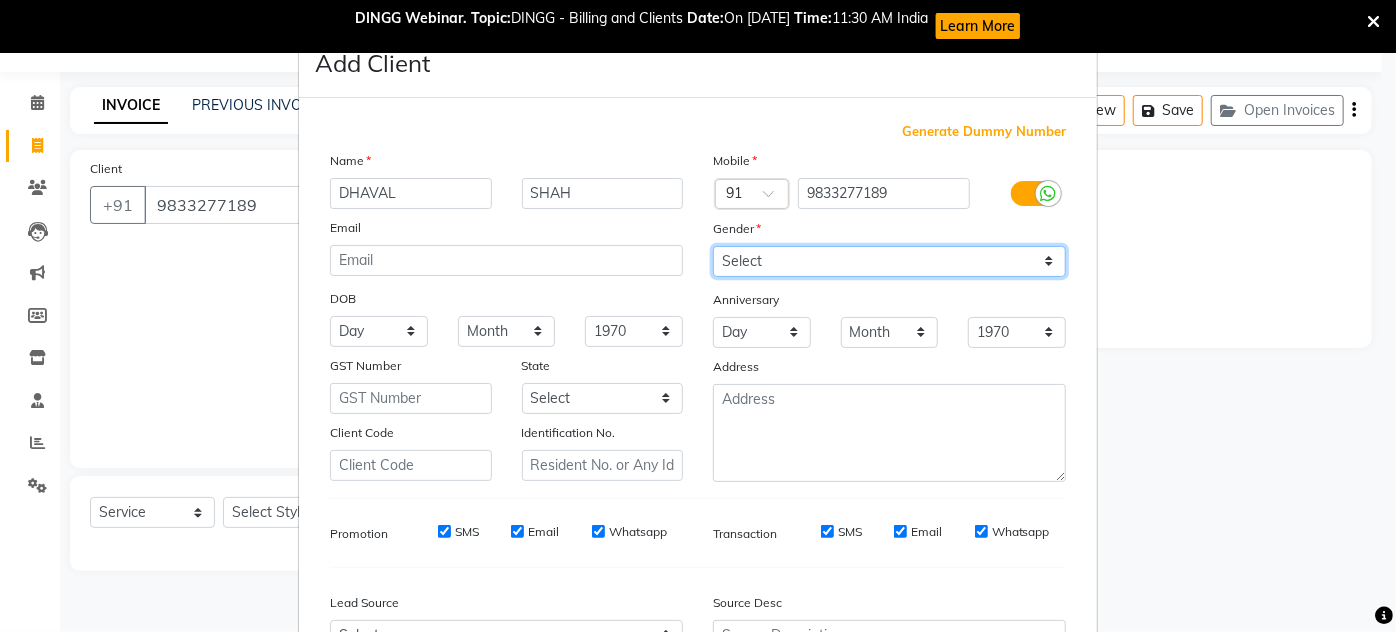 click on "Select [DEMOGRAPHIC_DATA] [DEMOGRAPHIC_DATA] Other Prefer Not To Say" at bounding box center (889, 261) 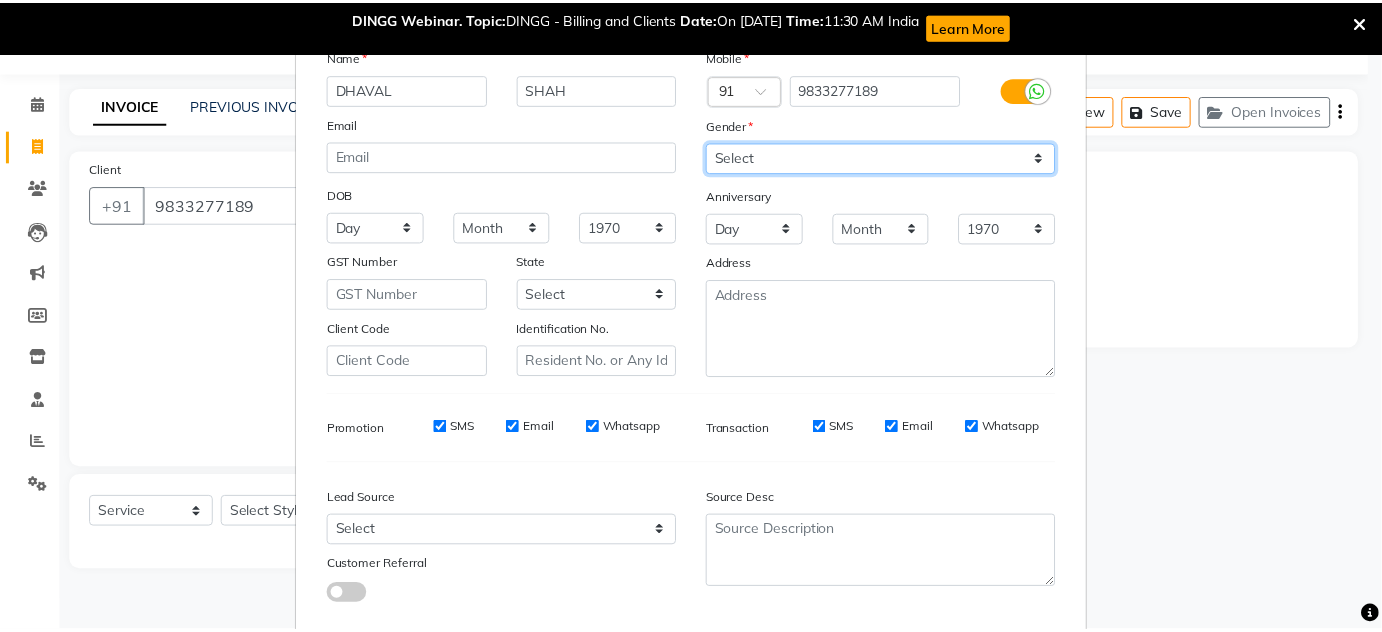 scroll, scrollTop: 215, scrollLeft: 0, axis: vertical 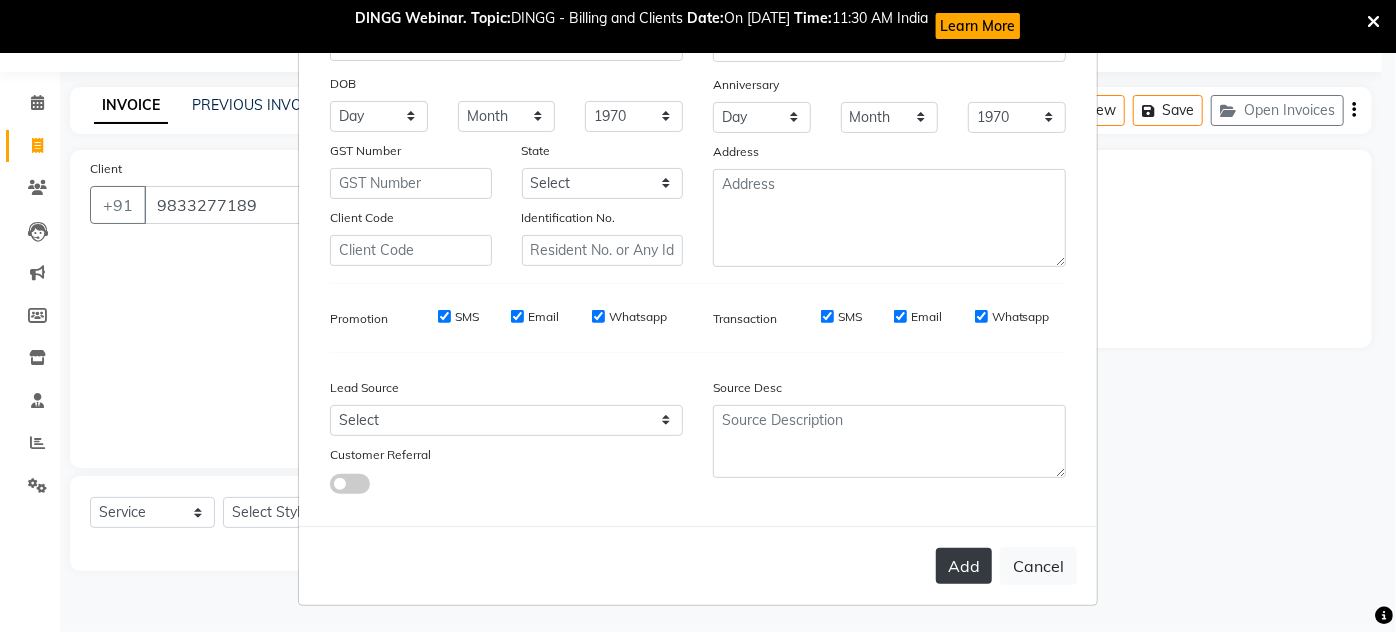 click on "Add" at bounding box center (964, 566) 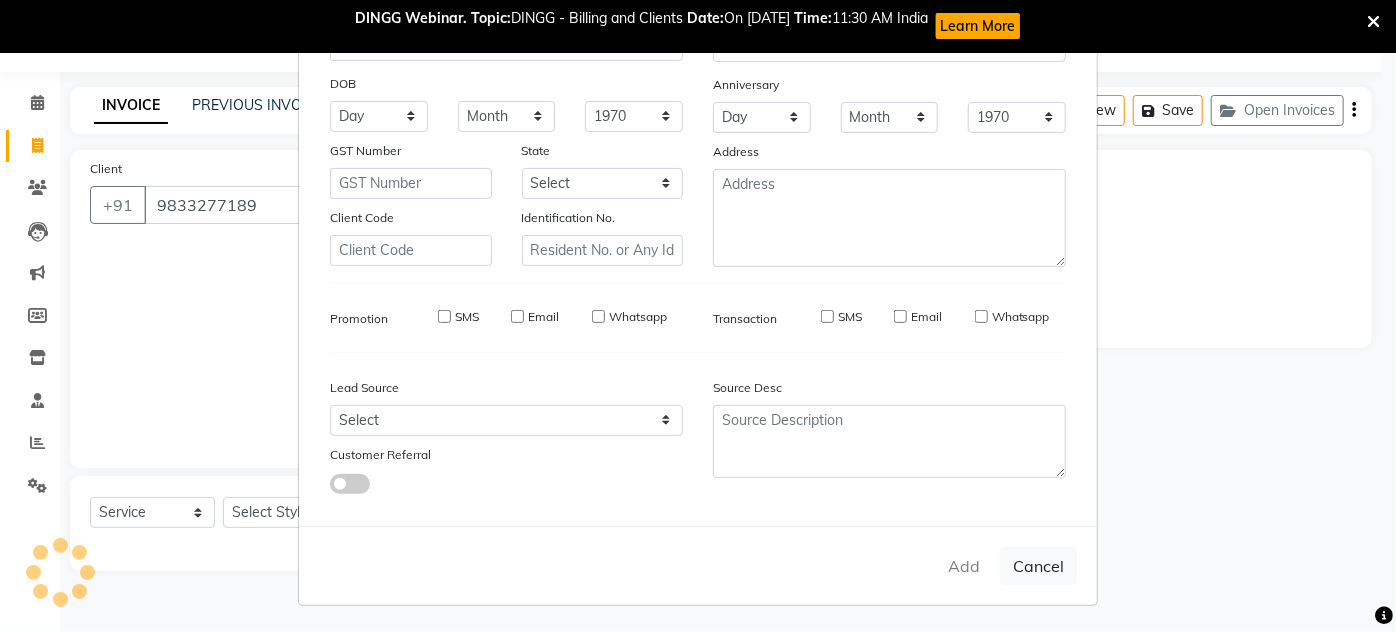 type on "98******89" 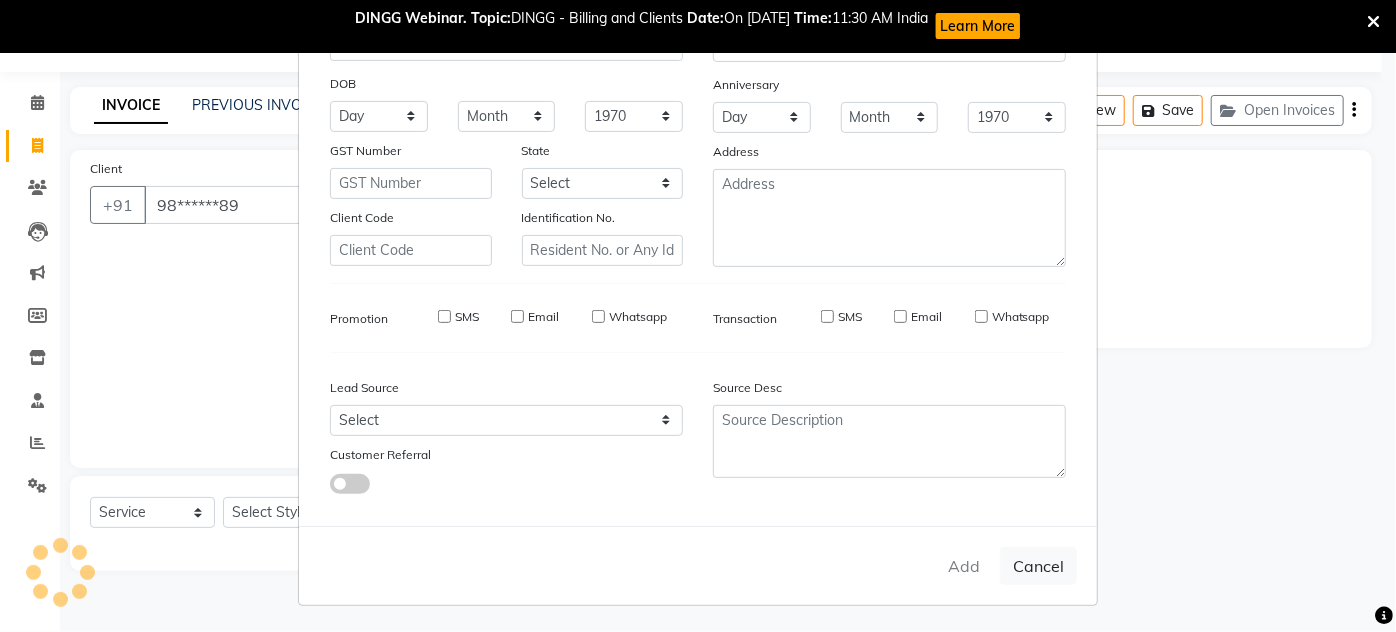 type 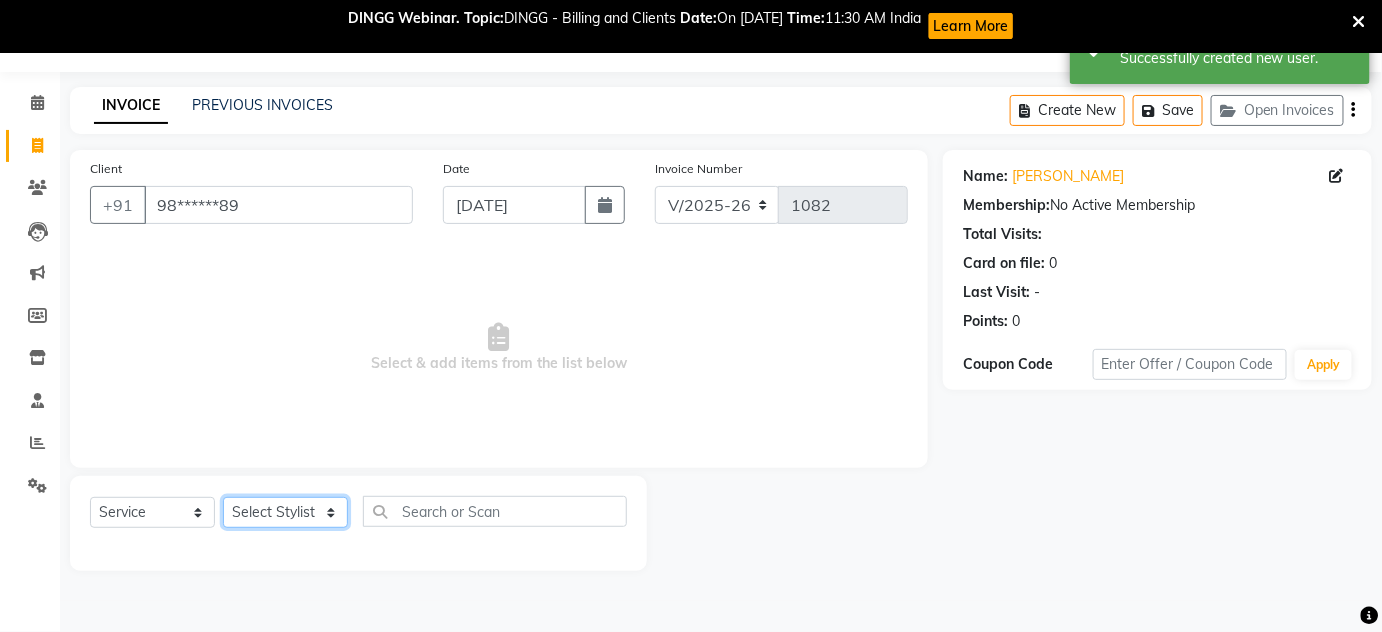 click on "Select Stylist [PERSON_NAME] [PERSON_NAME] [PERSON_NAME] MAMTA POOJA [PERSON_NAME][DATE] [PERSON_NAME] [PERSON_NAME] [PERSON_NAME]" 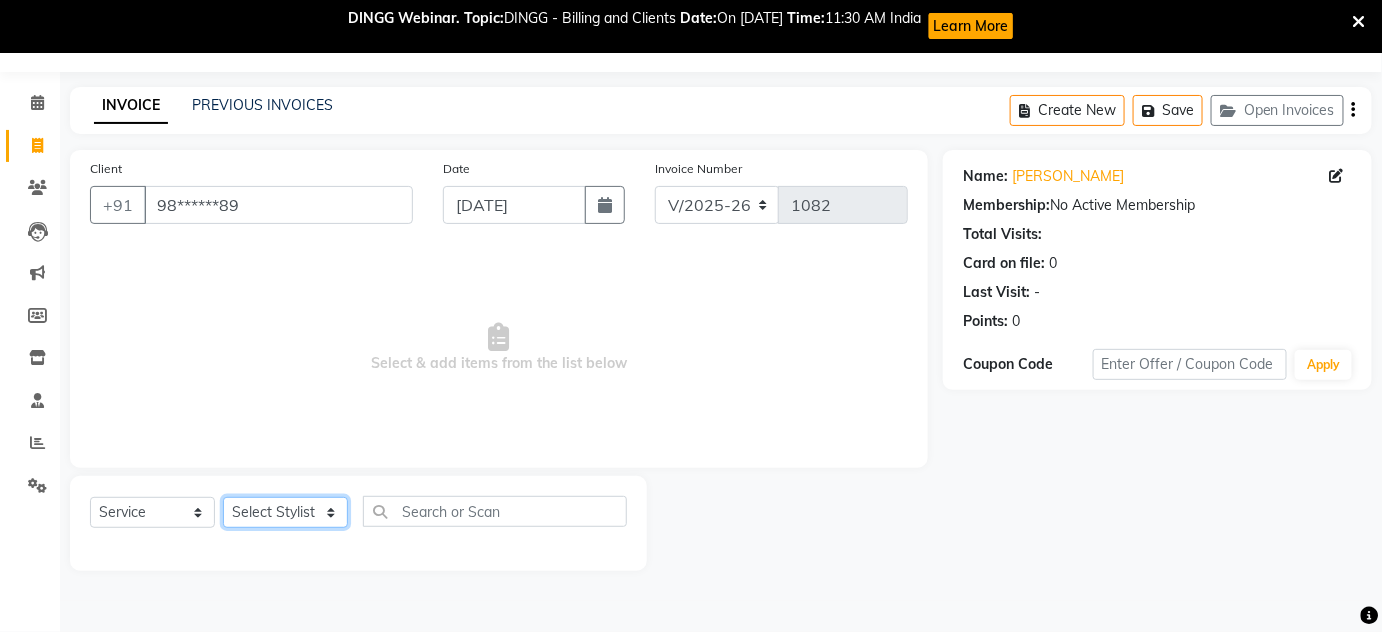 select on "80508" 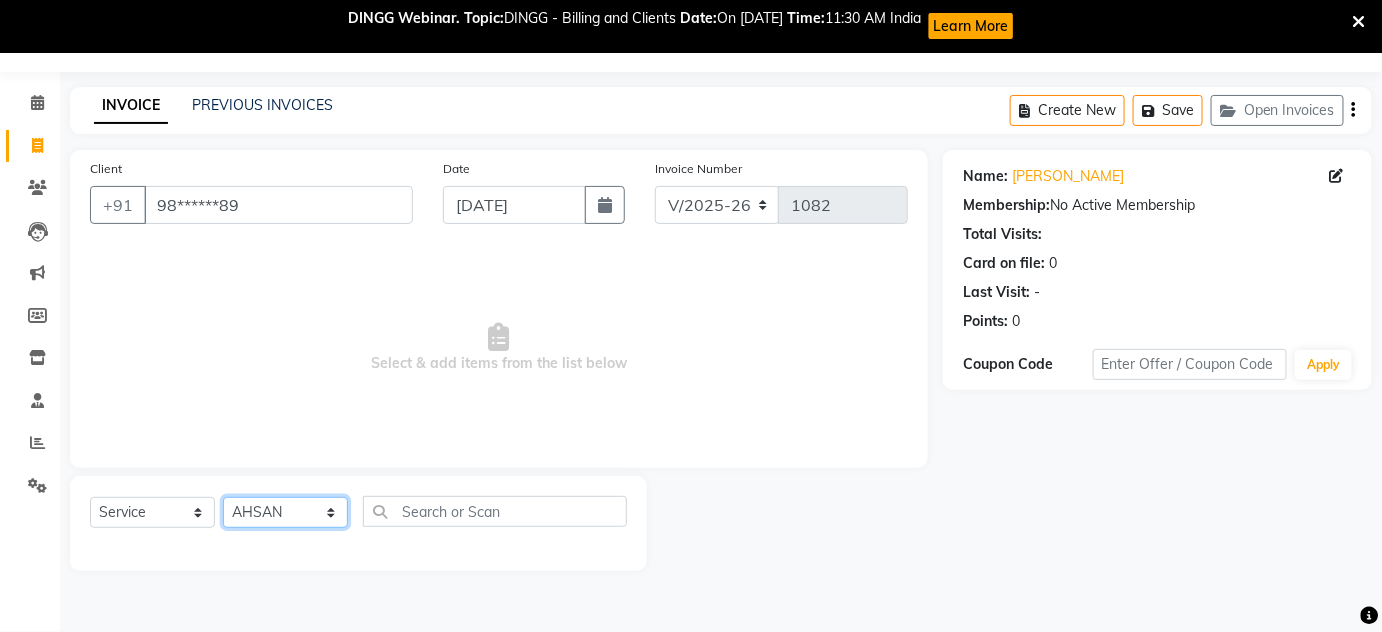 click on "Select Stylist [PERSON_NAME] [PERSON_NAME] [PERSON_NAME] MAMTA POOJA [PERSON_NAME][DATE] [PERSON_NAME] [PERSON_NAME] [PERSON_NAME]" 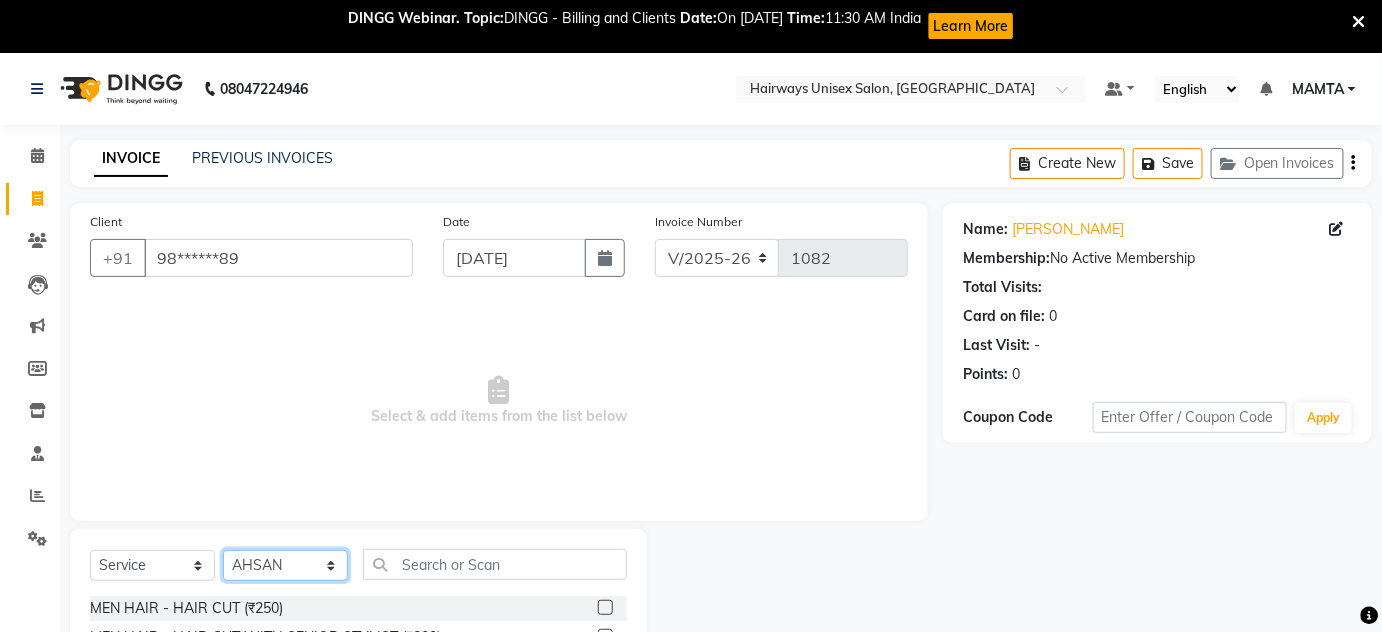 scroll, scrollTop: 221, scrollLeft: 0, axis: vertical 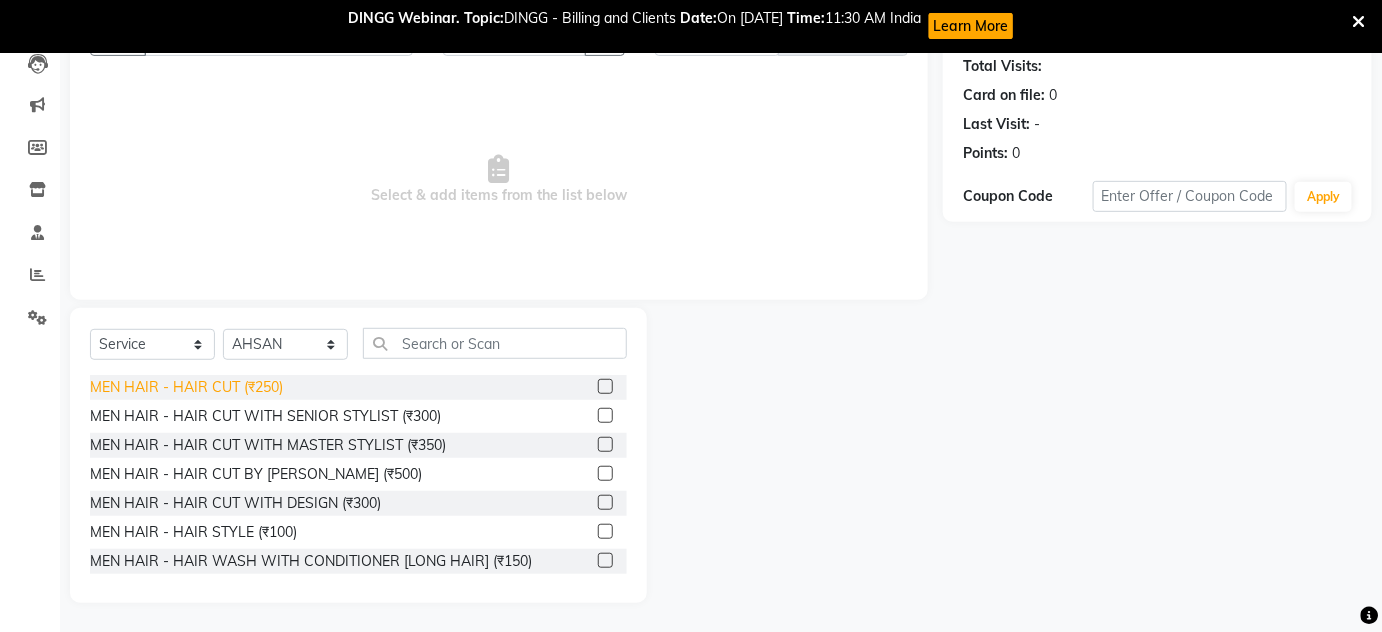 click on "MEN HAIR - HAIR CUT (₹250)" 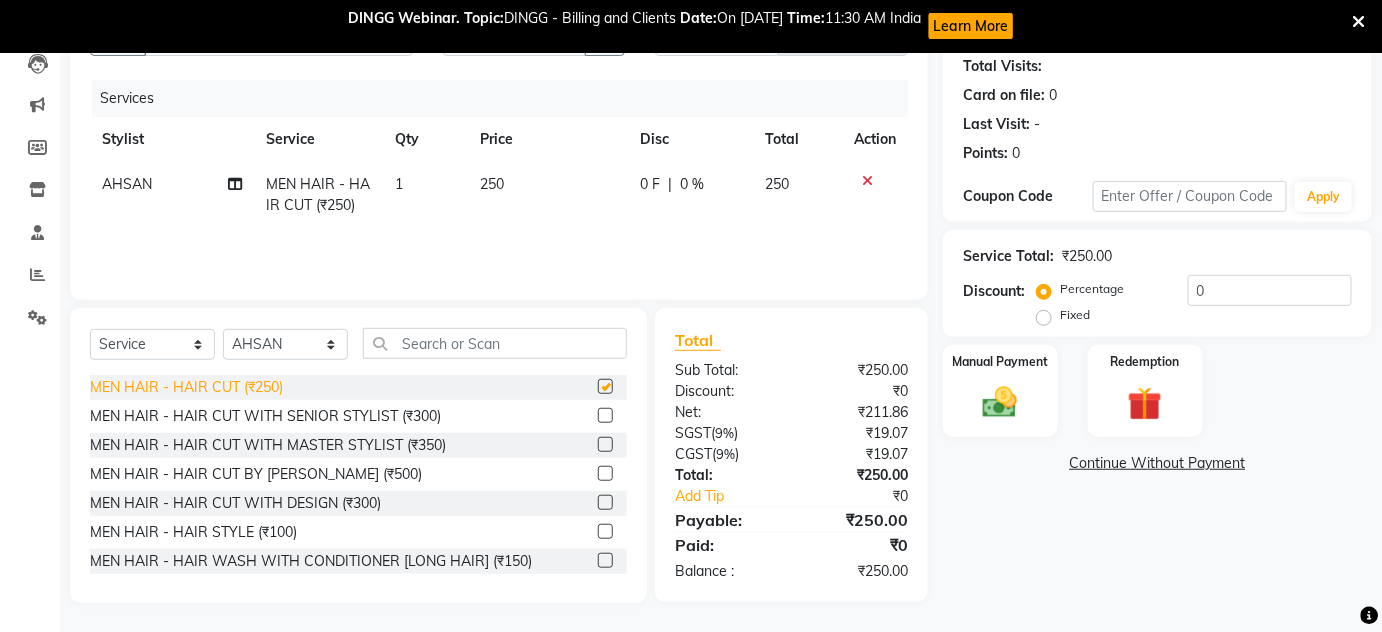 checkbox on "false" 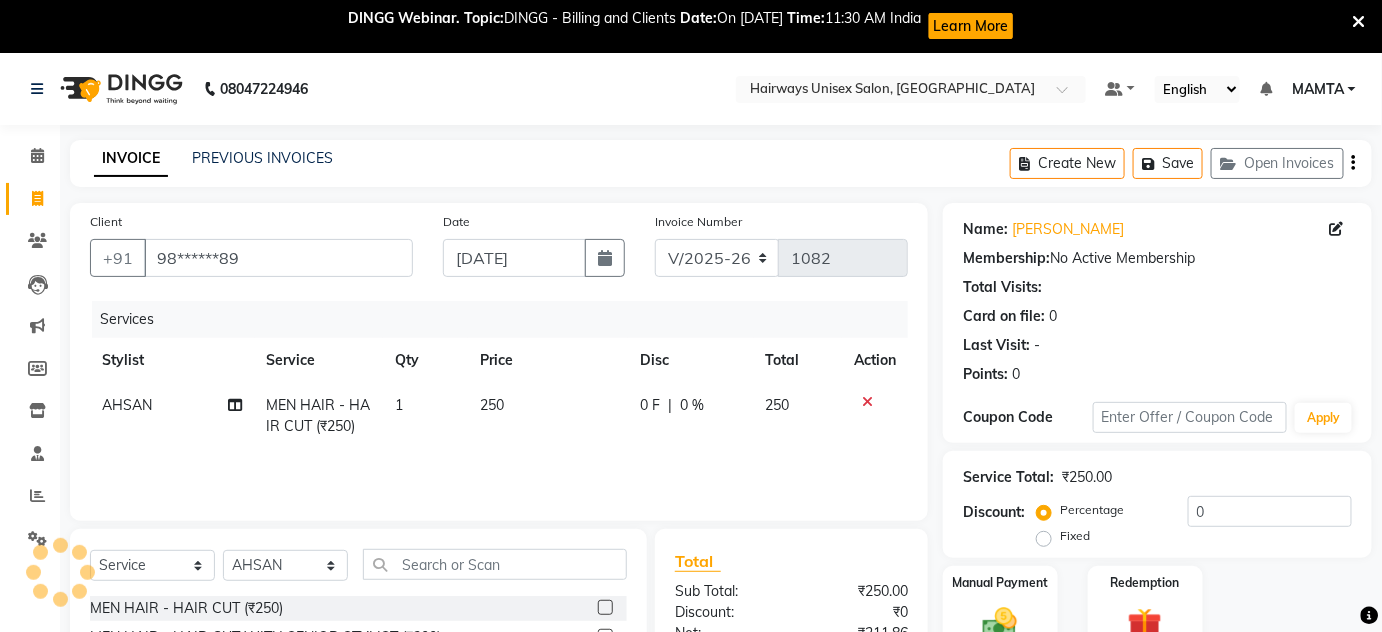 scroll, scrollTop: 221, scrollLeft: 0, axis: vertical 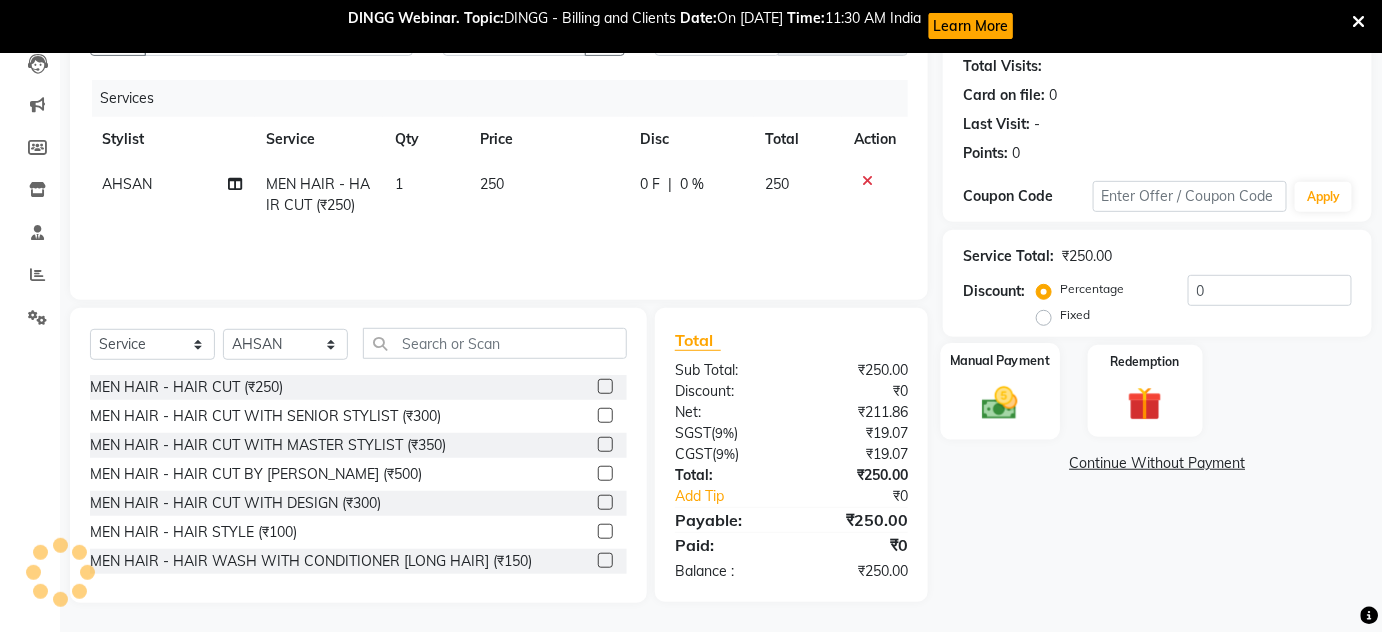 click on "Manual Payment" 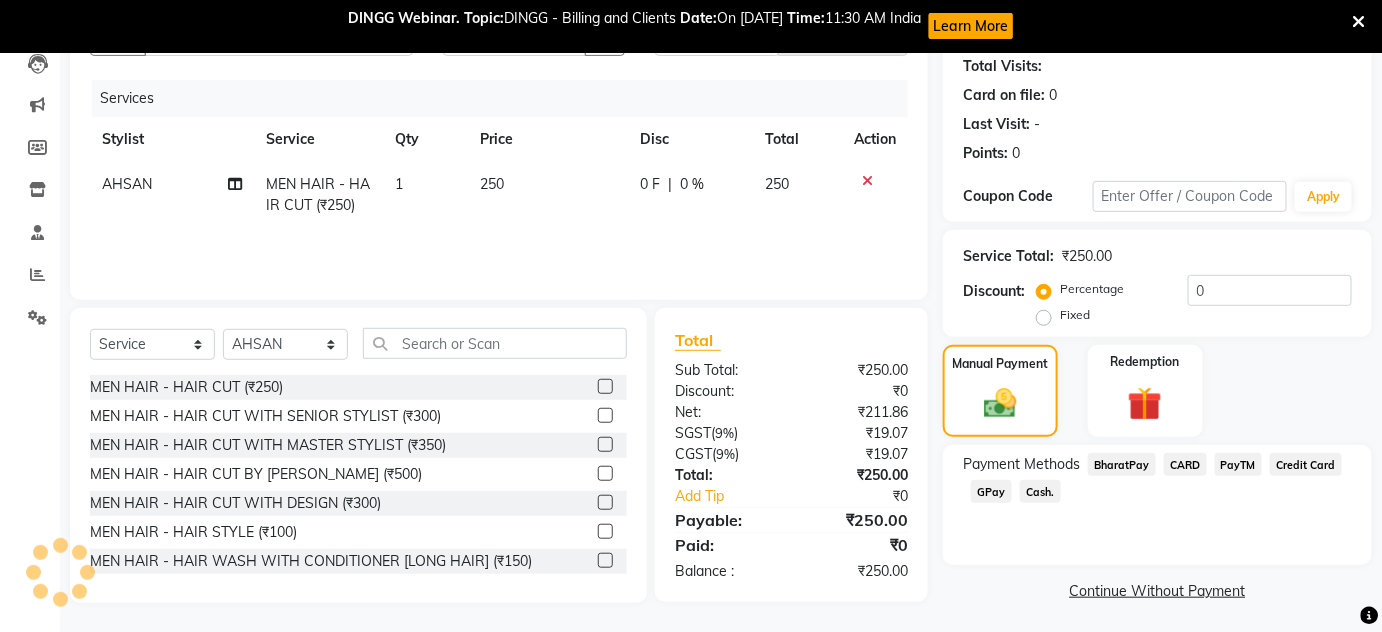scroll, scrollTop: 224, scrollLeft: 0, axis: vertical 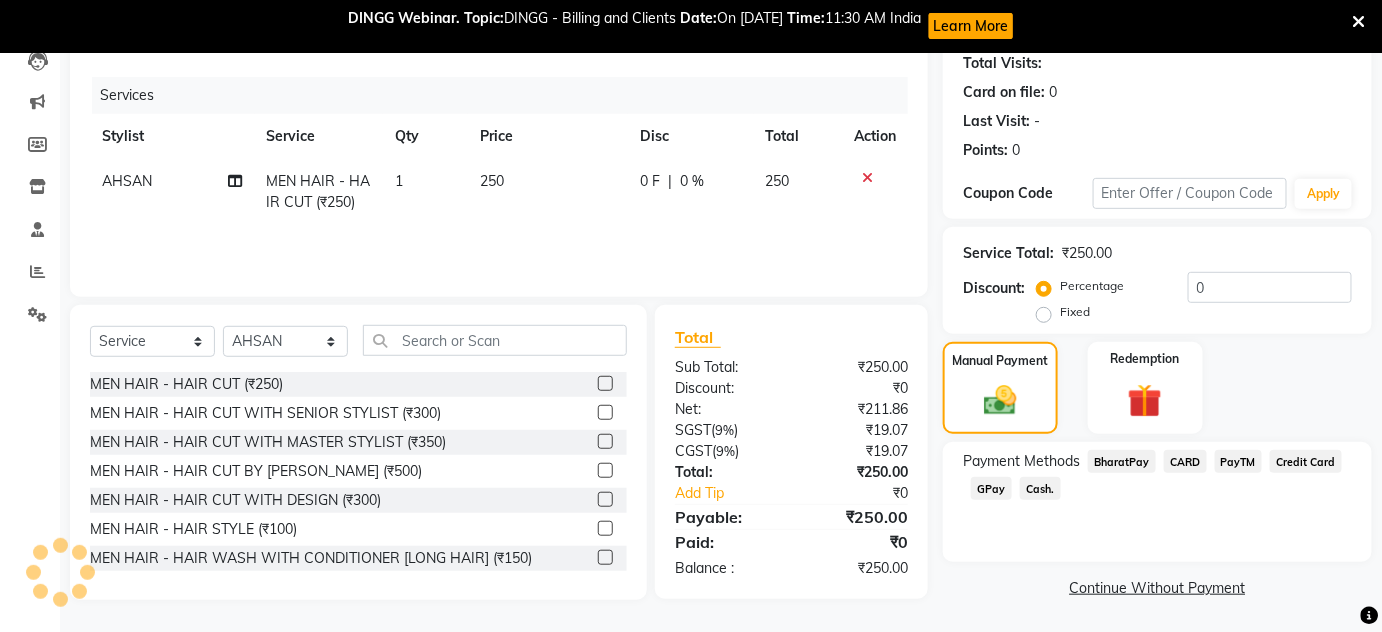 click on "GPay" 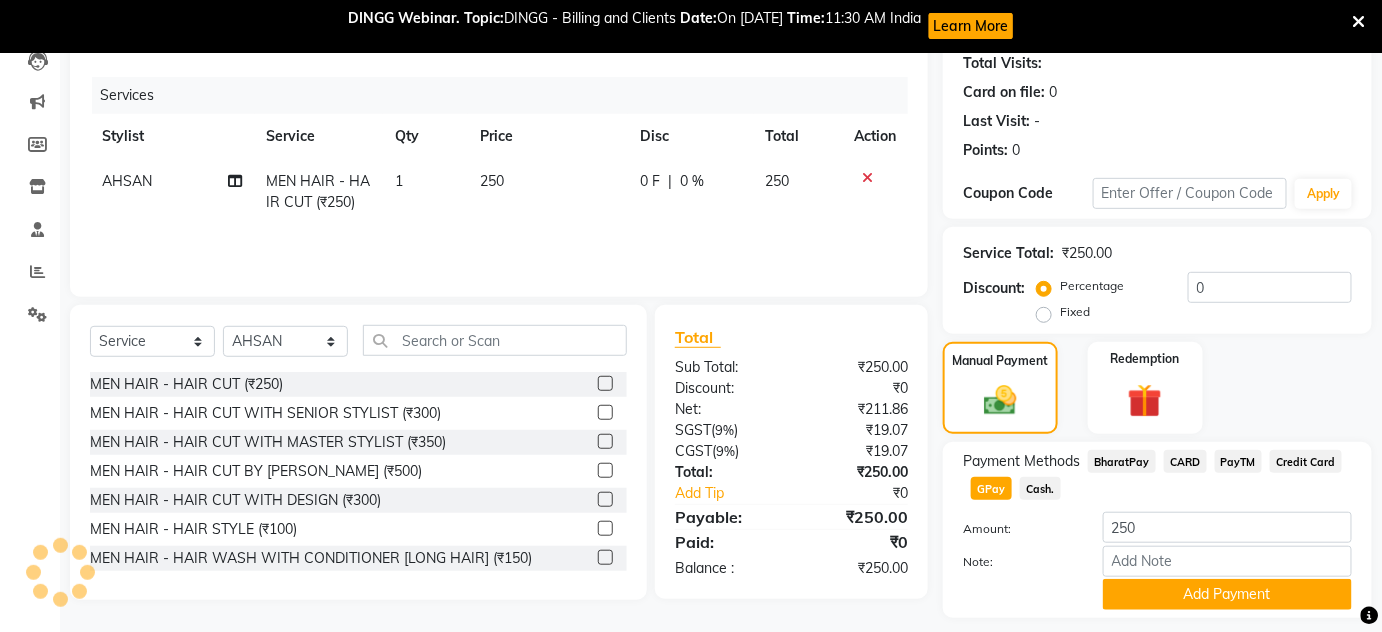 click on "Cash." 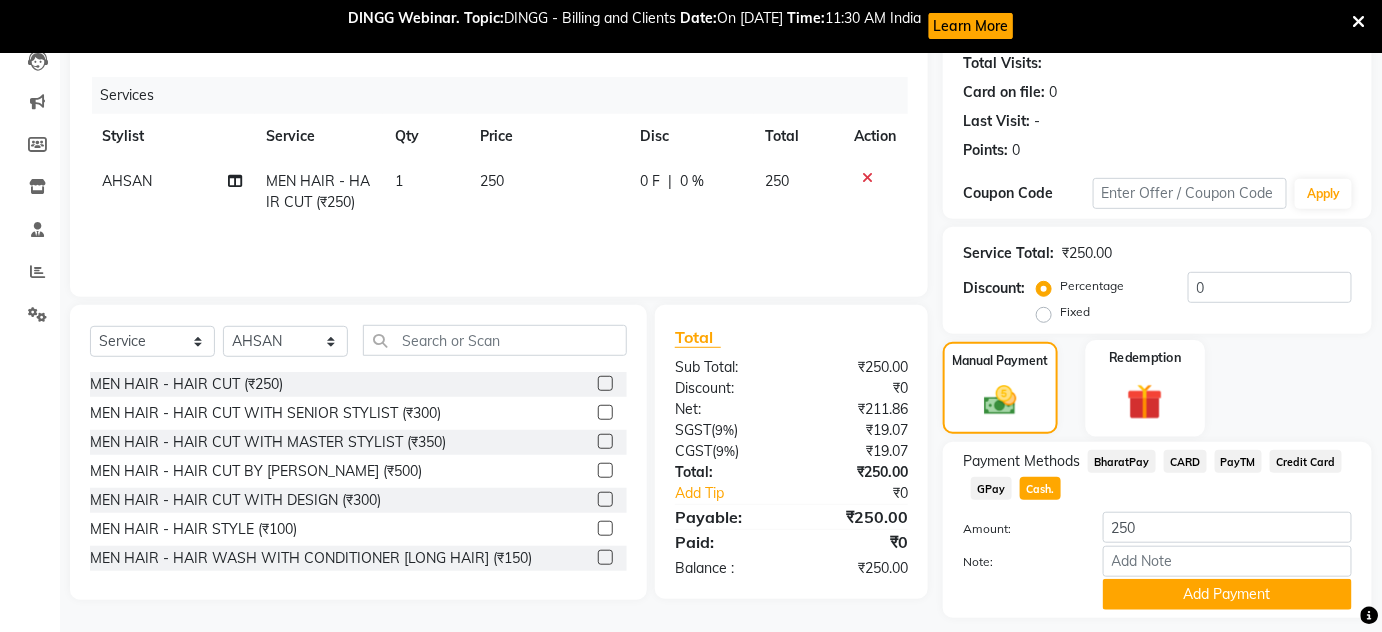 click 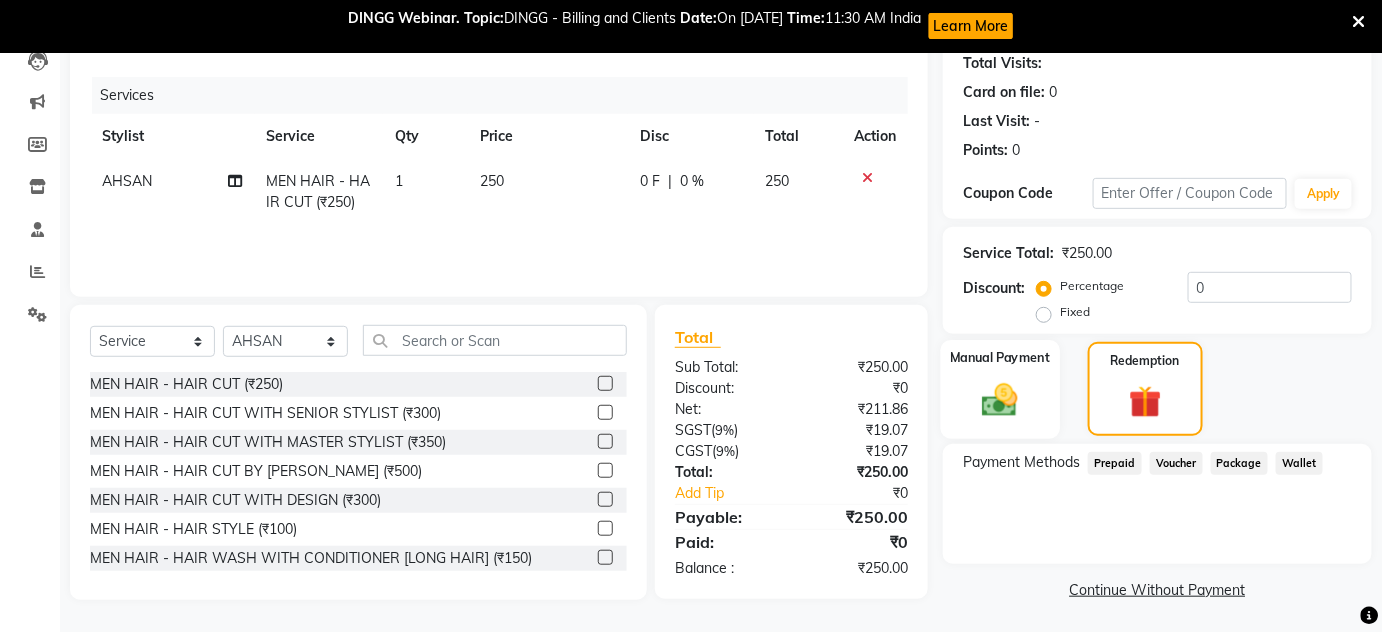 click on "Manual Payment" 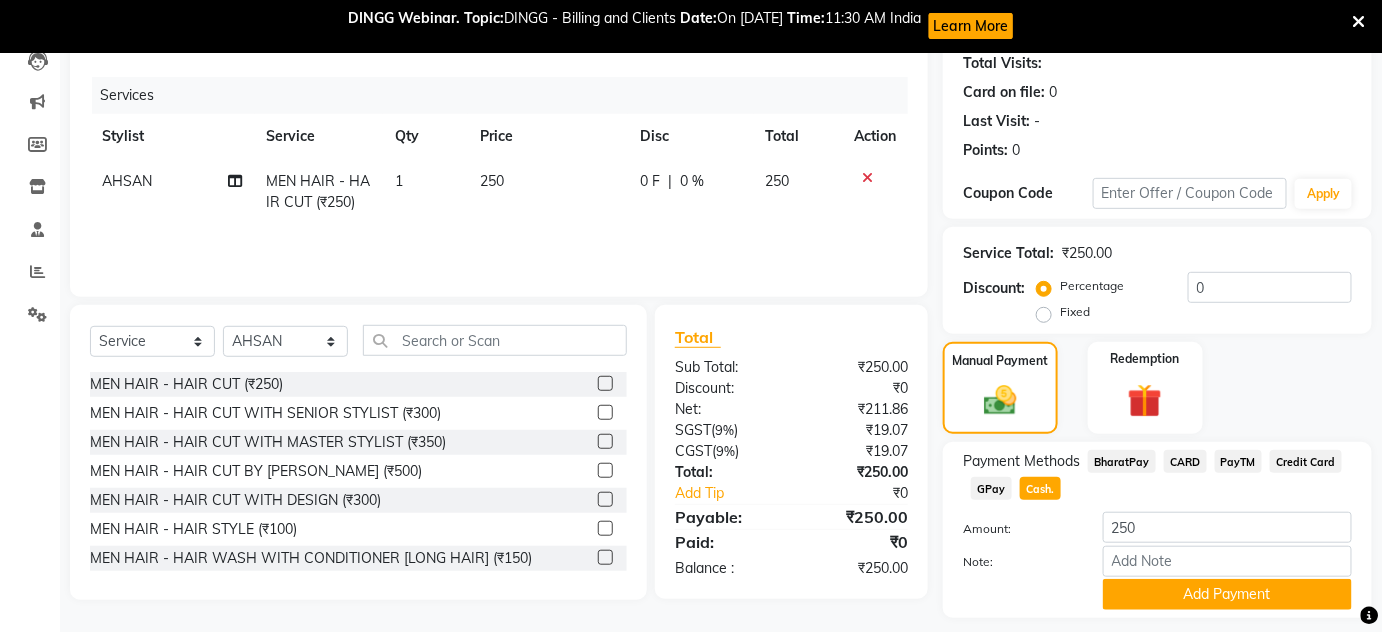 scroll, scrollTop: 0, scrollLeft: 0, axis: both 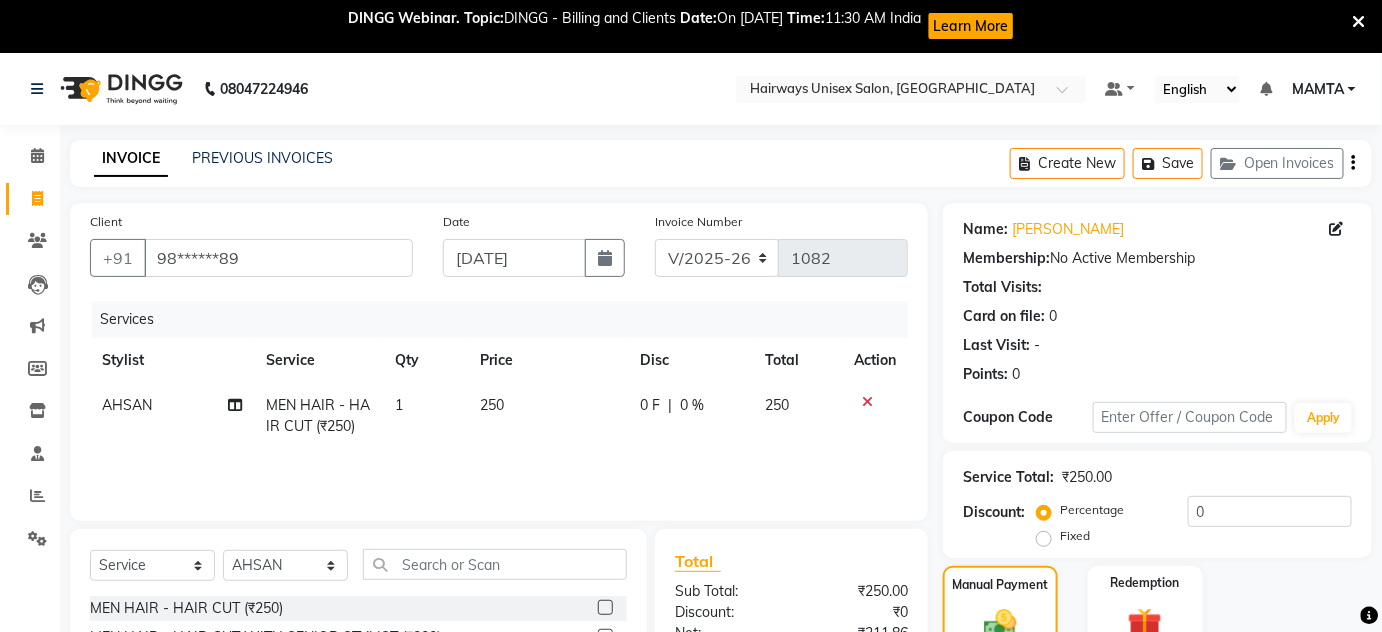 click 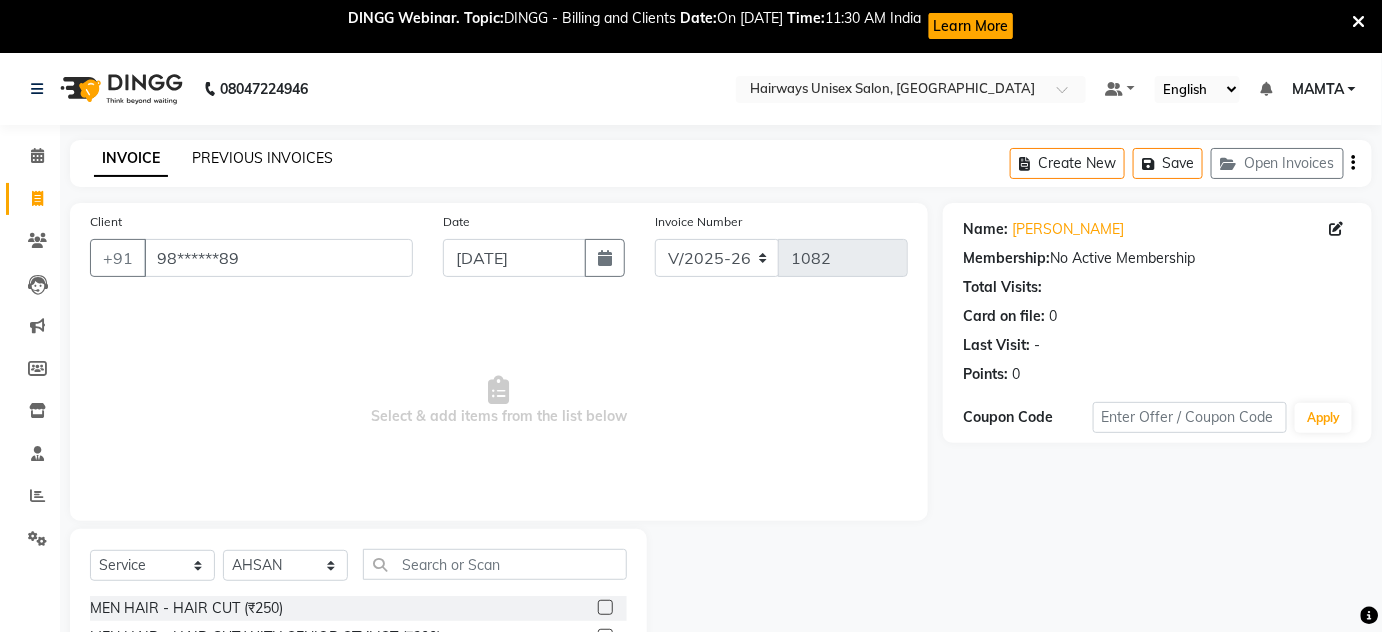 click on "PREVIOUS INVOICES" 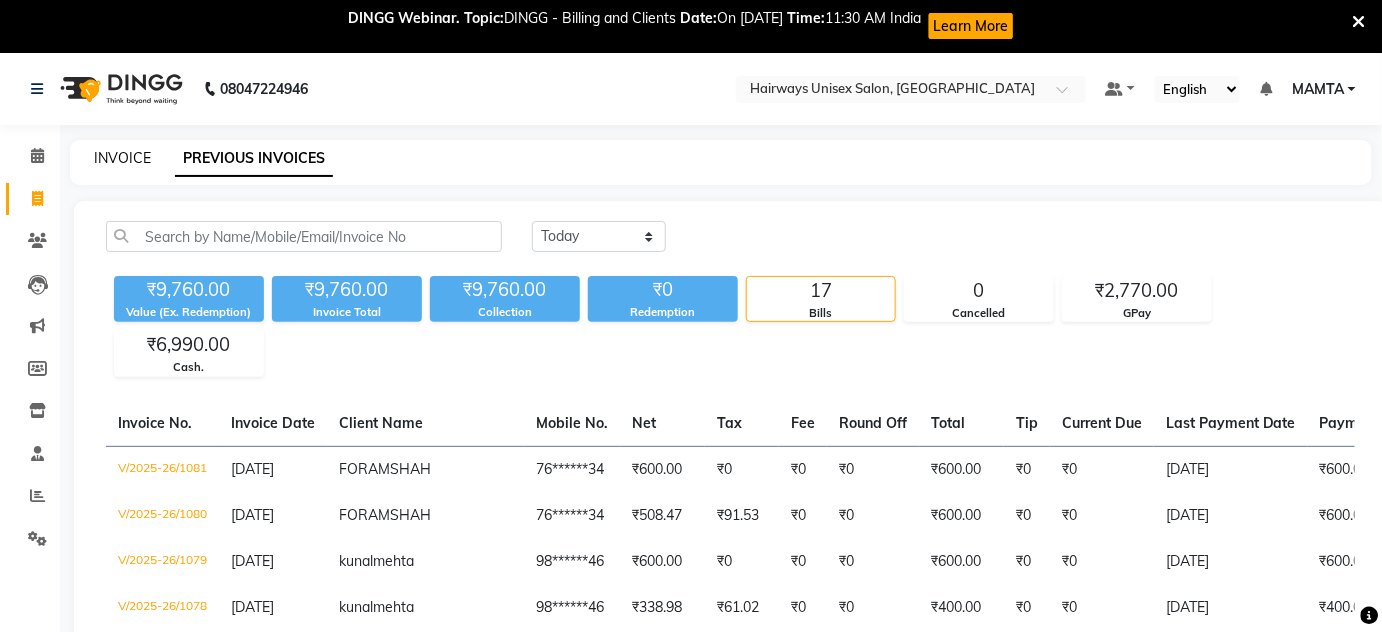 click on "INVOICE" 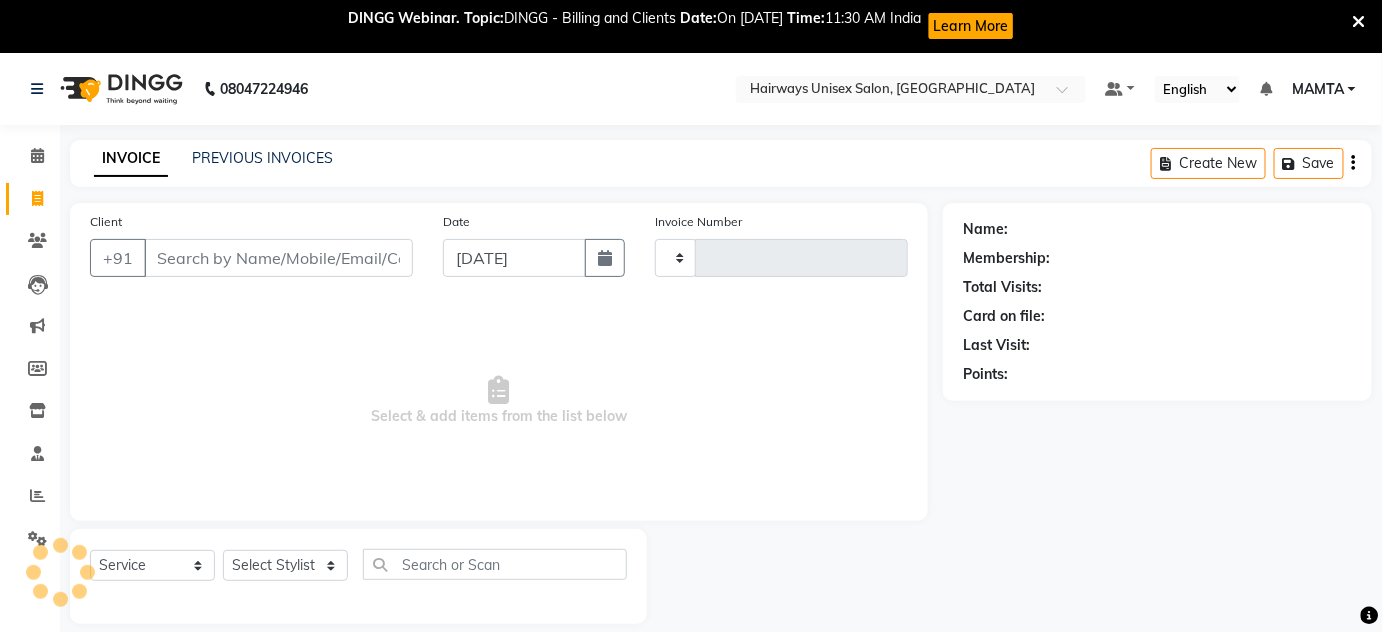 scroll, scrollTop: 53, scrollLeft: 0, axis: vertical 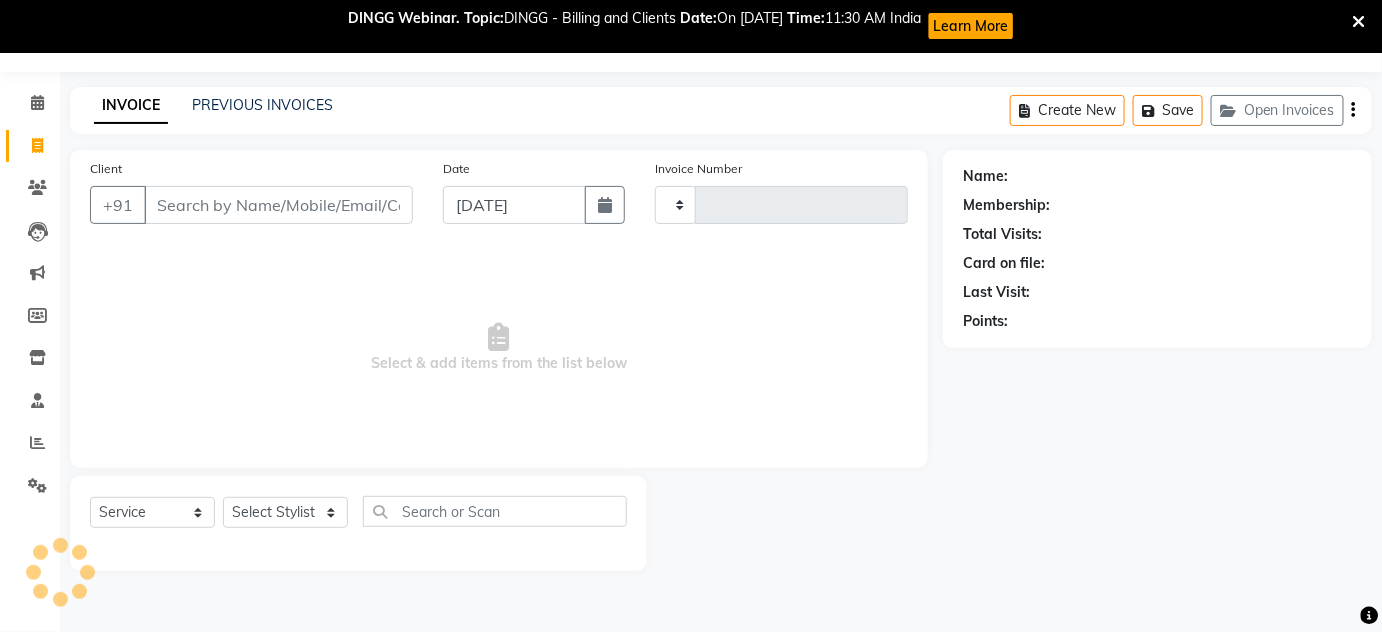 type on "1082" 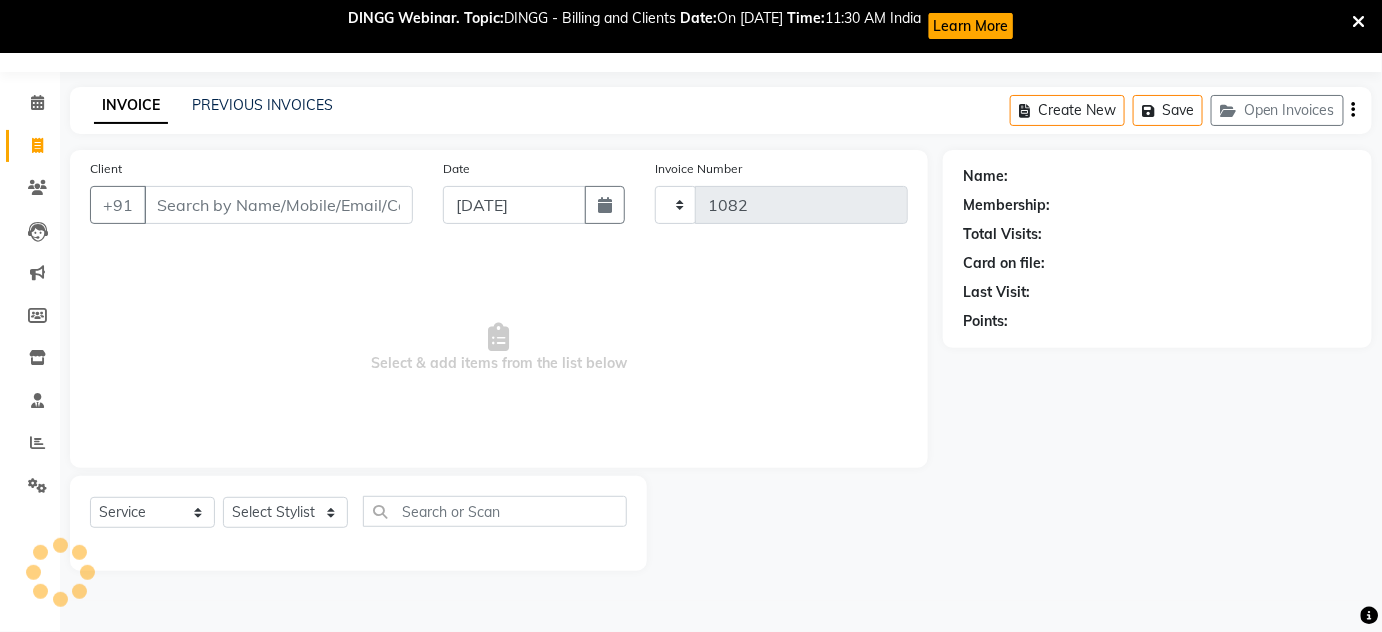 select on "8320" 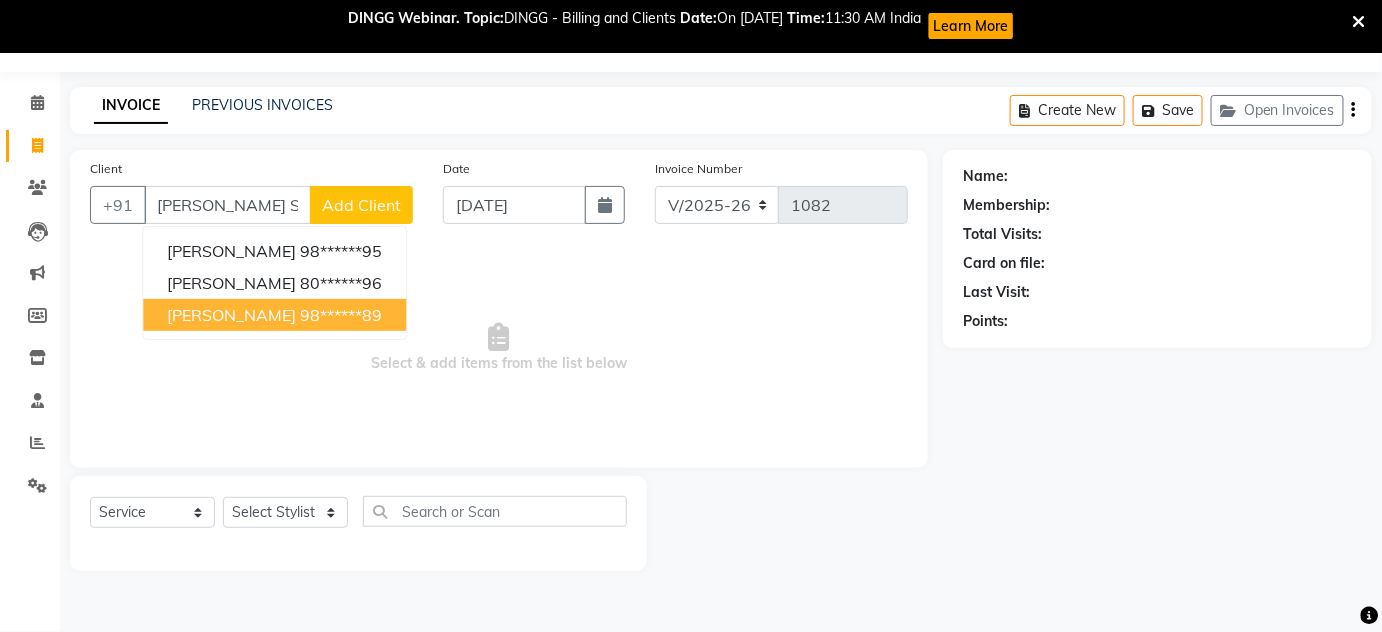 click on "[PERSON_NAME]  98******89" at bounding box center (274, 315) 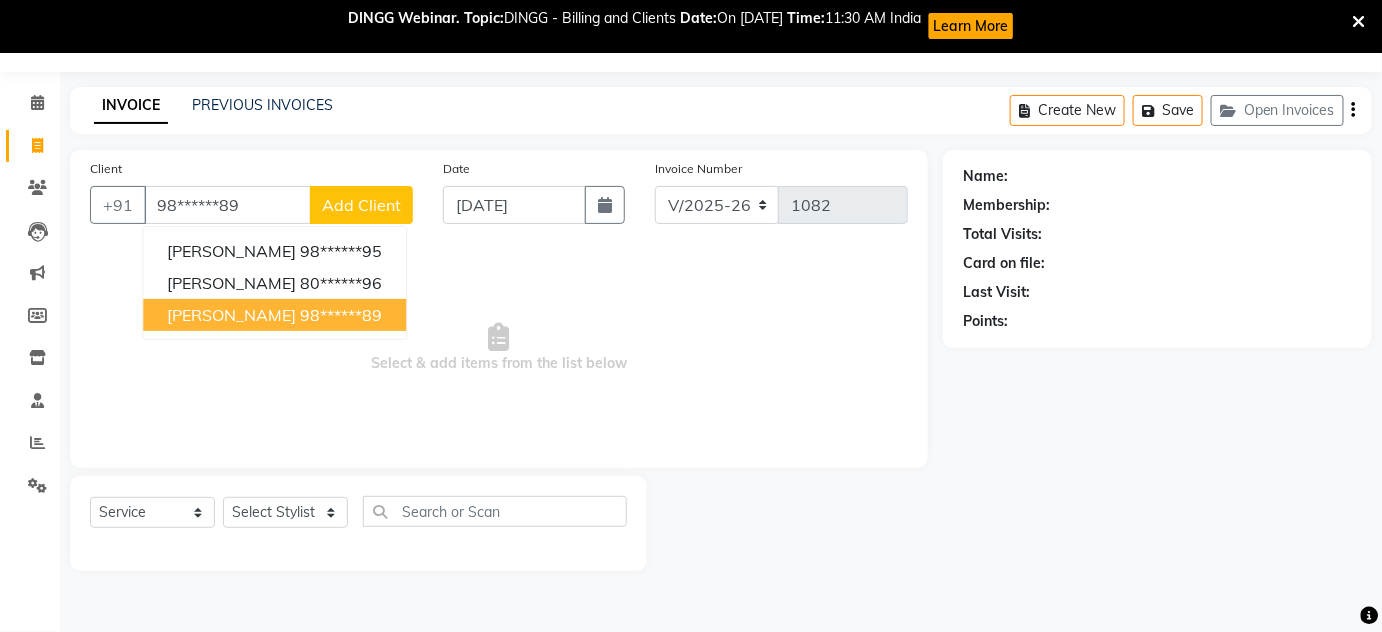 type on "98******89" 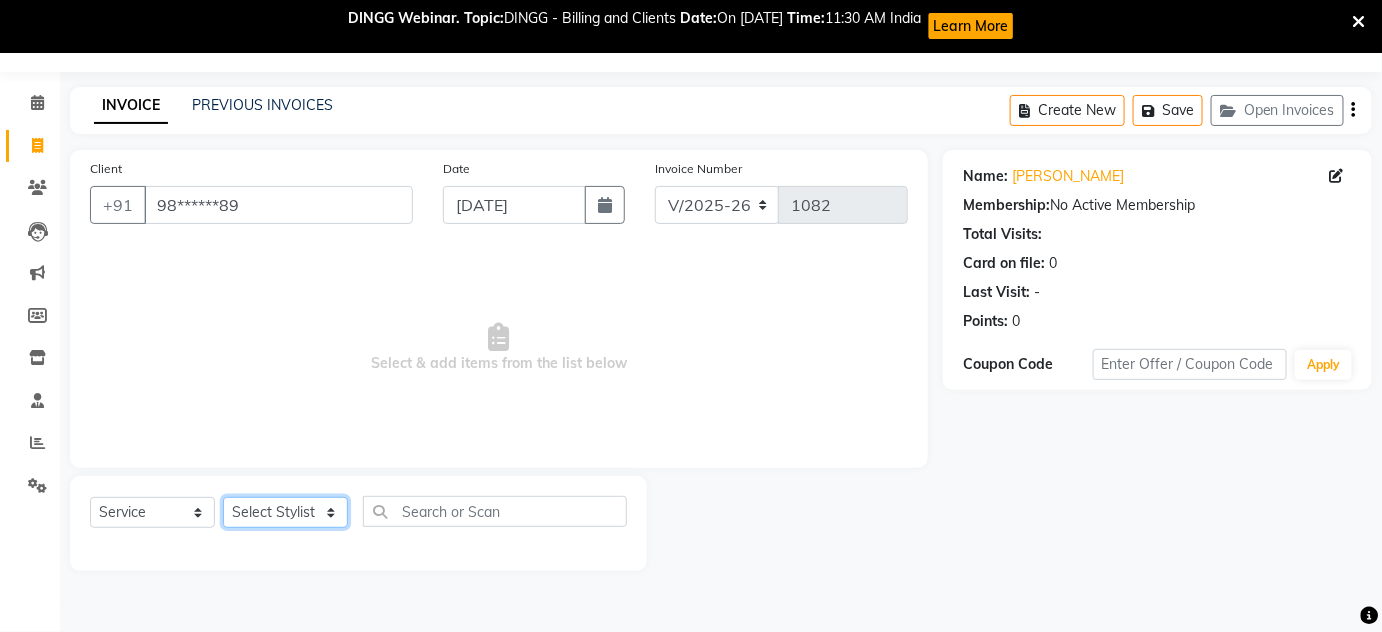 click on "Select Stylist [PERSON_NAME] [PERSON_NAME] [PERSON_NAME] MAMTA POOJA [PERSON_NAME][DATE] [PERSON_NAME] [PERSON_NAME] [PERSON_NAME]" 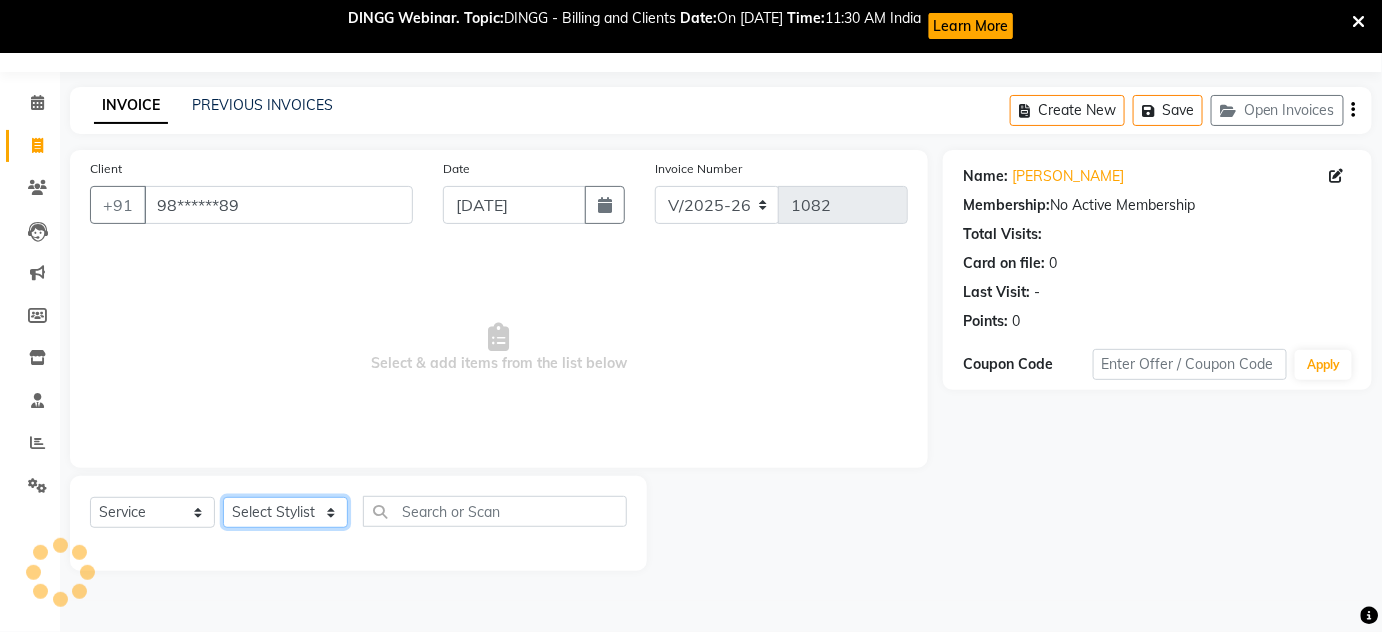 select on "80508" 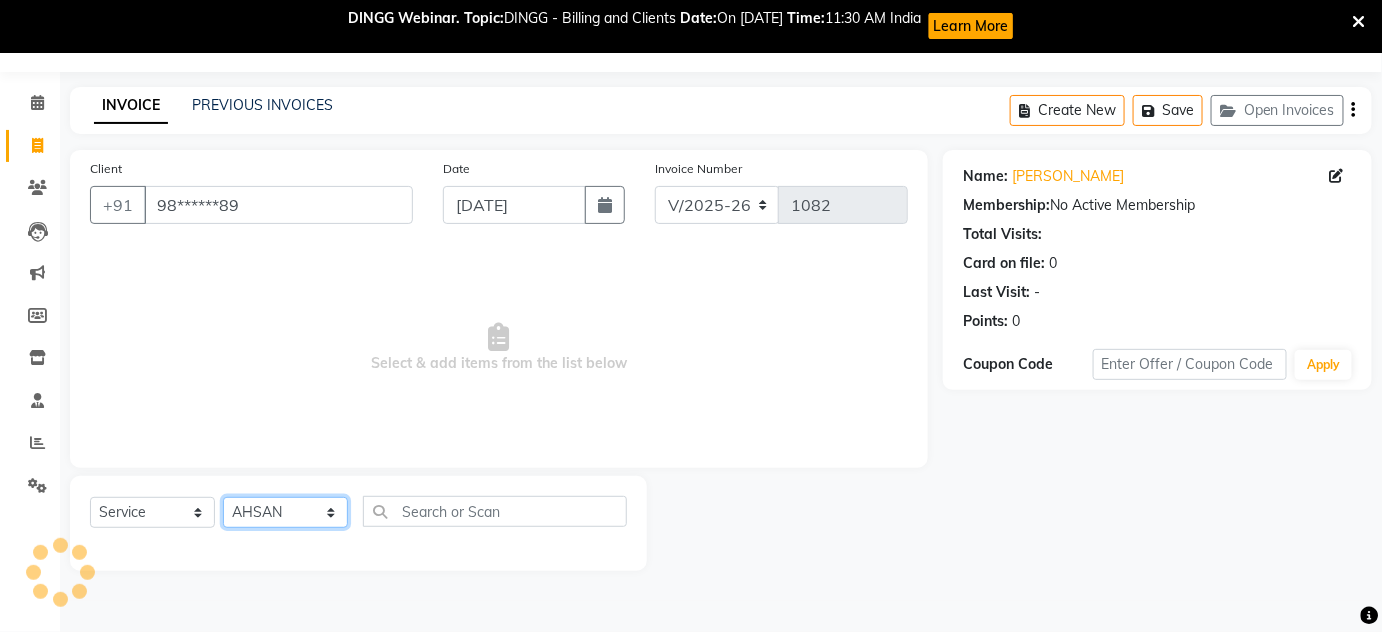 click on "Select Stylist [PERSON_NAME] [PERSON_NAME] [PERSON_NAME] MAMTA POOJA [PERSON_NAME][DATE] [PERSON_NAME] [PERSON_NAME] [PERSON_NAME]" 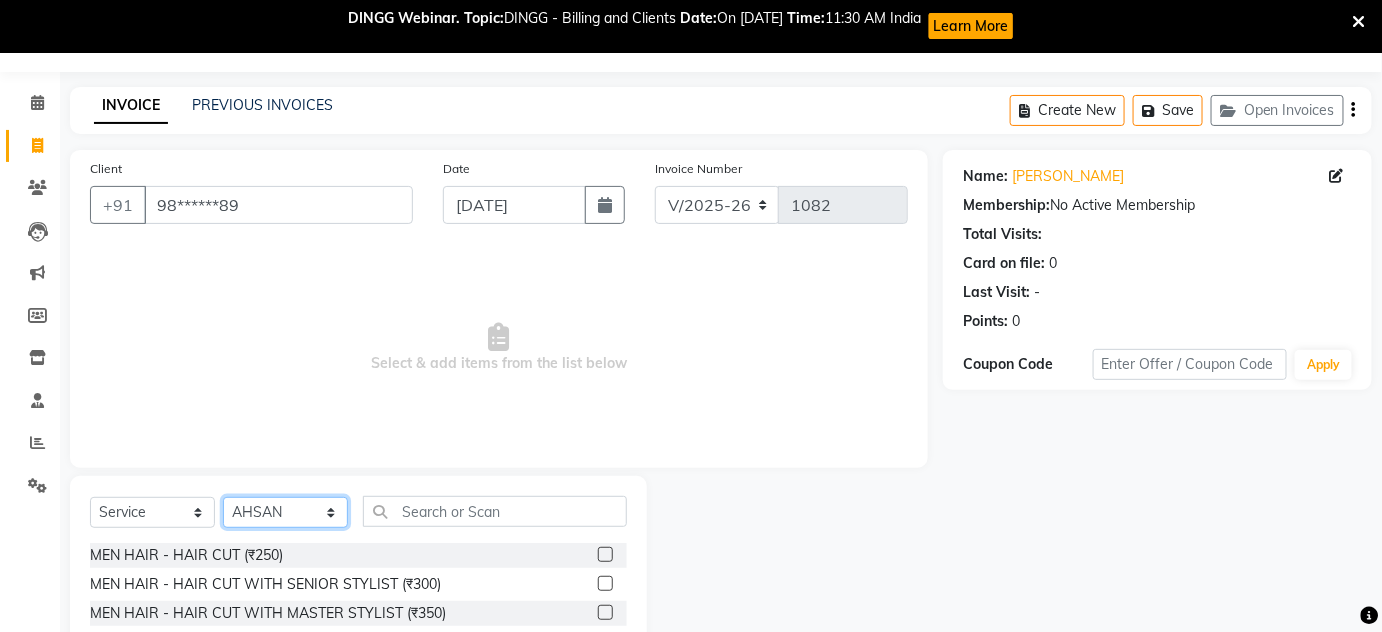 scroll, scrollTop: 221, scrollLeft: 0, axis: vertical 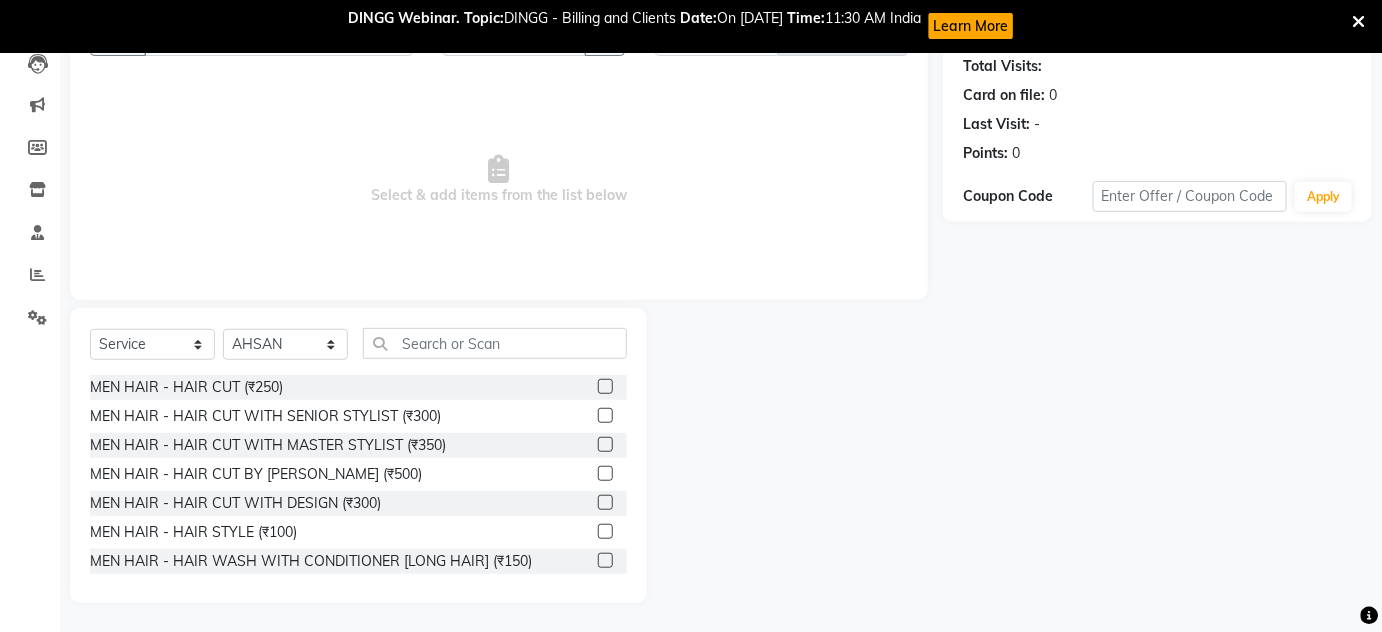 click on "Select  Service  Product  Membership  Package Voucher Prepaid Gift Card  Select Stylist [PERSON_NAME] [PERSON_NAME] [PERSON_NAME] MAMTA POOJA [PERSON_NAME][DATE] [PERSON_NAME] [PERSON_NAME] [PERSON_NAME]" 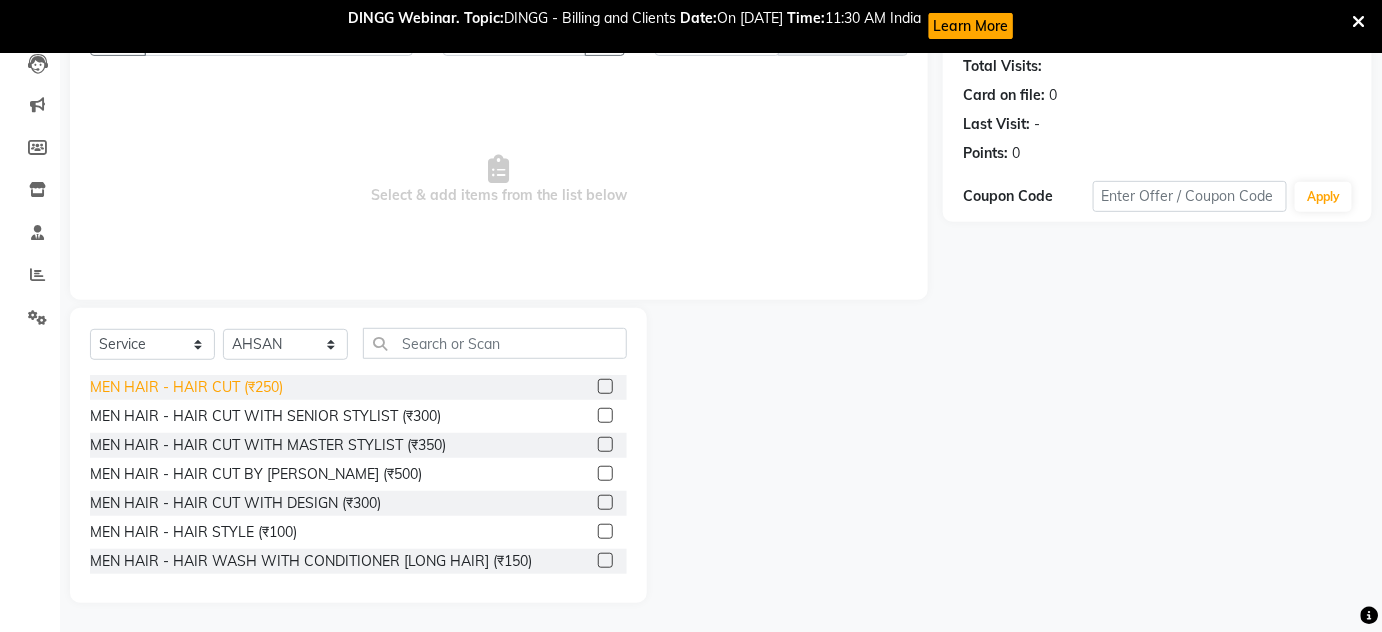 click on "MEN HAIR - HAIR CUT (₹250)" 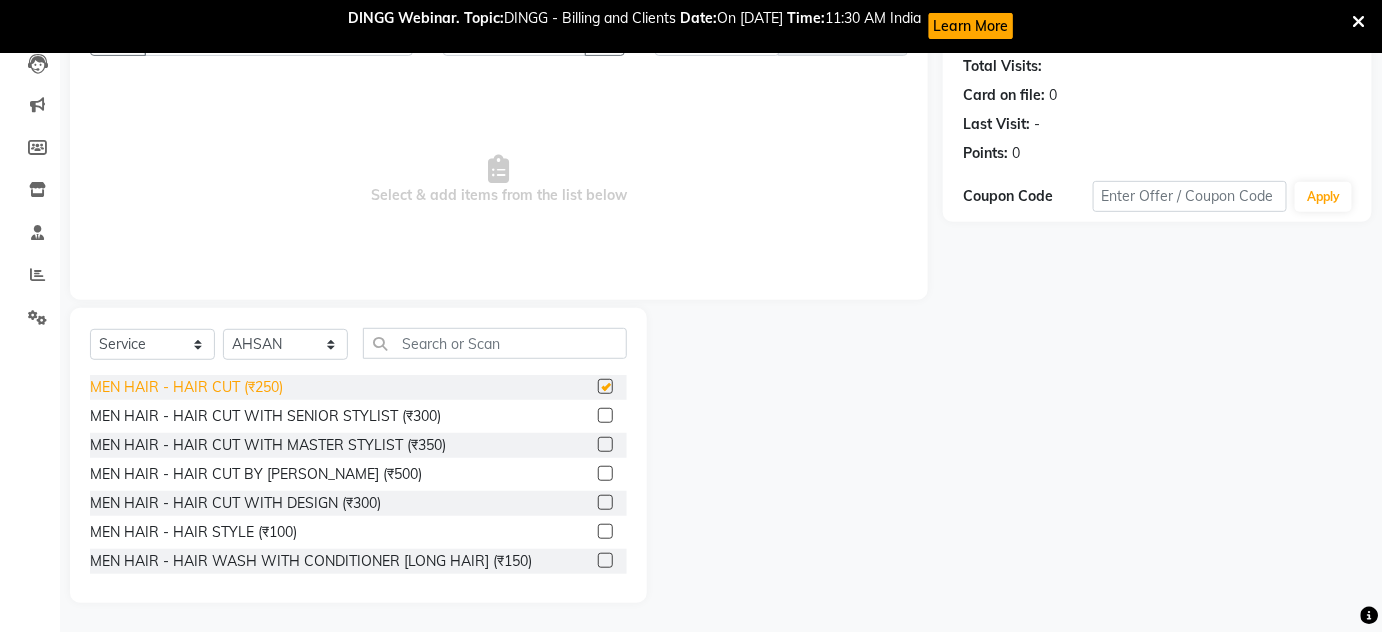 checkbox on "false" 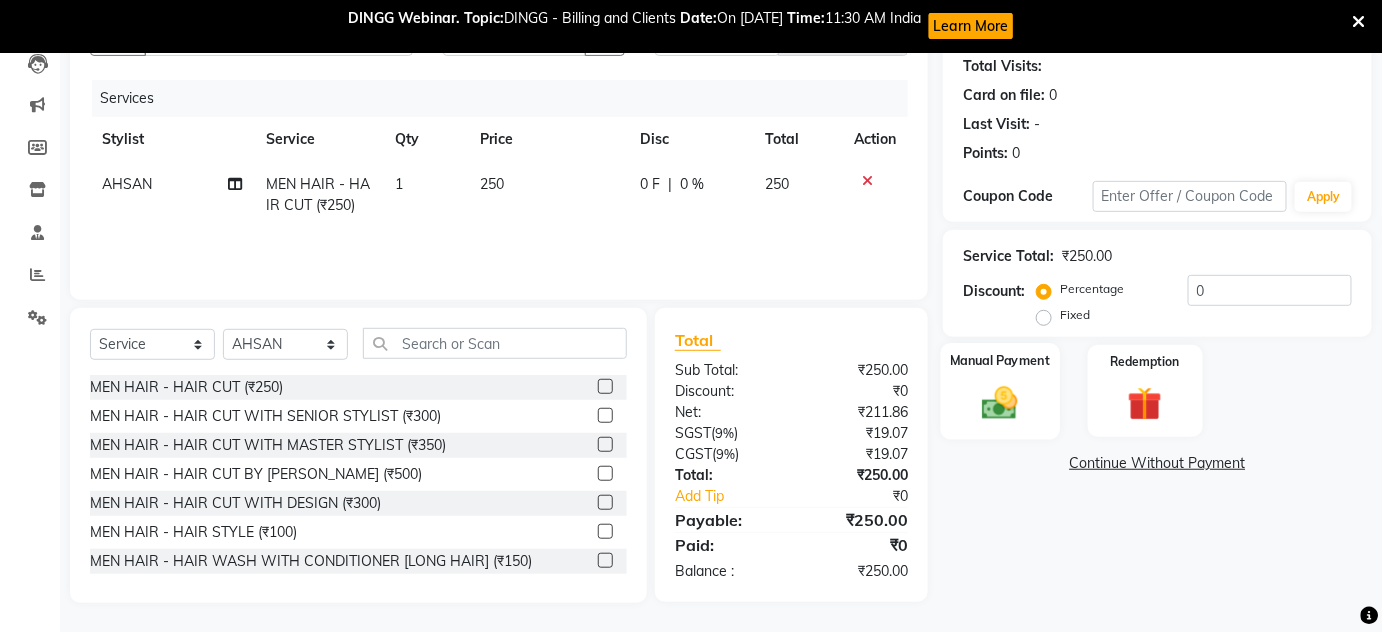 click on "Manual Payment" 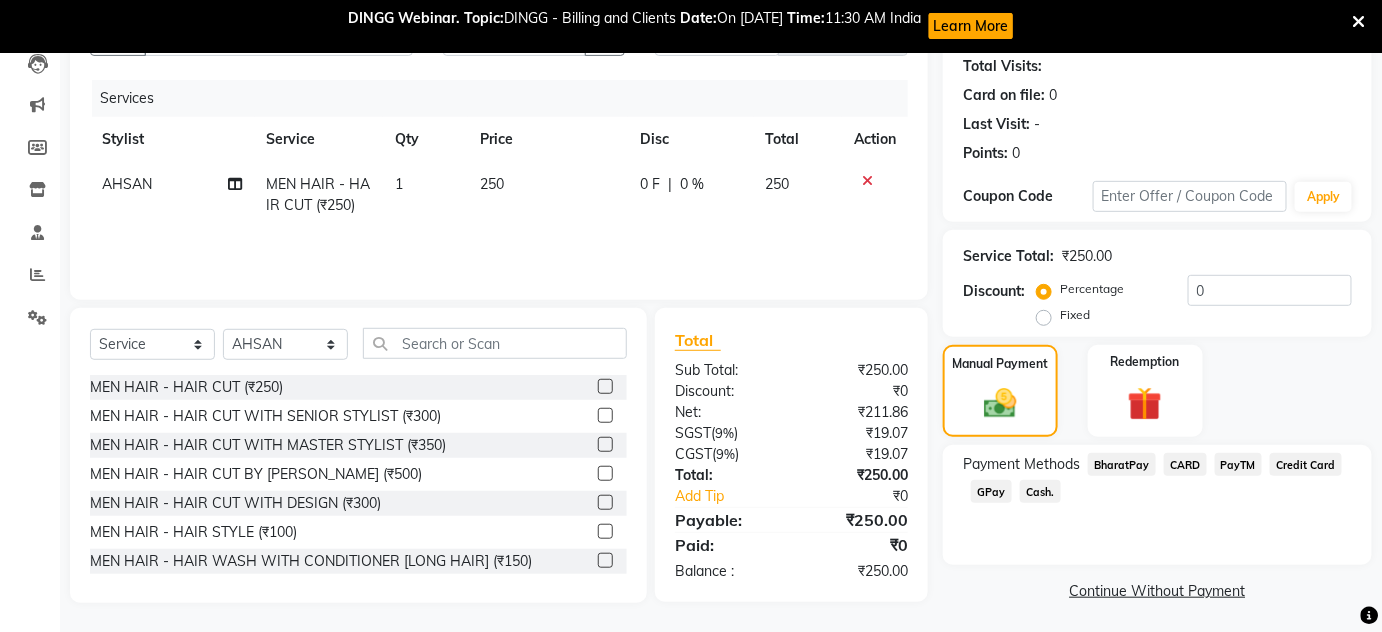 scroll, scrollTop: 224, scrollLeft: 0, axis: vertical 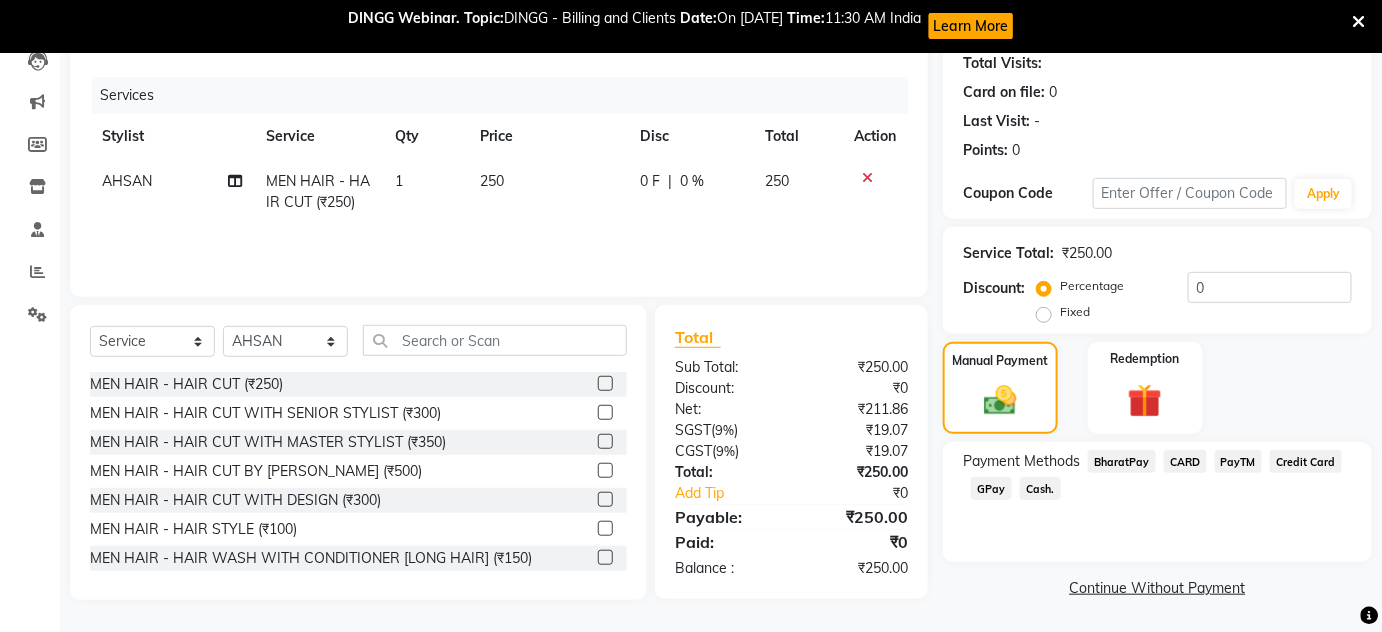 click on "GPay" 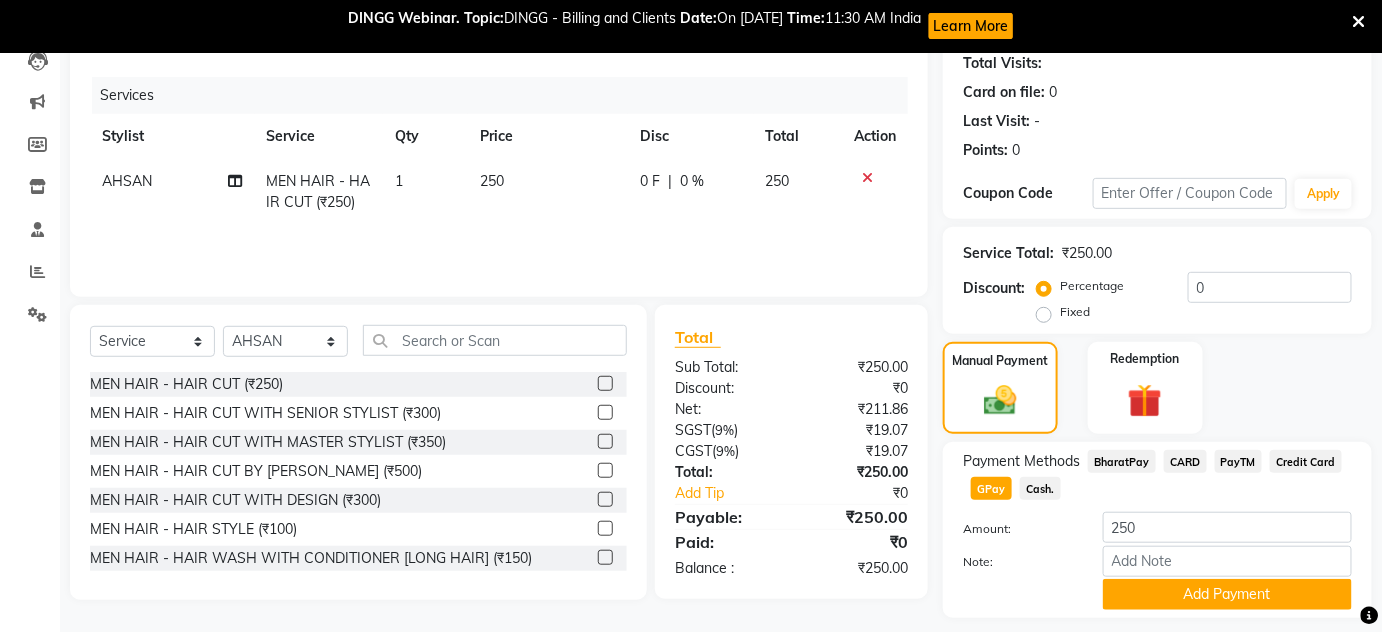 scroll, scrollTop: 280, scrollLeft: 0, axis: vertical 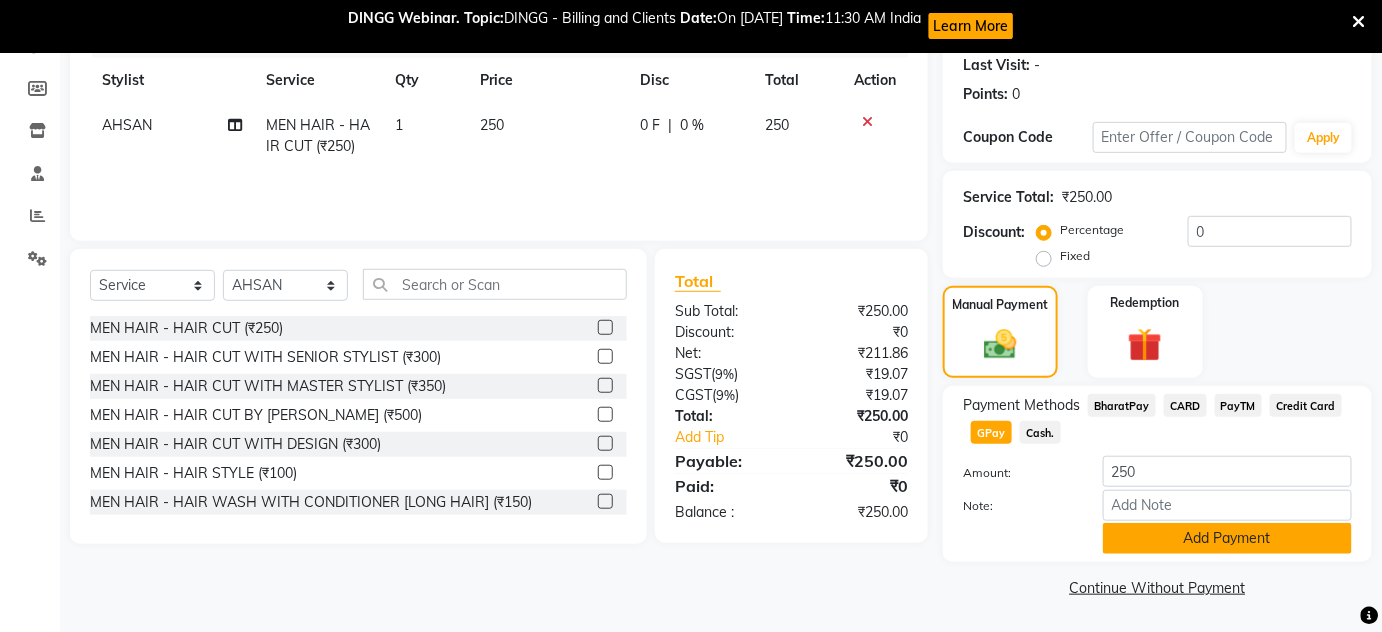 click on "Add Payment" 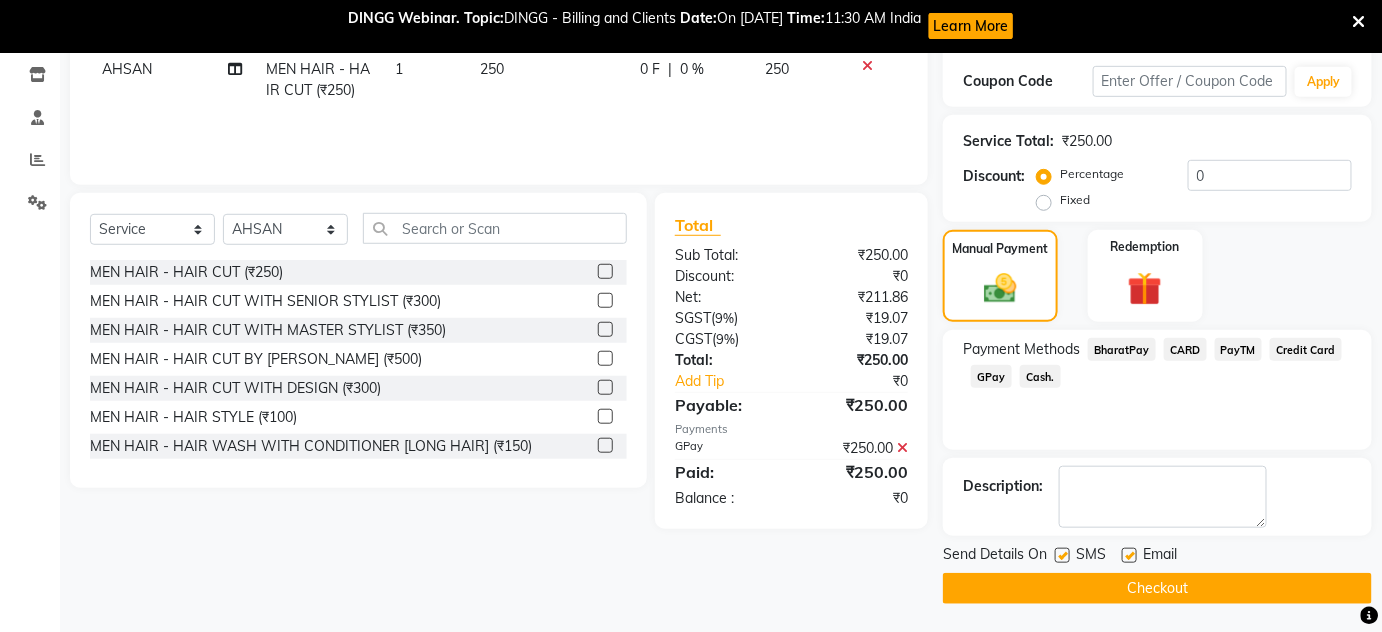 click on "Checkout" 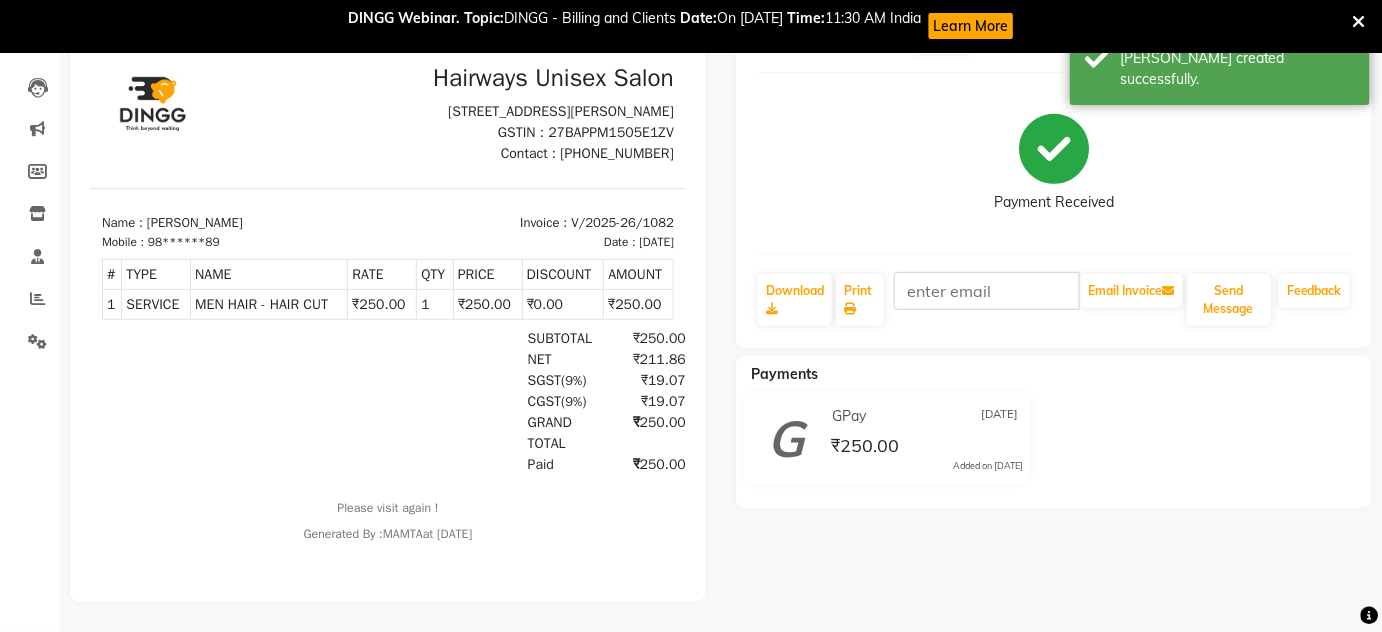scroll, scrollTop: 0, scrollLeft: 0, axis: both 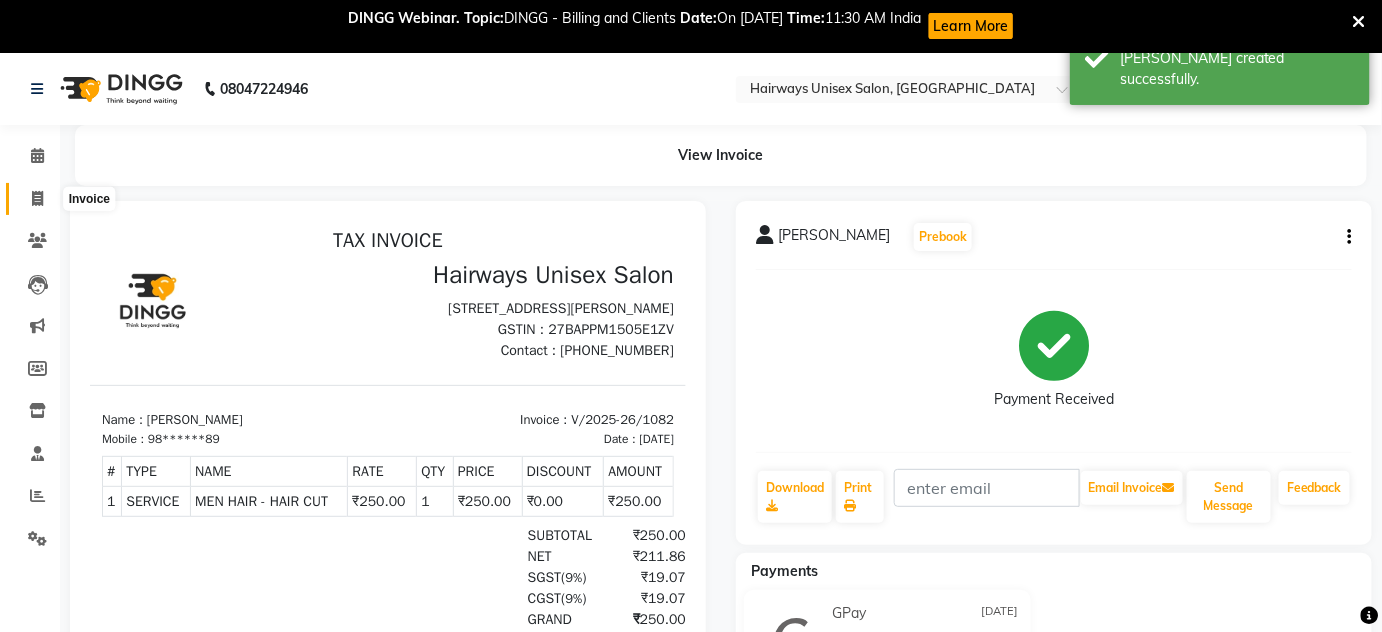 click 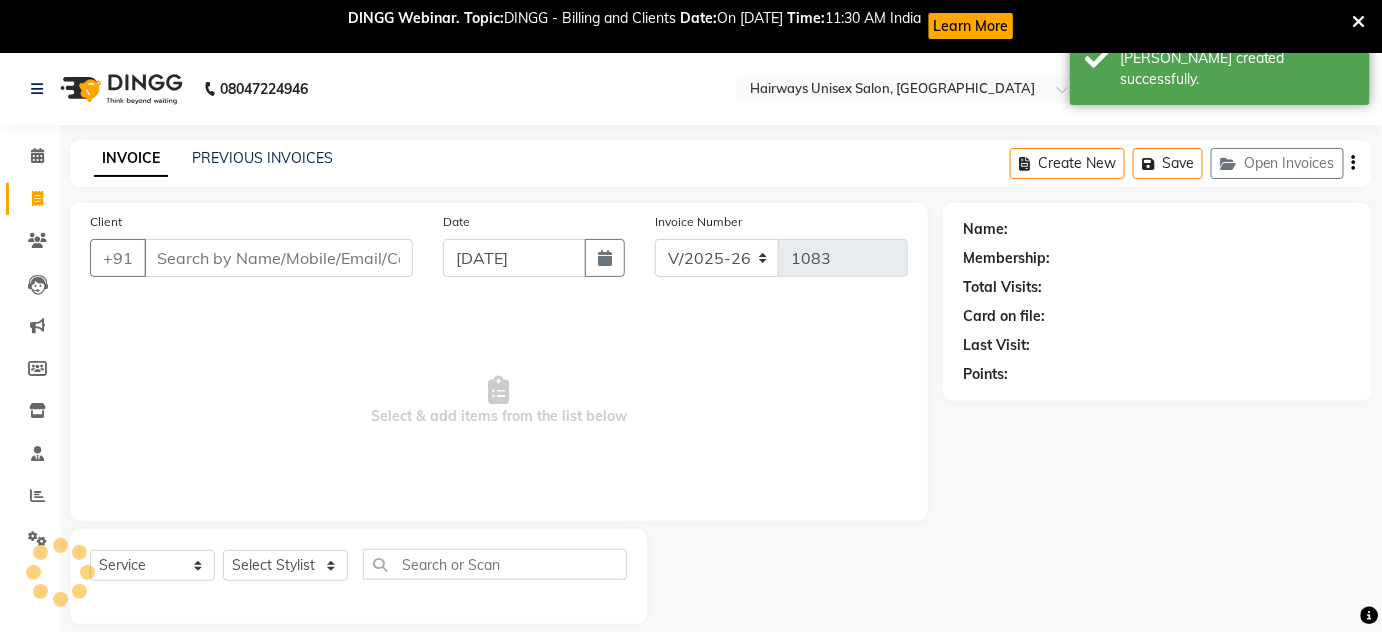 scroll, scrollTop: 53, scrollLeft: 0, axis: vertical 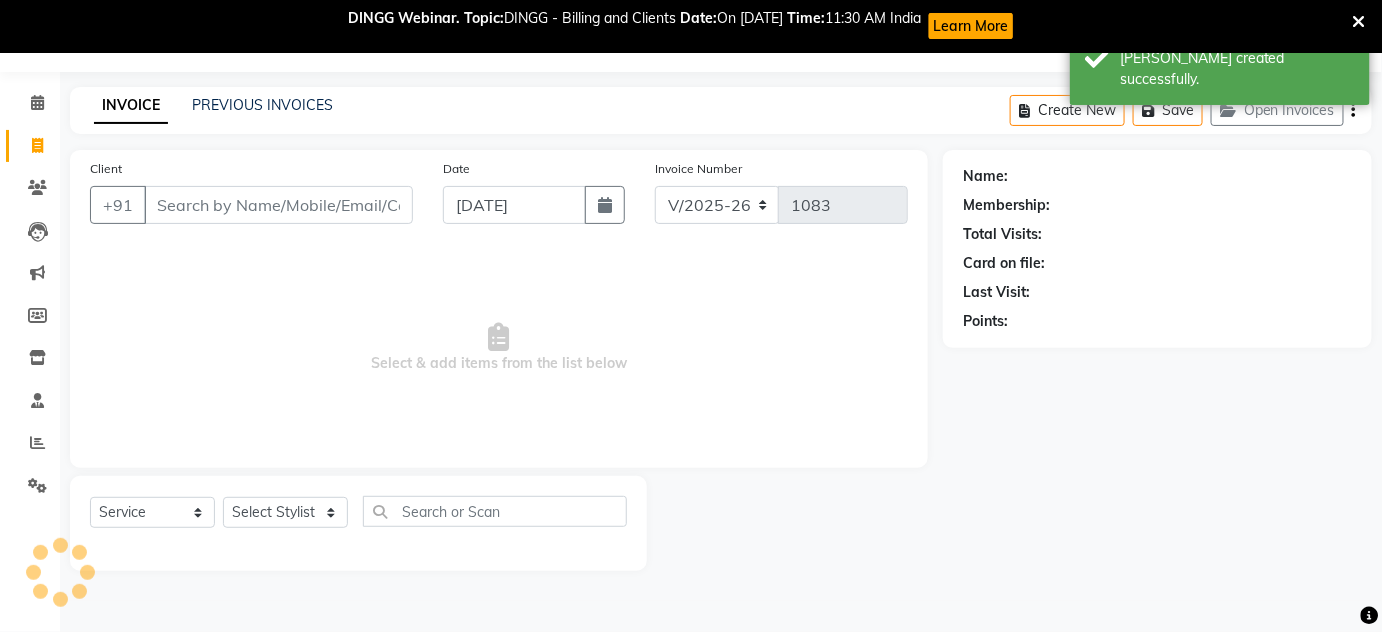 click on "Client" at bounding box center (278, 205) 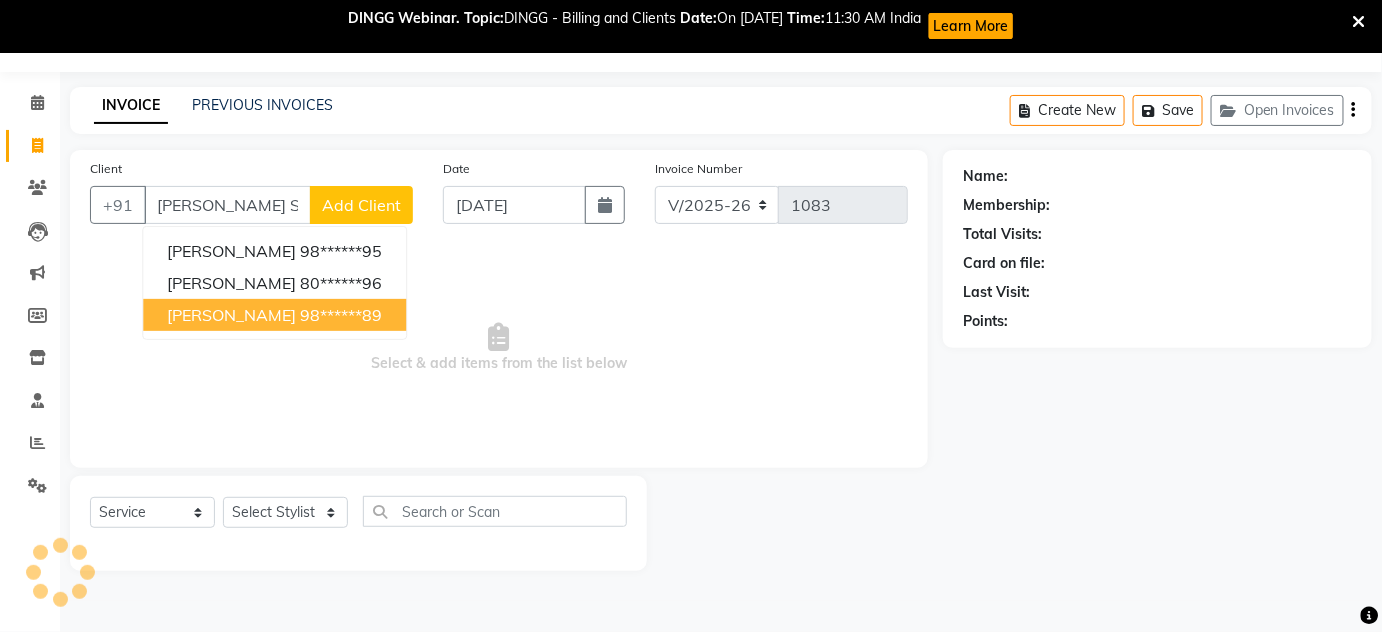 click on "98******89" at bounding box center [341, 315] 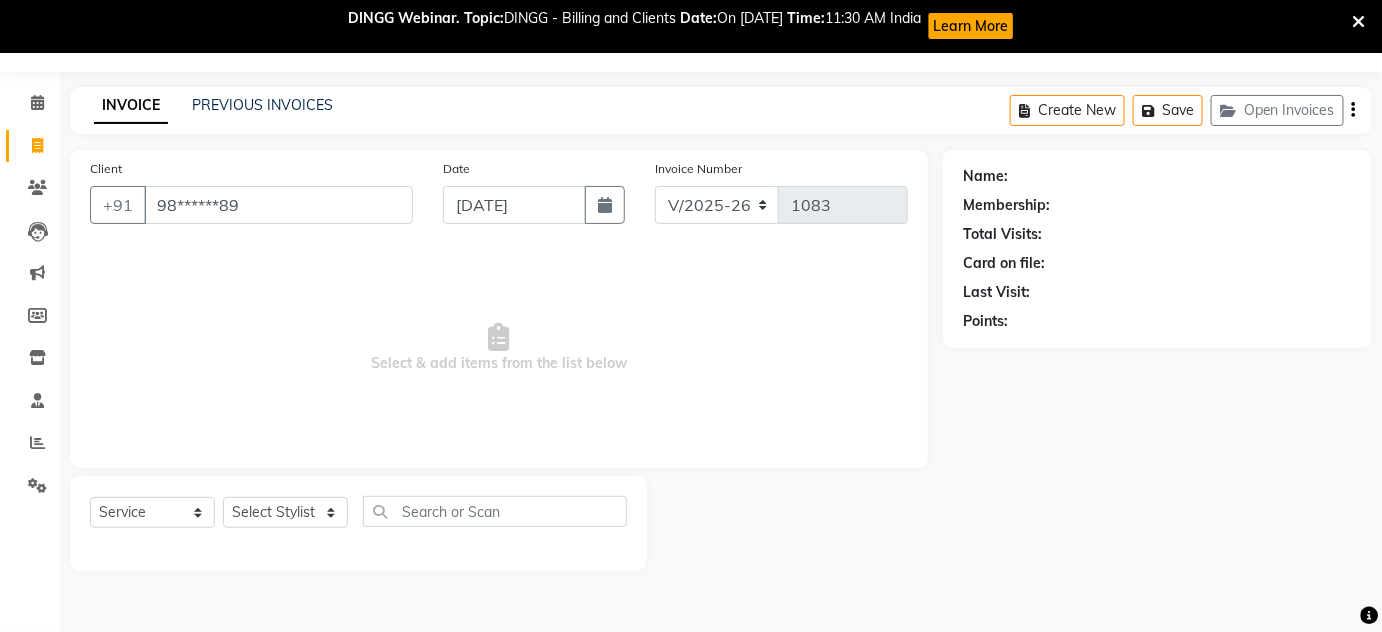 type on "98******89" 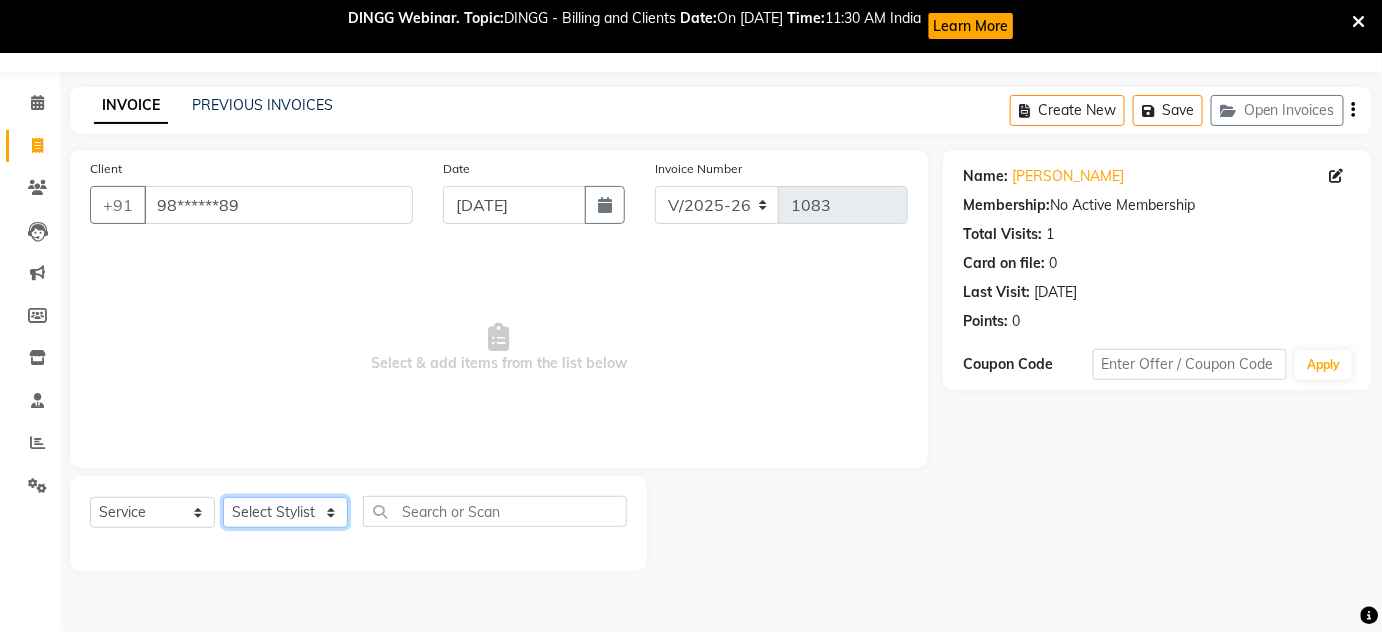 click on "Select Stylist [PERSON_NAME] [PERSON_NAME] [PERSON_NAME] MAMTA POOJA [PERSON_NAME][DATE] [PERSON_NAME] [PERSON_NAME] [PERSON_NAME]" 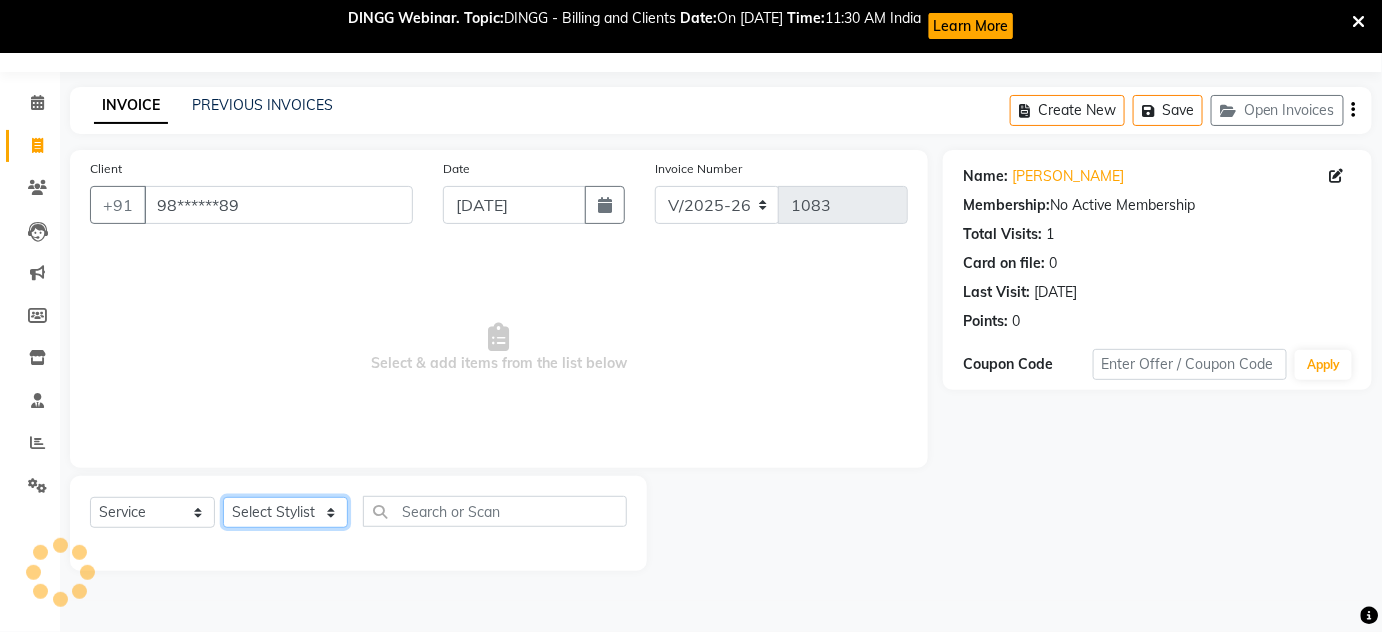 select on "80493" 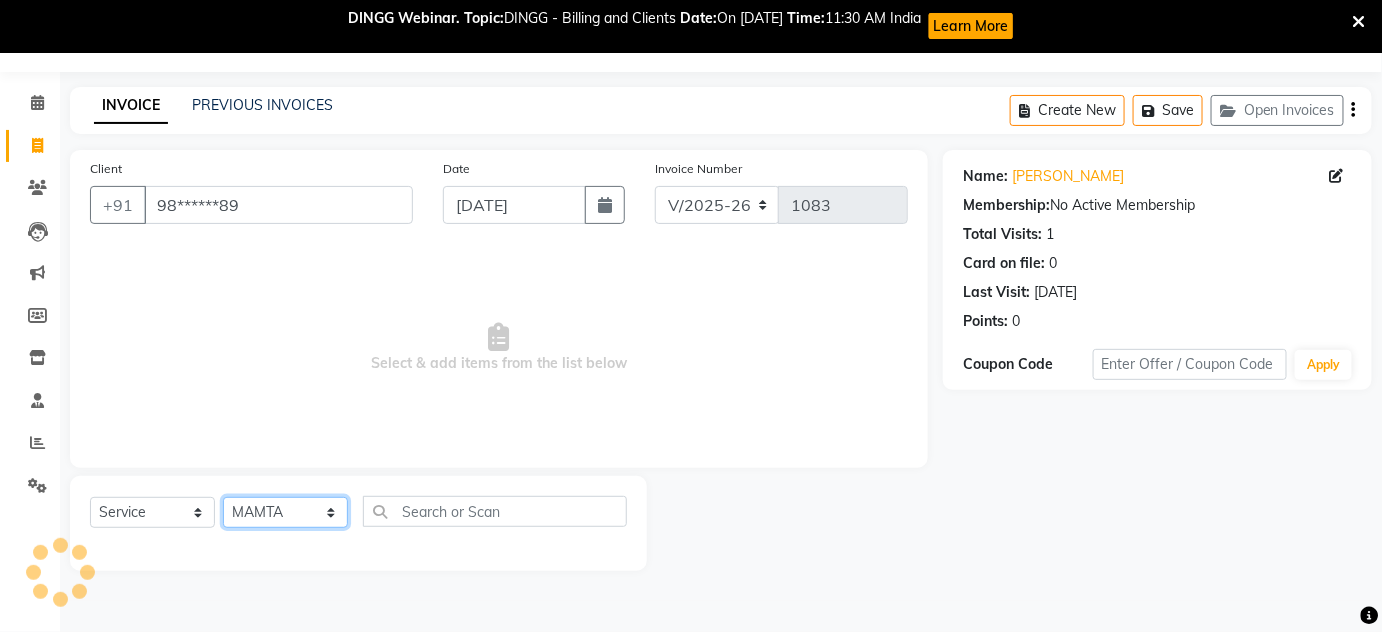 click on "Select Stylist [PERSON_NAME] [PERSON_NAME] [PERSON_NAME] MAMTA POOJA [PERSON_NAME][DATE] [PERSON_NAME] [PERSON_NAME] [PERSON_NAME]" 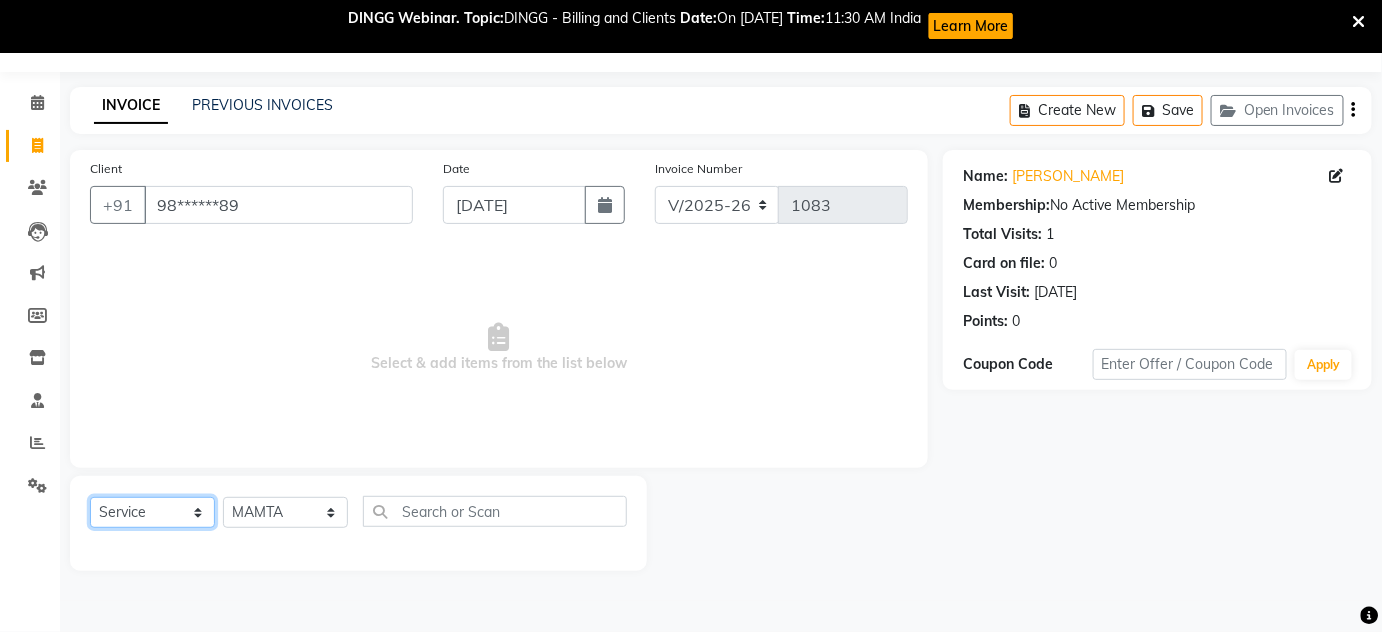 click on "Select  Service  Product  Membership  Package Voucher Prepaid Gift Card" 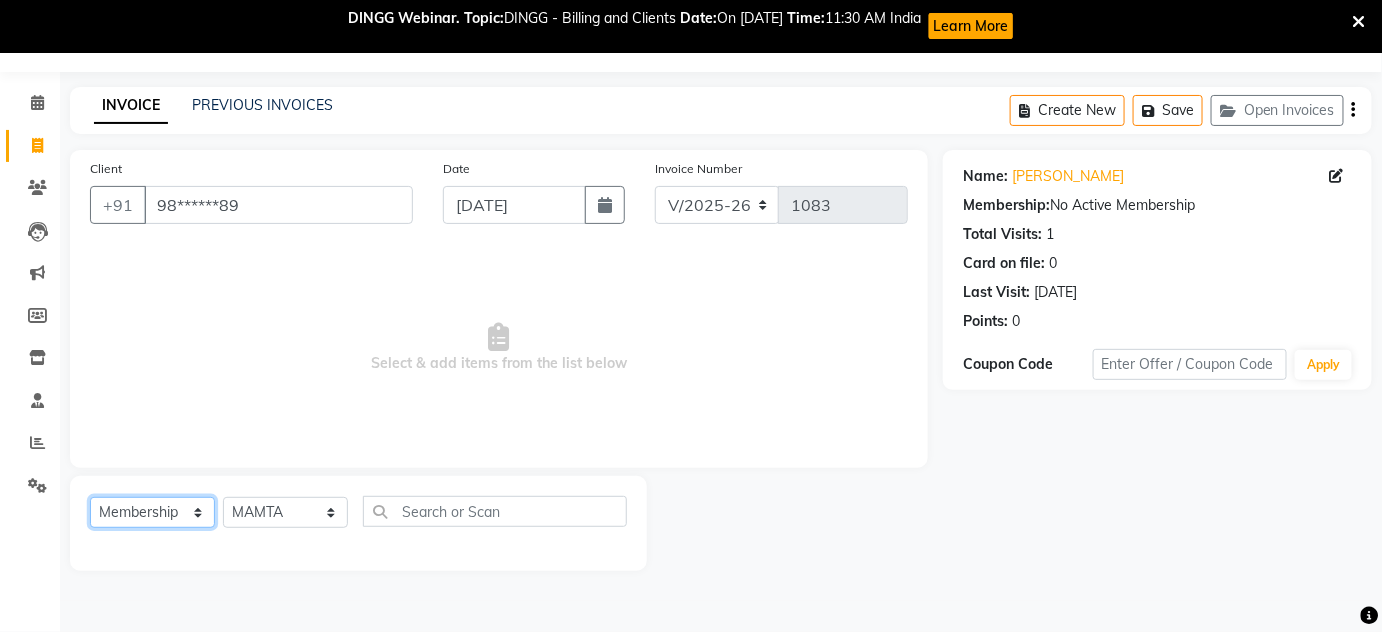 click on "Select  Service  Product  Membership  Package Voucher Prepaid Gift Card" 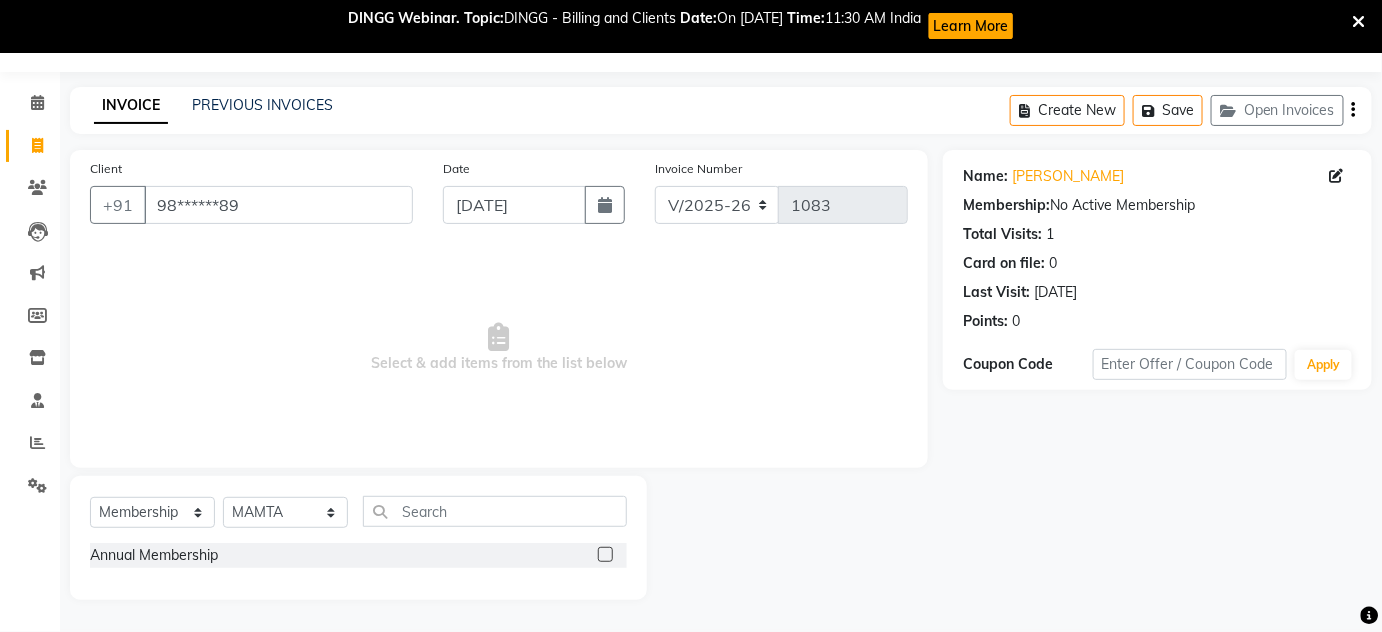 click 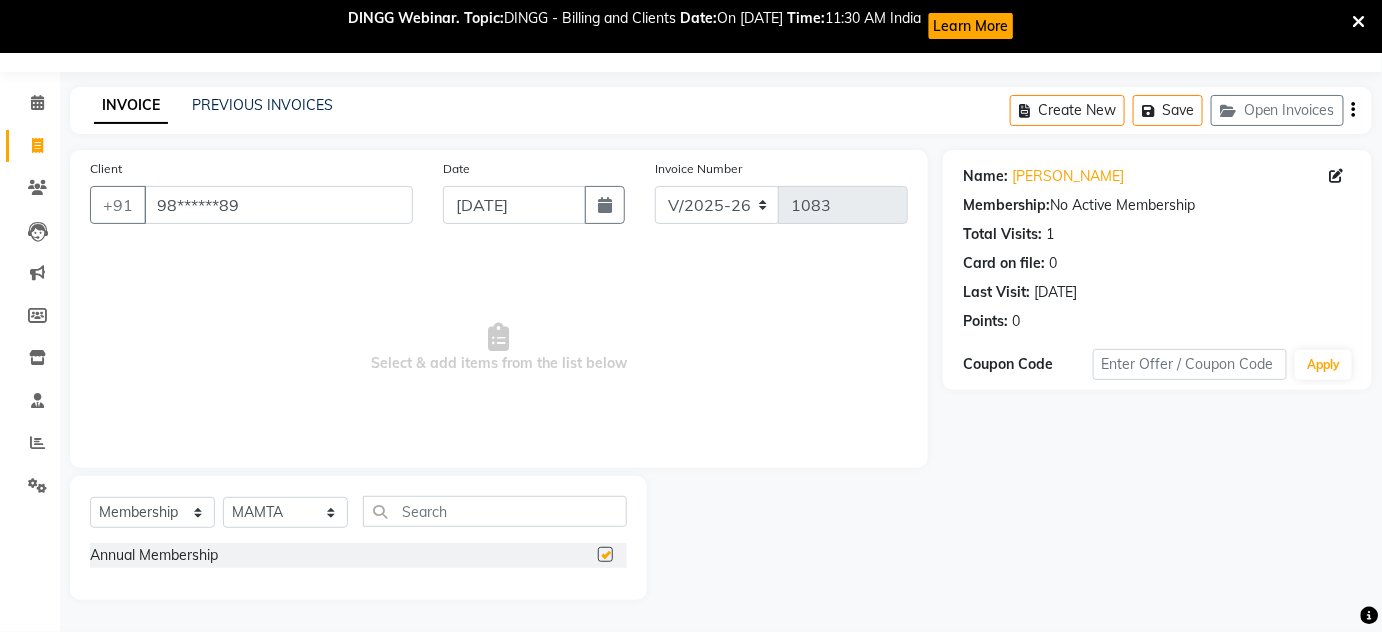 select on "select" 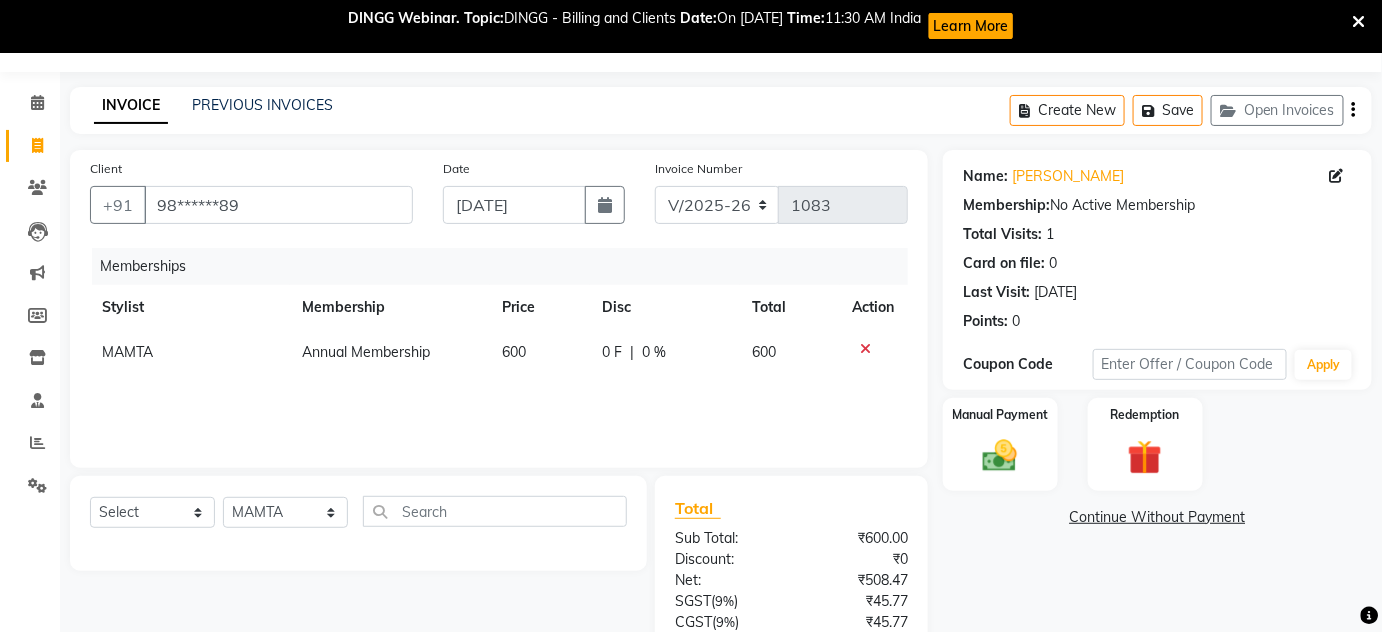 click 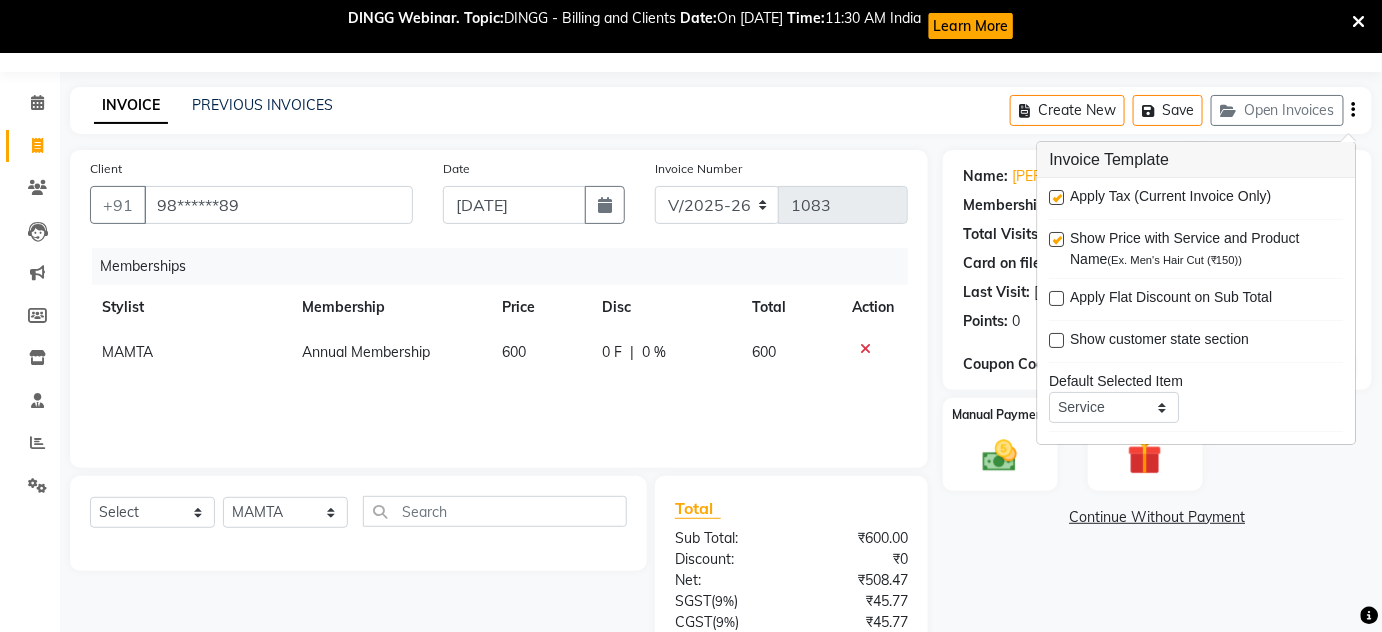 click at bounding box center [1057, 197] 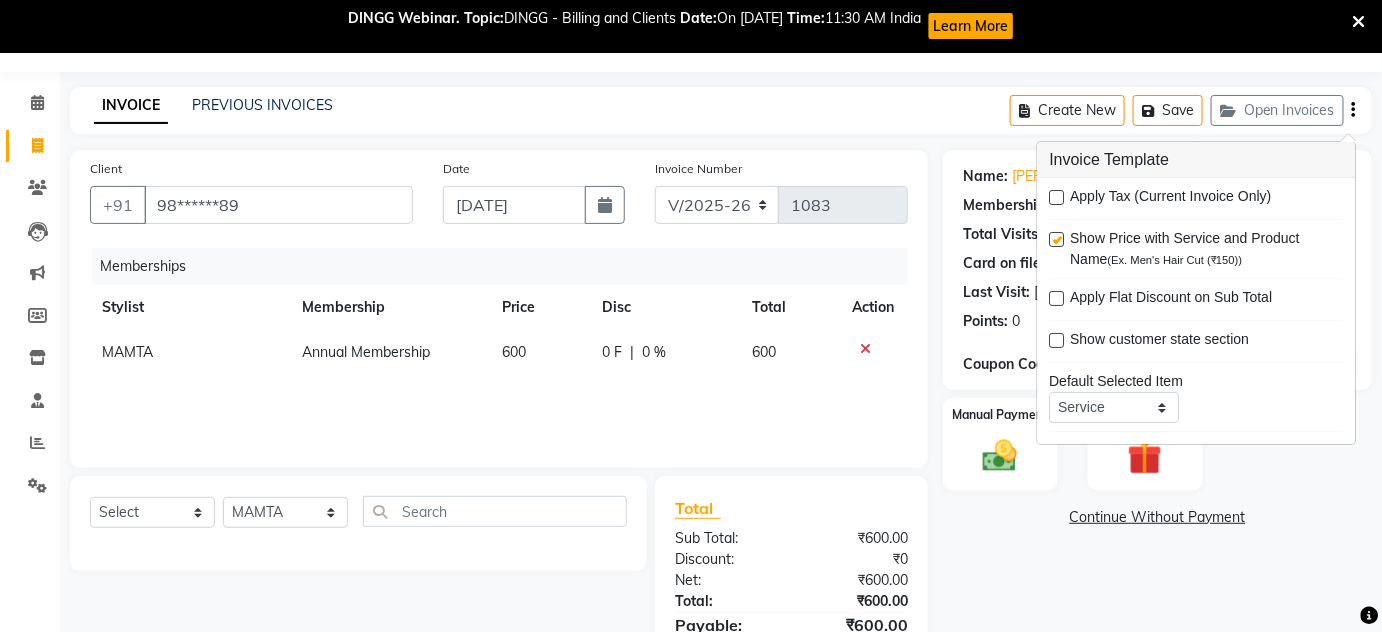 click on "INVOICE PREVIOUS INVOICES Create New   Save   Open Invoices" 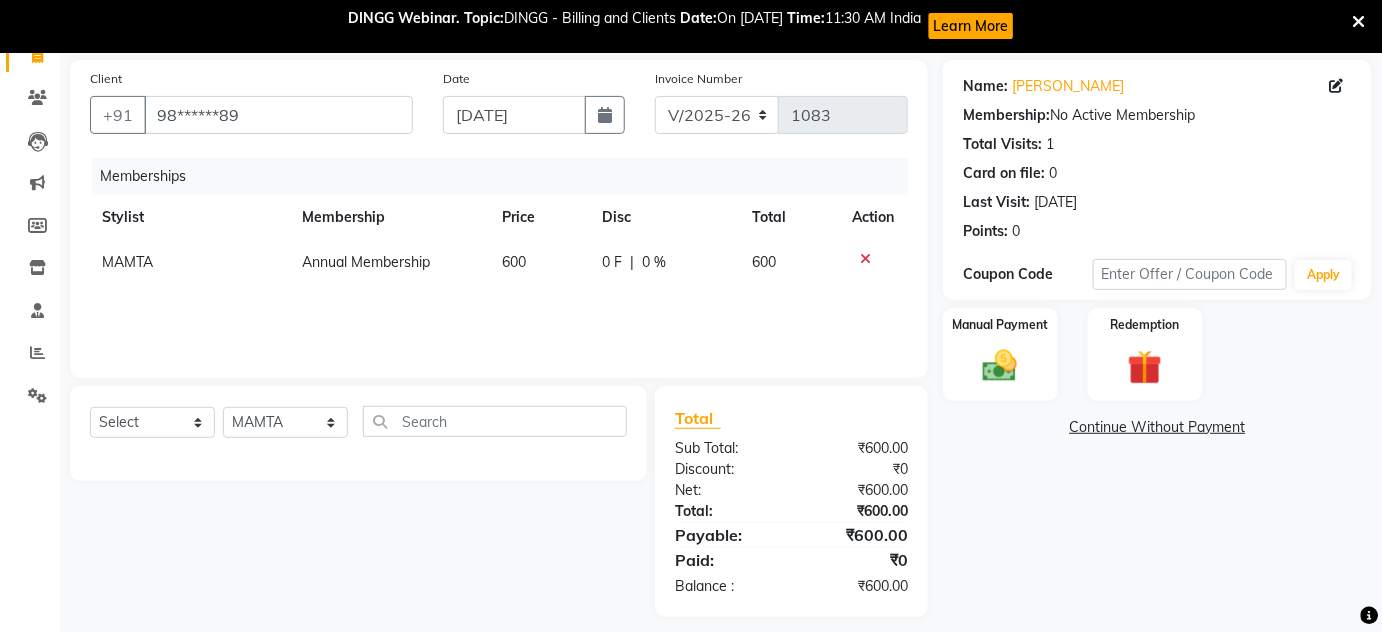 scroll, scrollTop: 157, scrollLeft: 0, axis: vertical 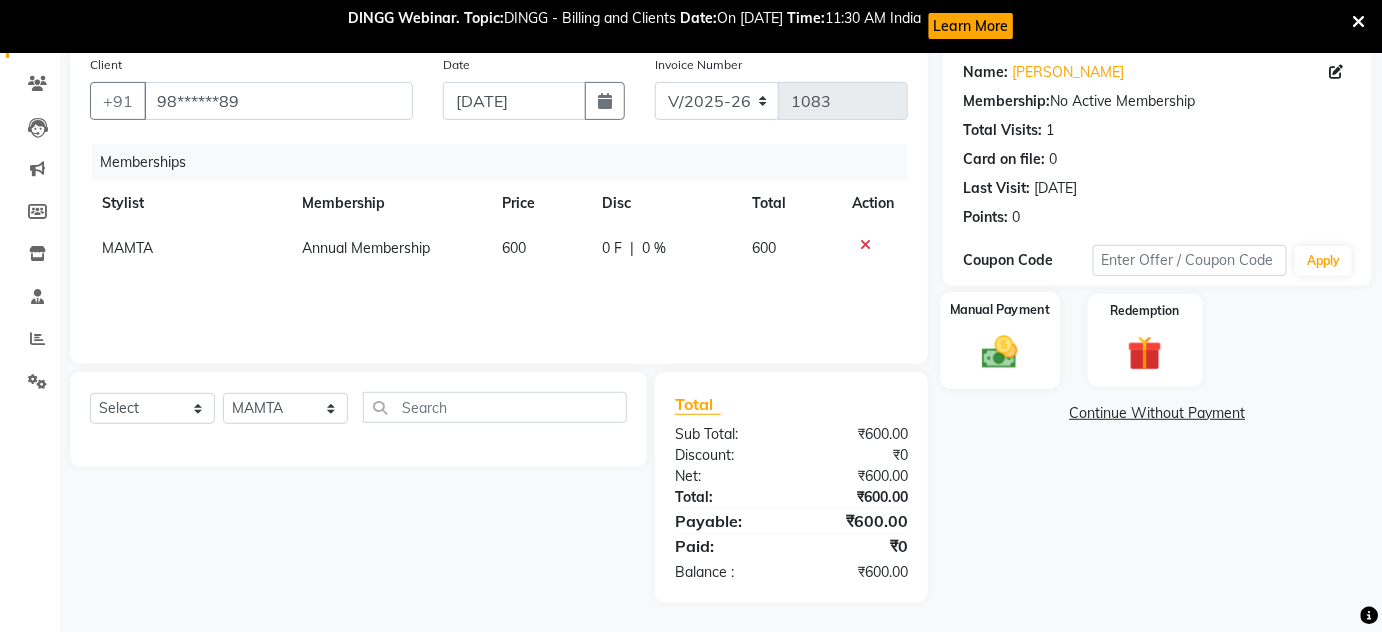 drag, startPoint x: 960, startPoint y: 294, endPoint x: 967, endPoint y: 314, distance: 21.189621 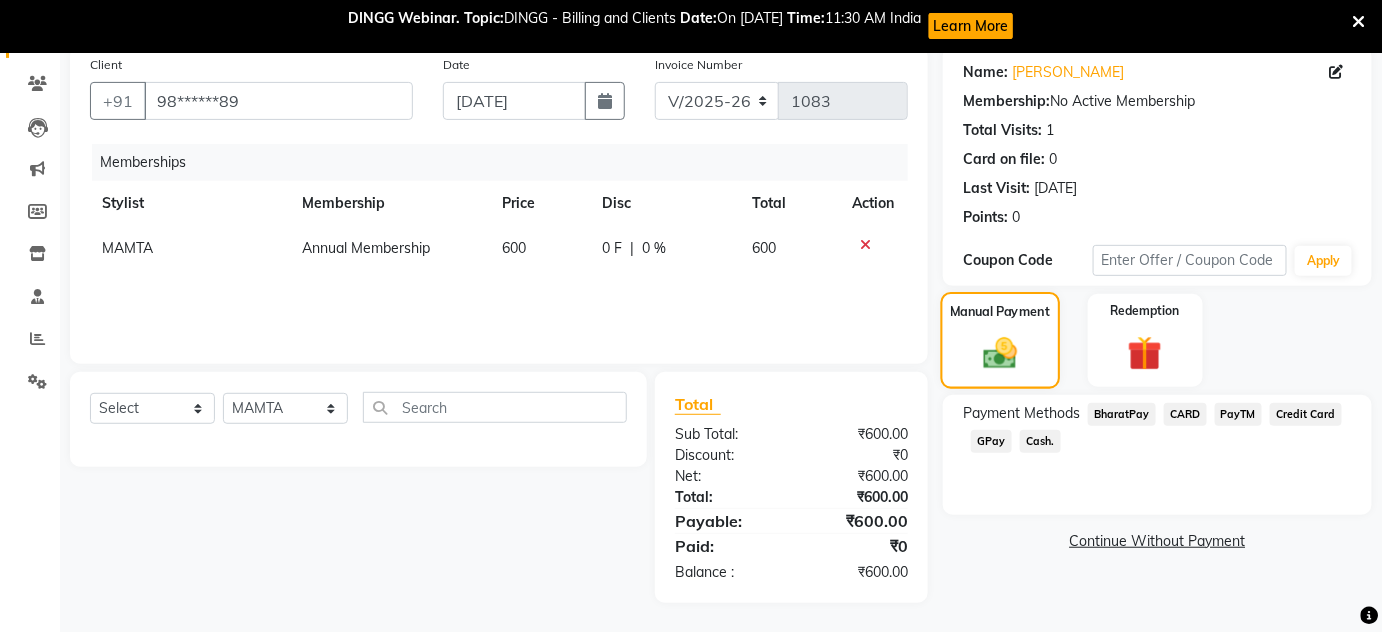 click on "Manual Payment" 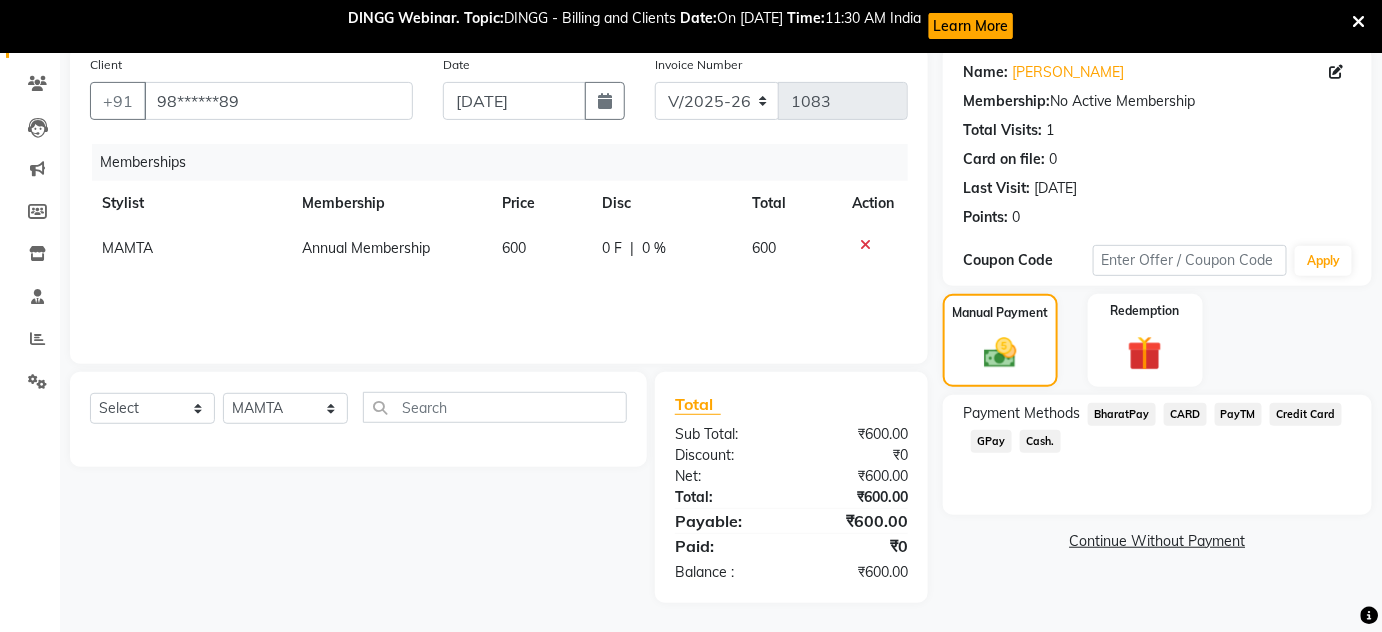 click on "Cash." 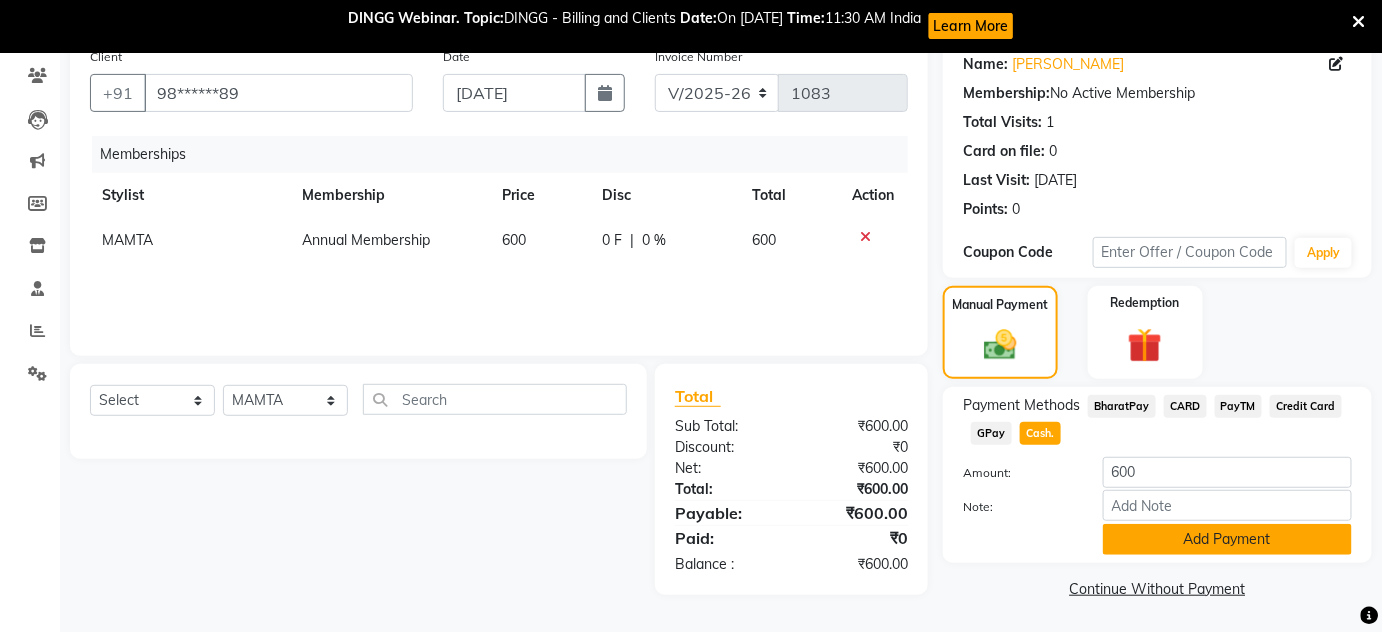 click on "Add Payment" 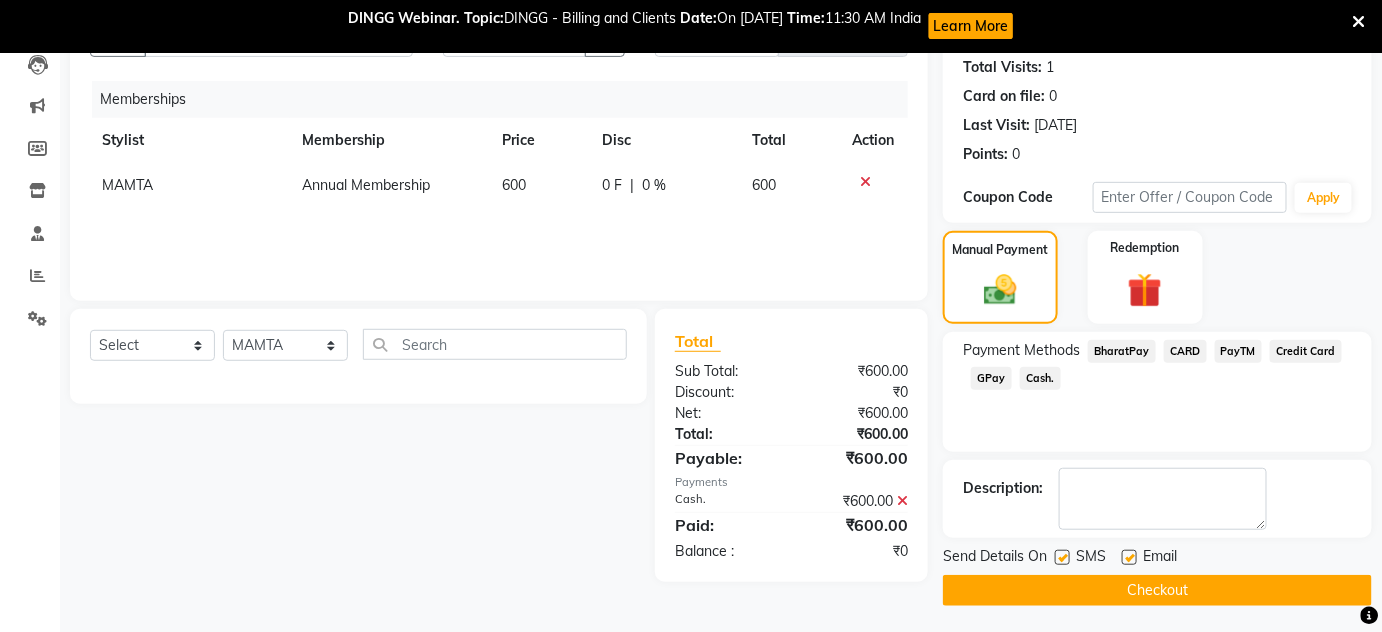 scroll, scrollTop: 222, scrollLeft: 0, axis: vertical 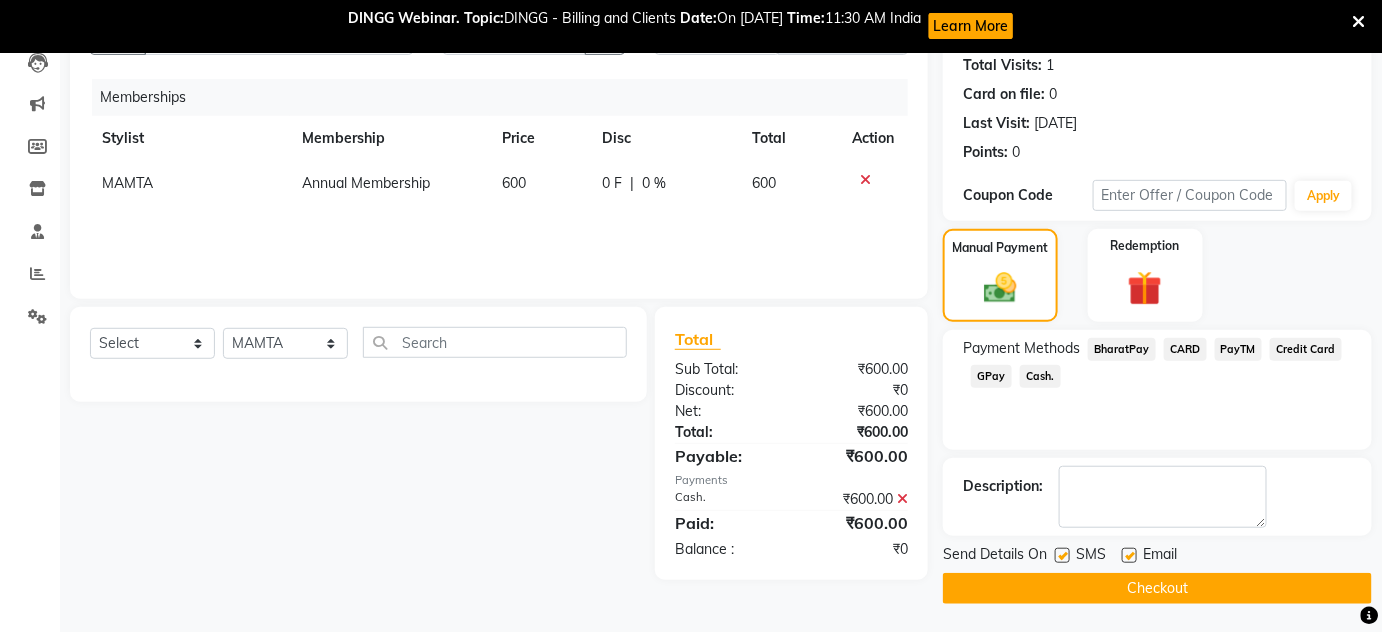 click on "Checkout" 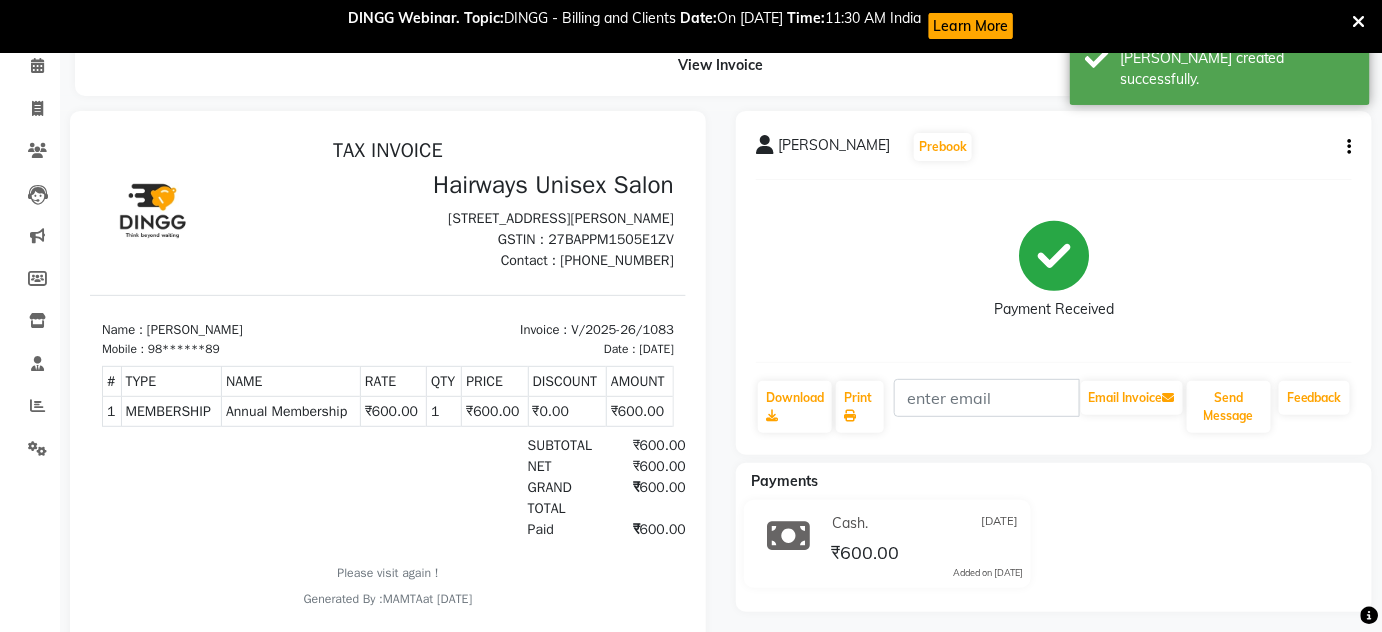 scroll, scrollTop: 0, scrollLeft: 0, axis: both 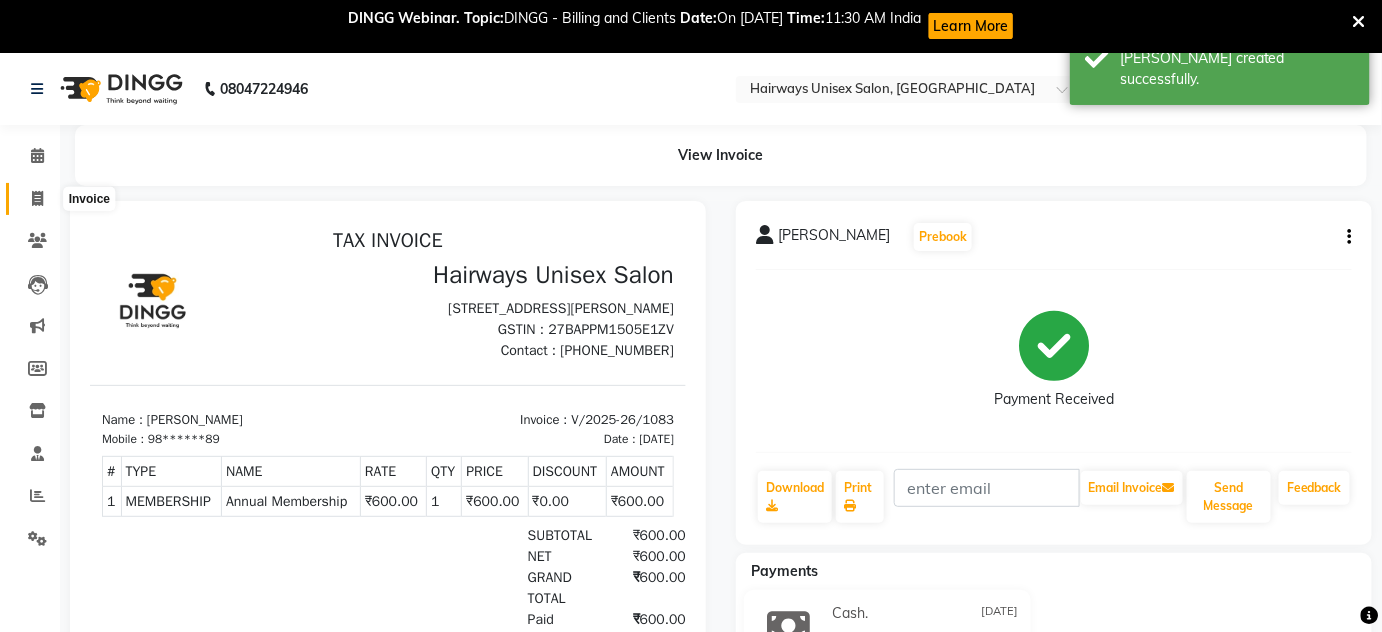 click 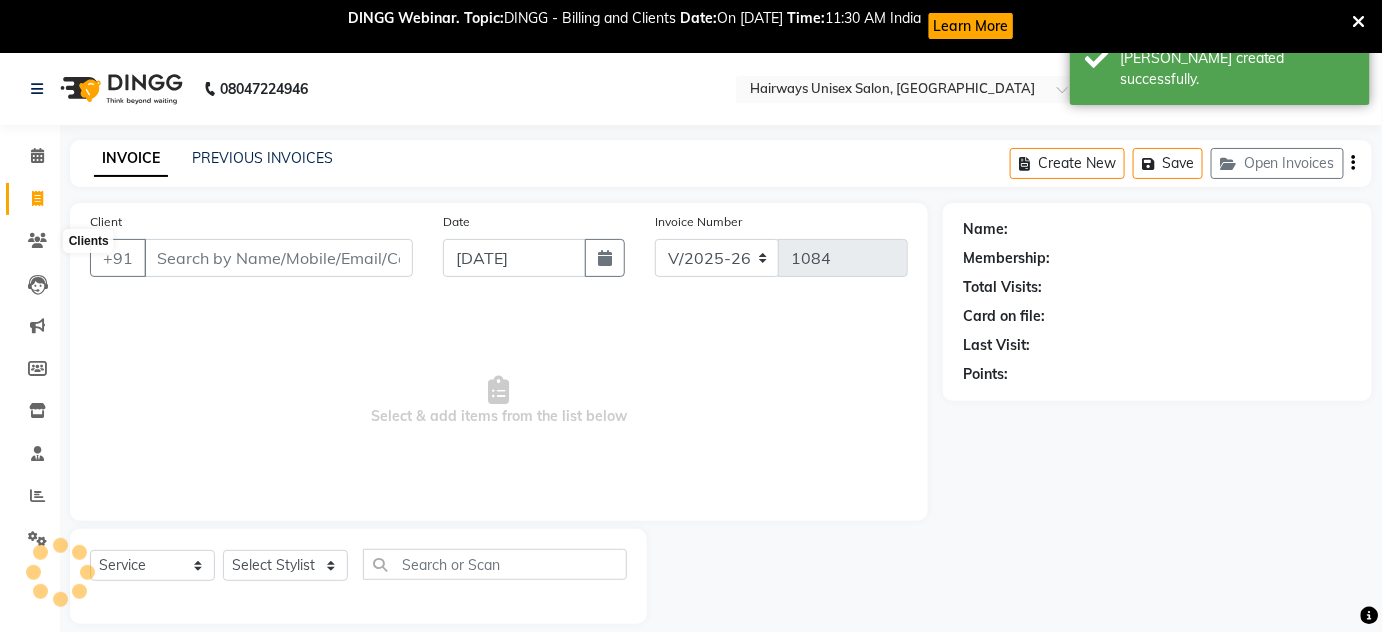 scroll, scrollTop: 53, scrollLeft: 0, axis: vertical 